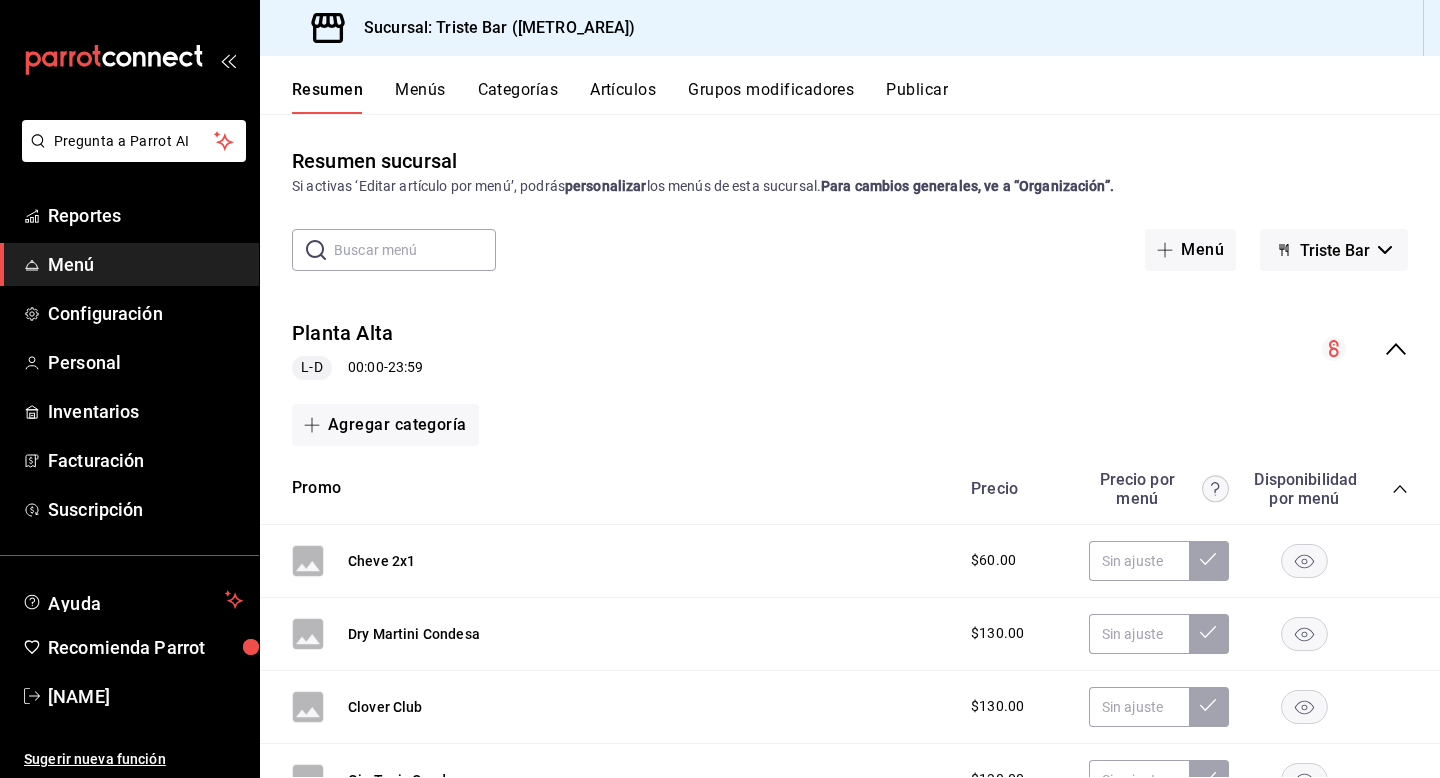 scroll, scrollTop: 0, scrollLeft: 0, axis: both 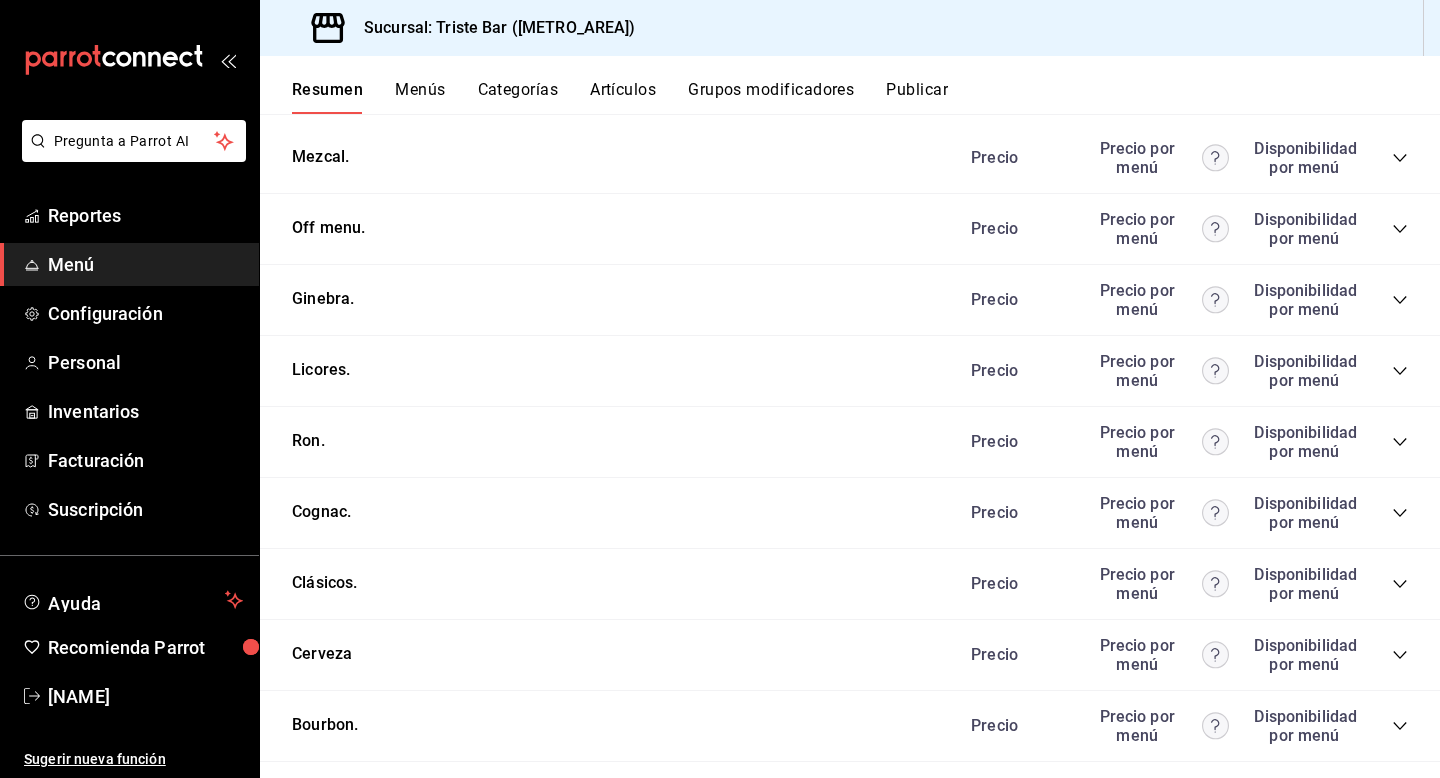 click 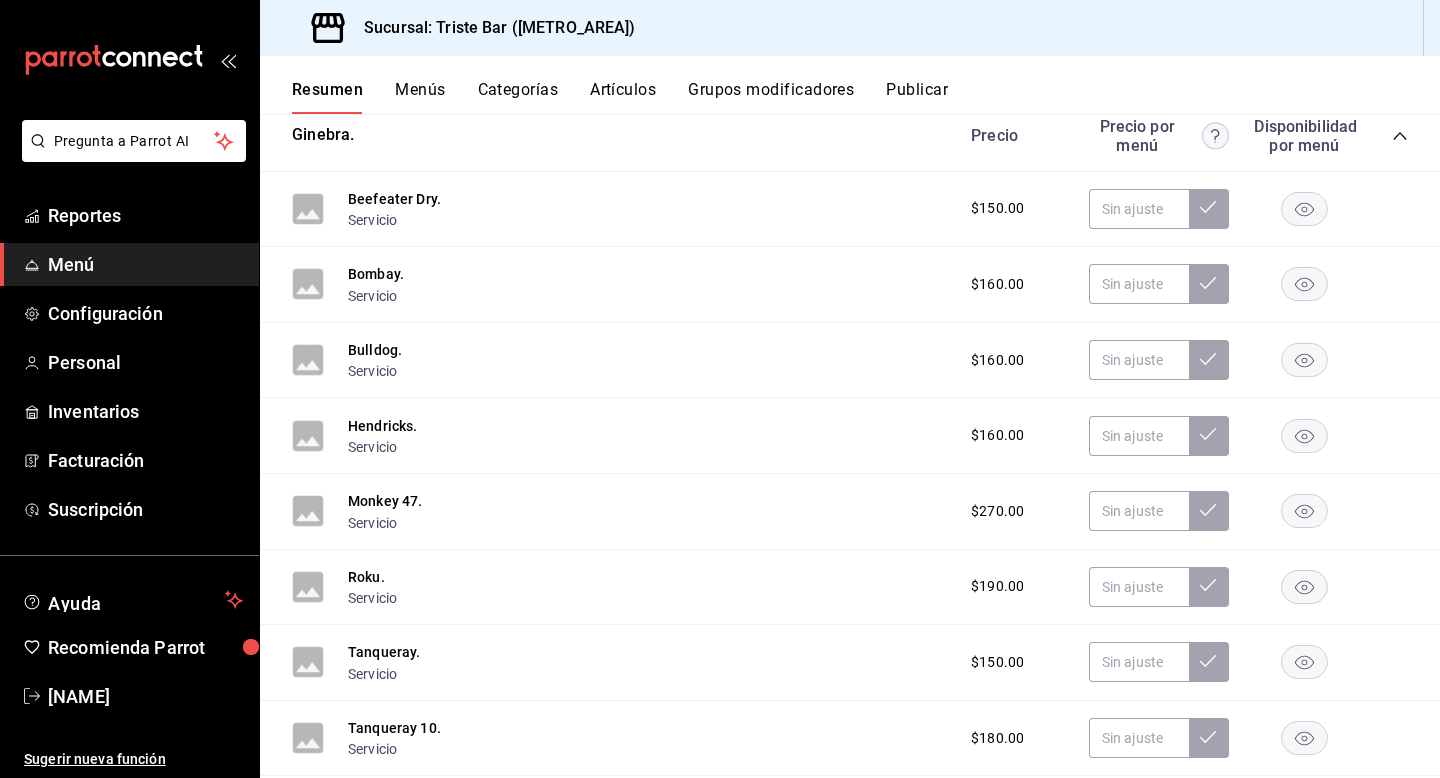 scroll, scrollTop: 1819, scrollLeft: 0, axis: vertical 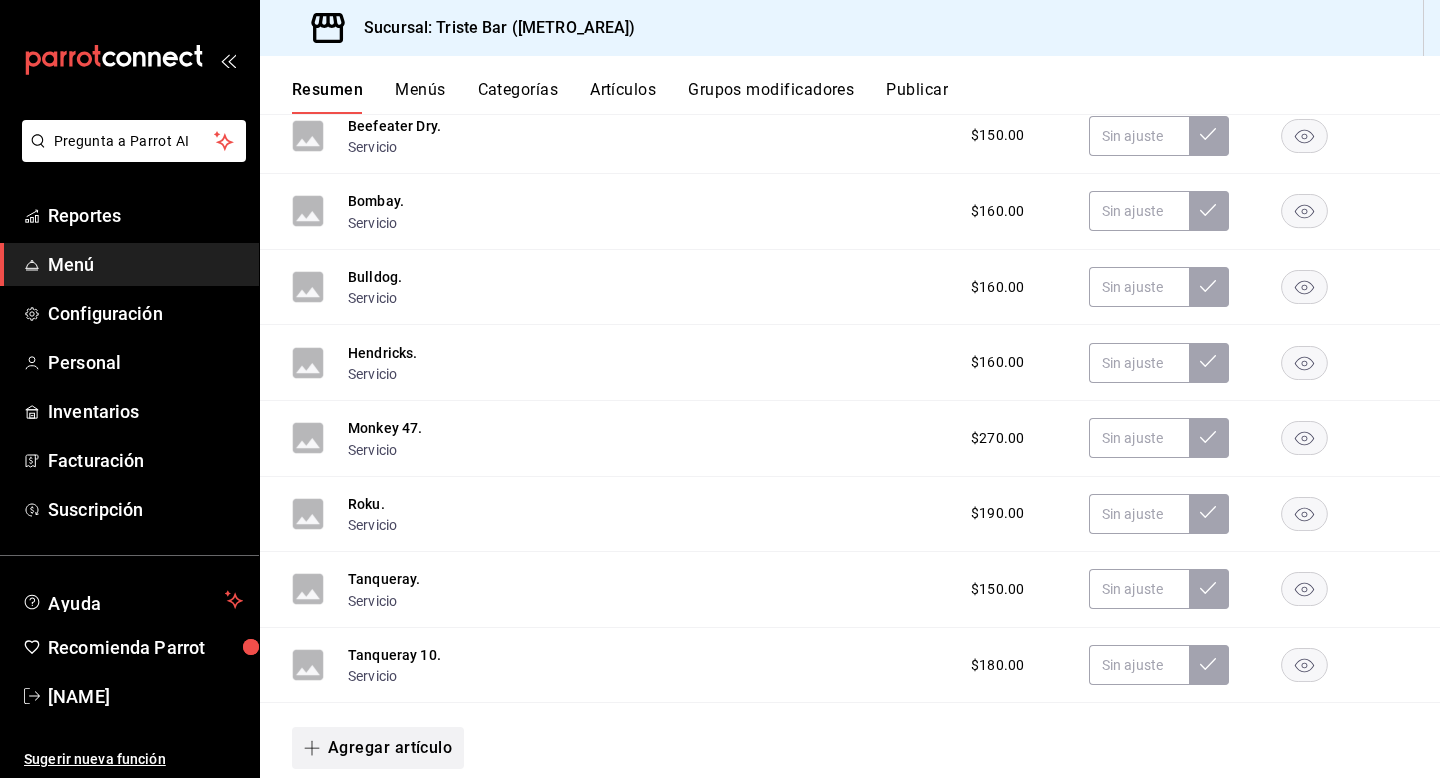 click on "Agregar artículo" at bounding box center (378, 748) 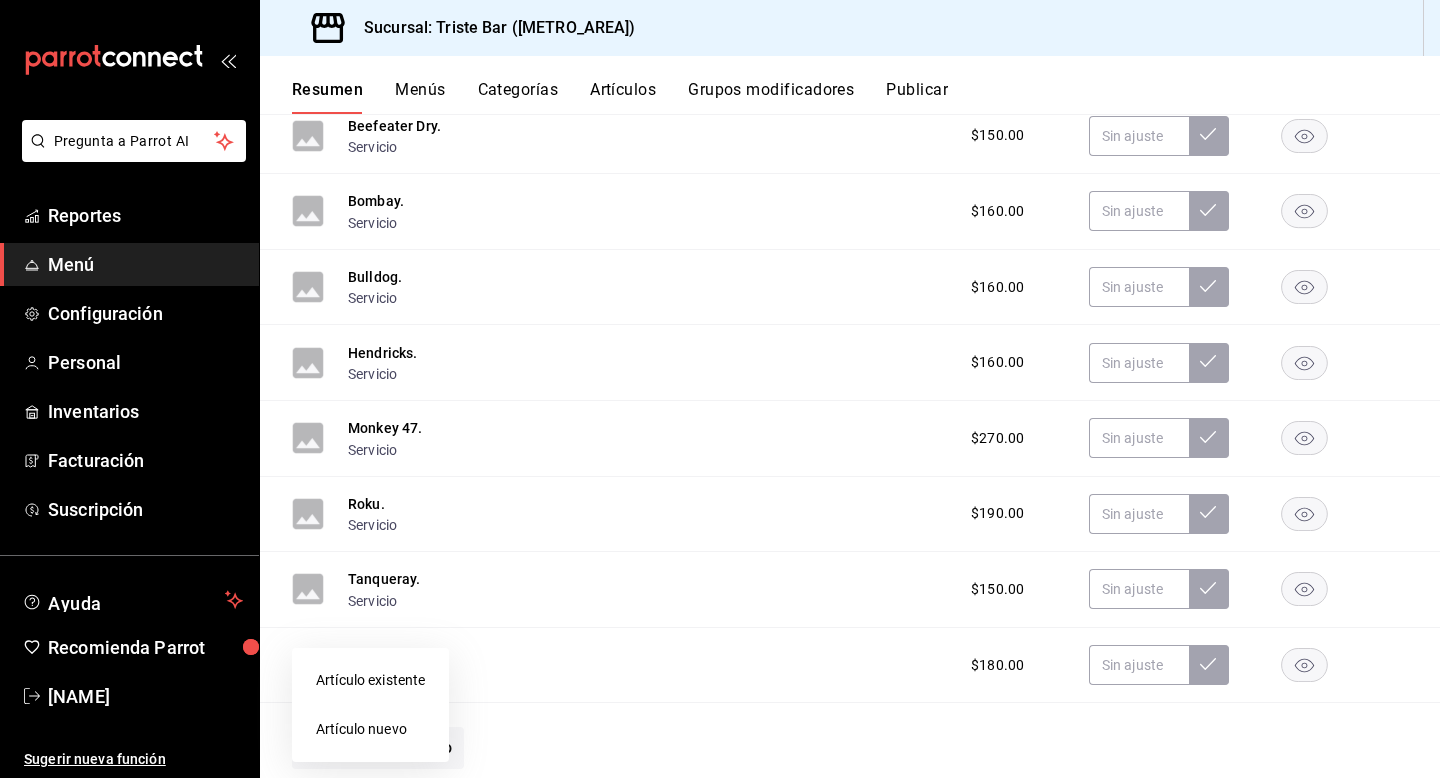click on "Artículo nuevo" at bounding box center (370, 729) 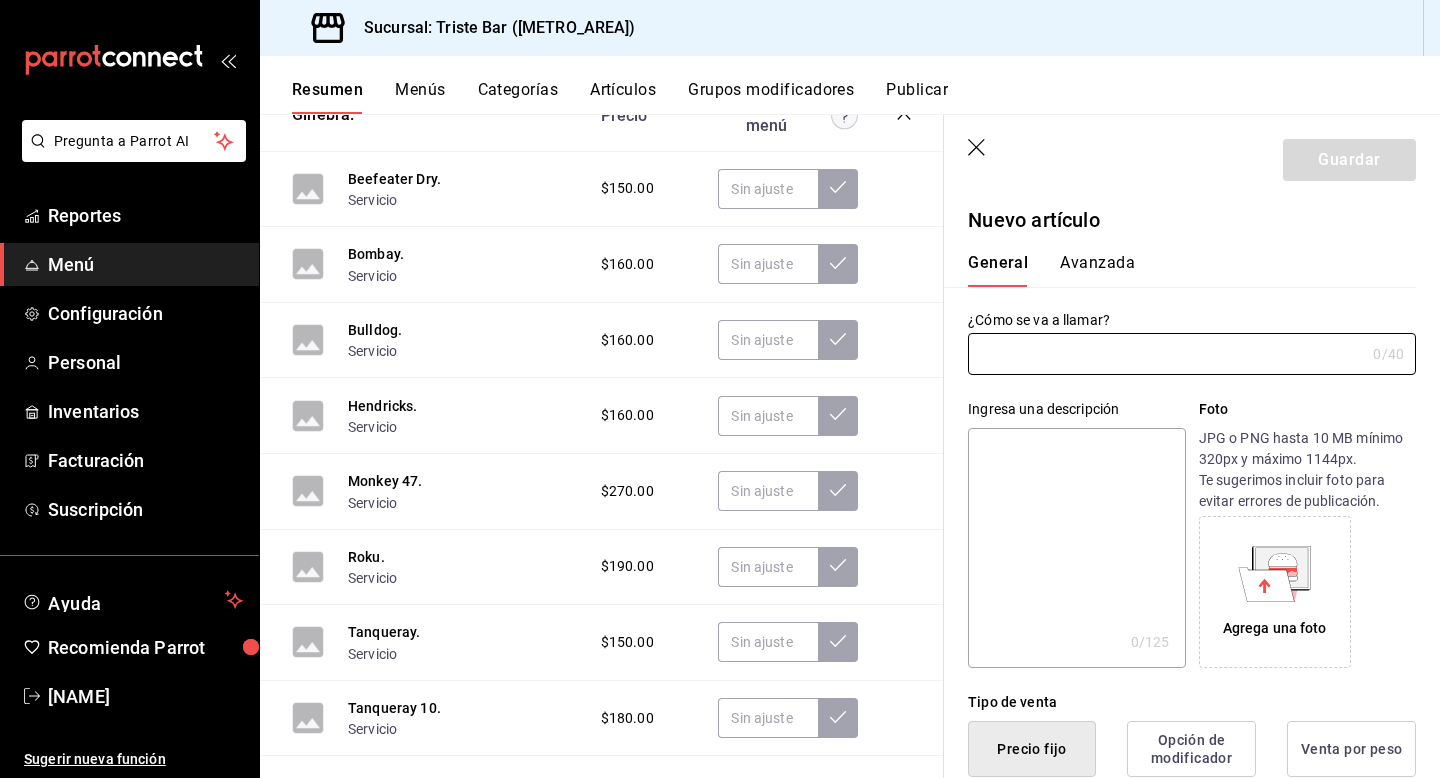 scroll, scrollTop: 1736, scrollLeft: 0, axis: vertical 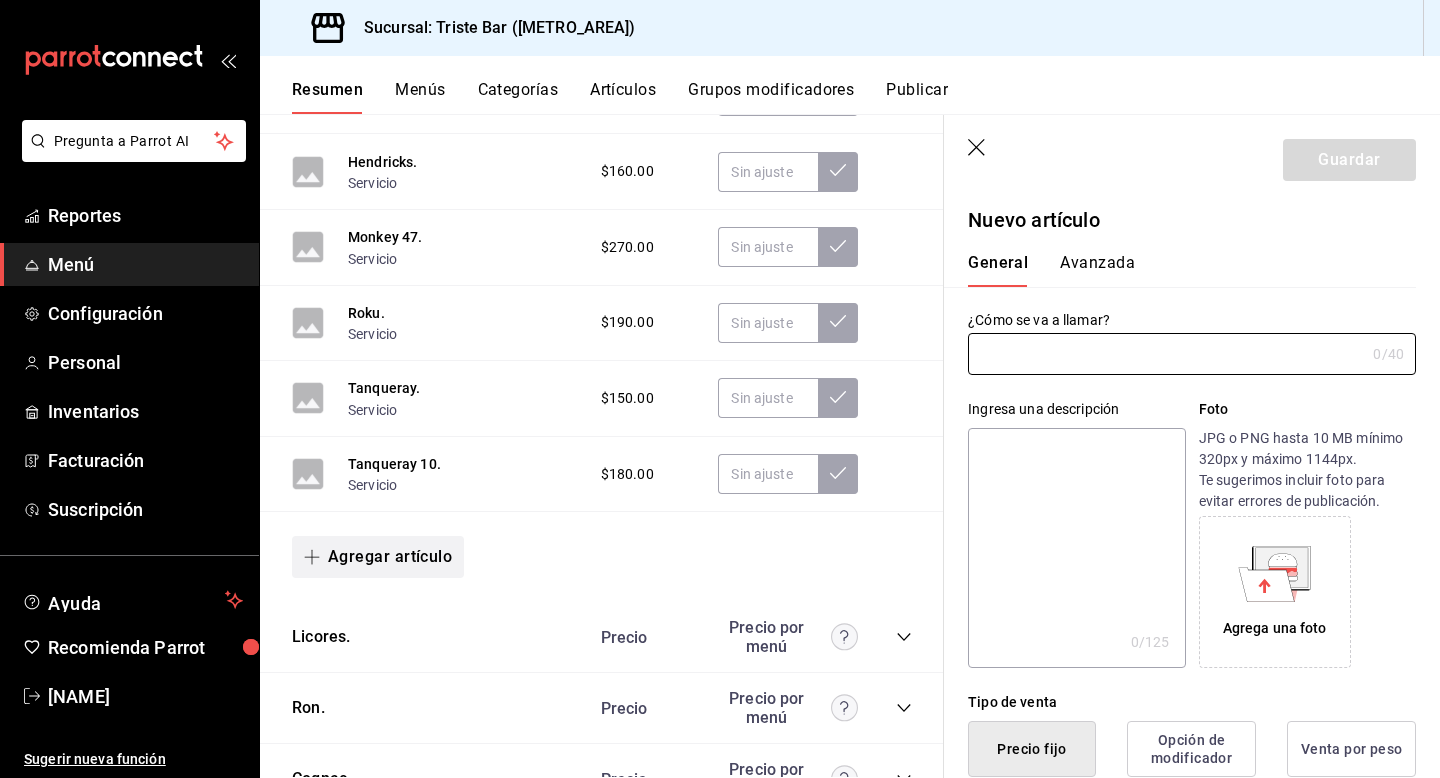 click on "Agregar artículo" at bounding box center [378, 557] 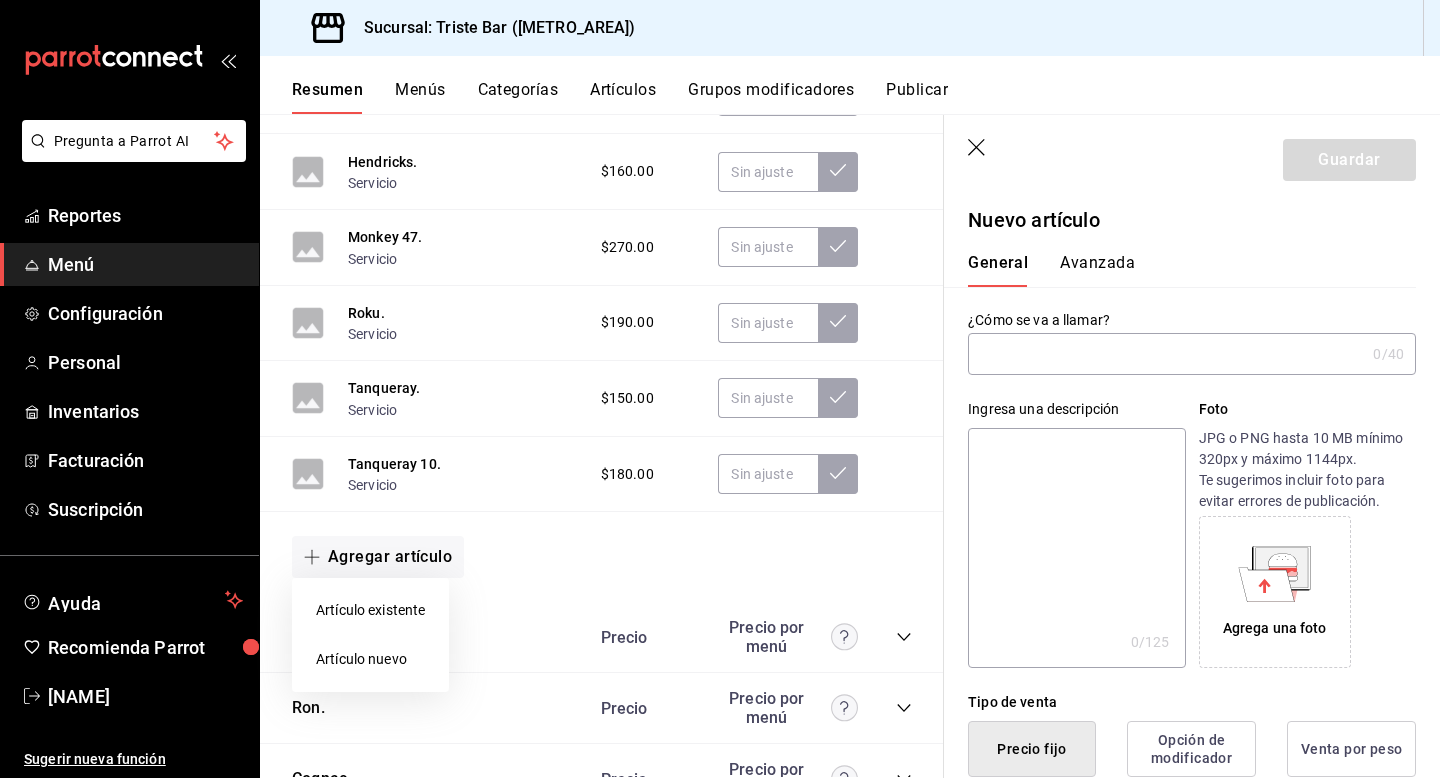 click at bounding box center (720, 389) 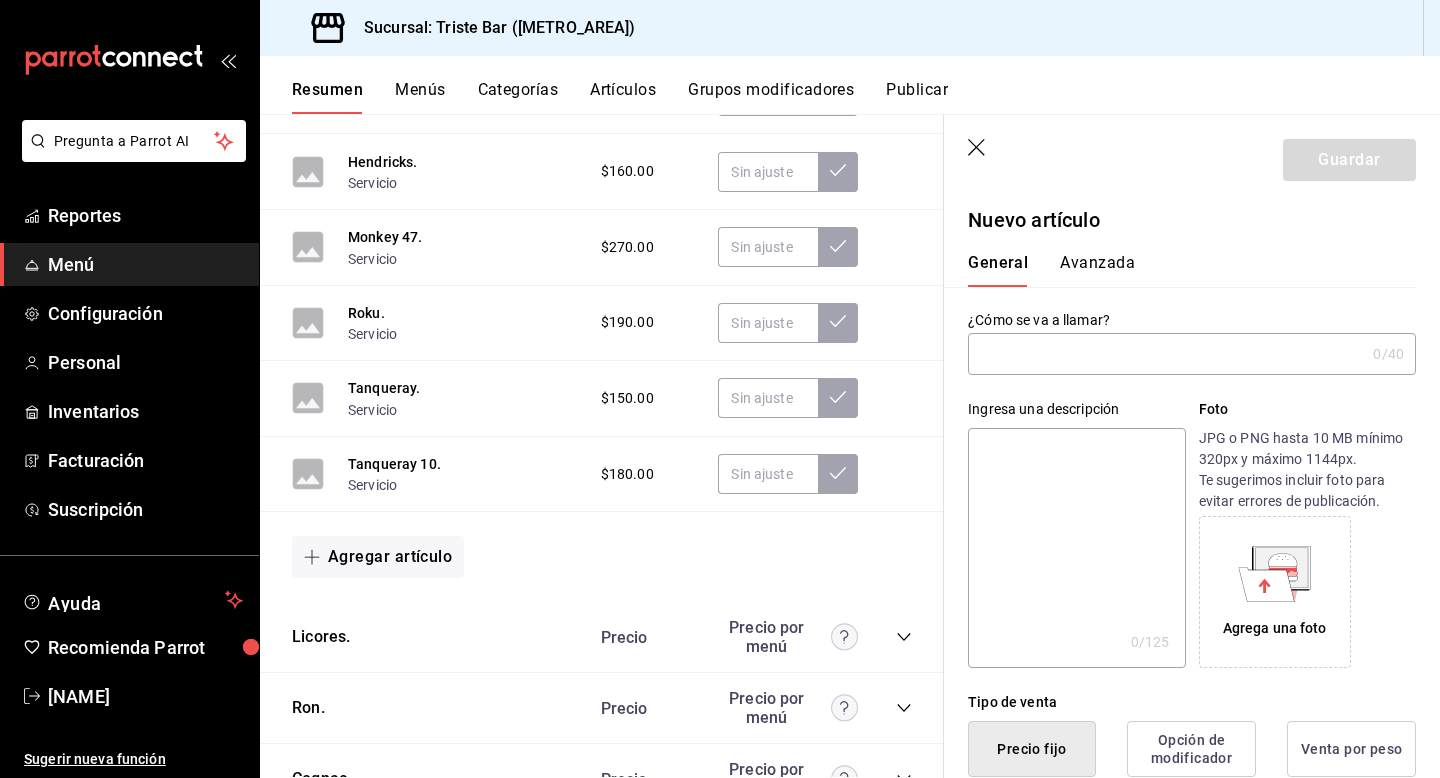 click at bounding box center (1166, 354) 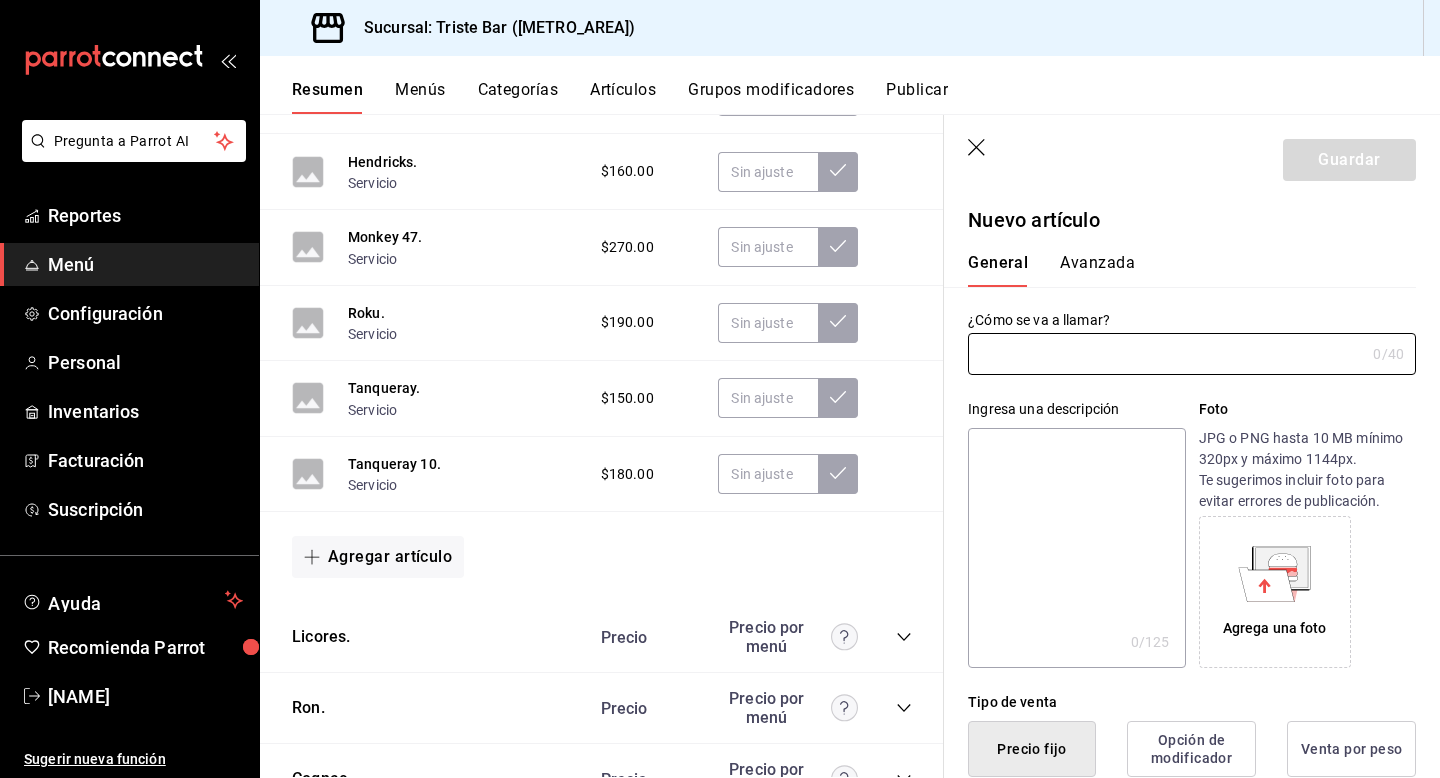 click on "Avanzada" at bounding box center (1097, 270) 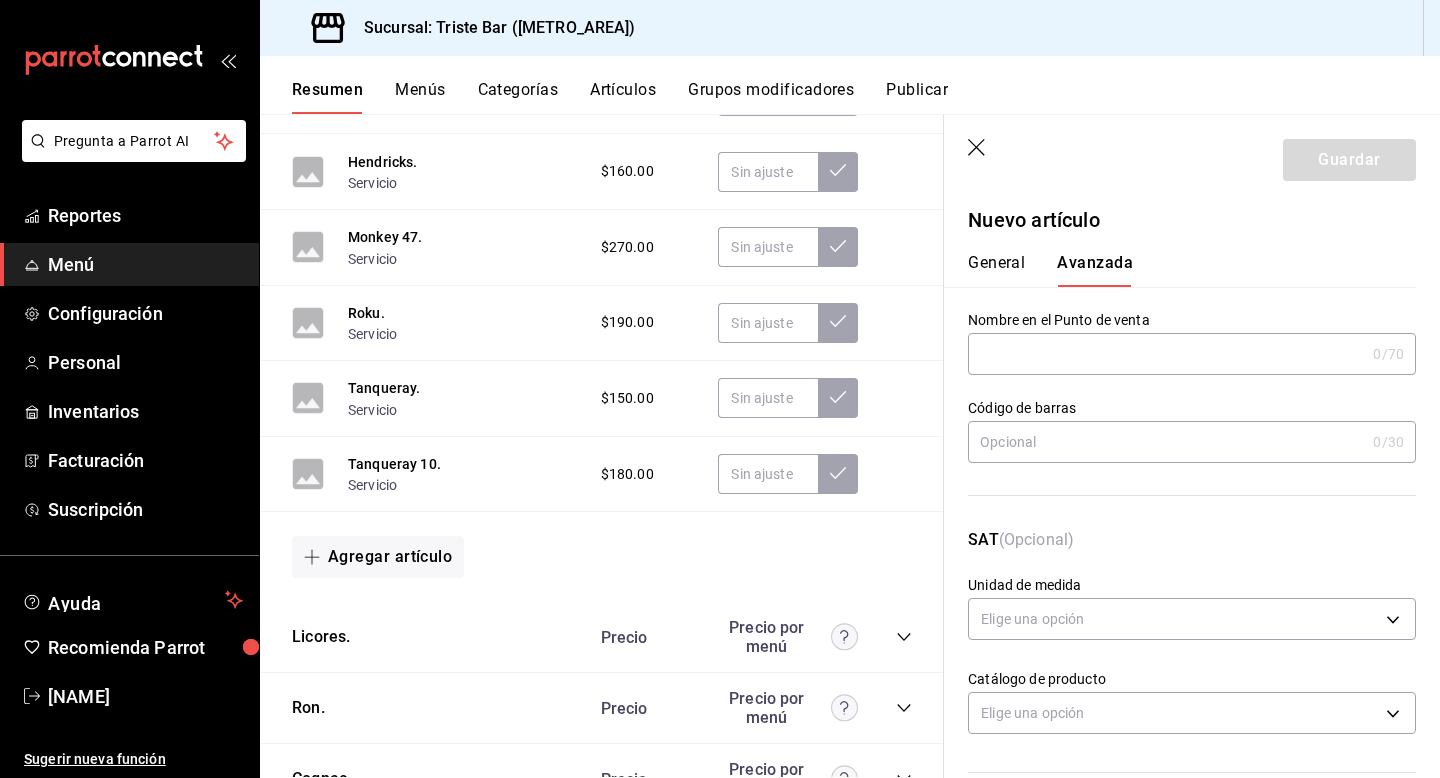 click at bounding box center (1166, 354) 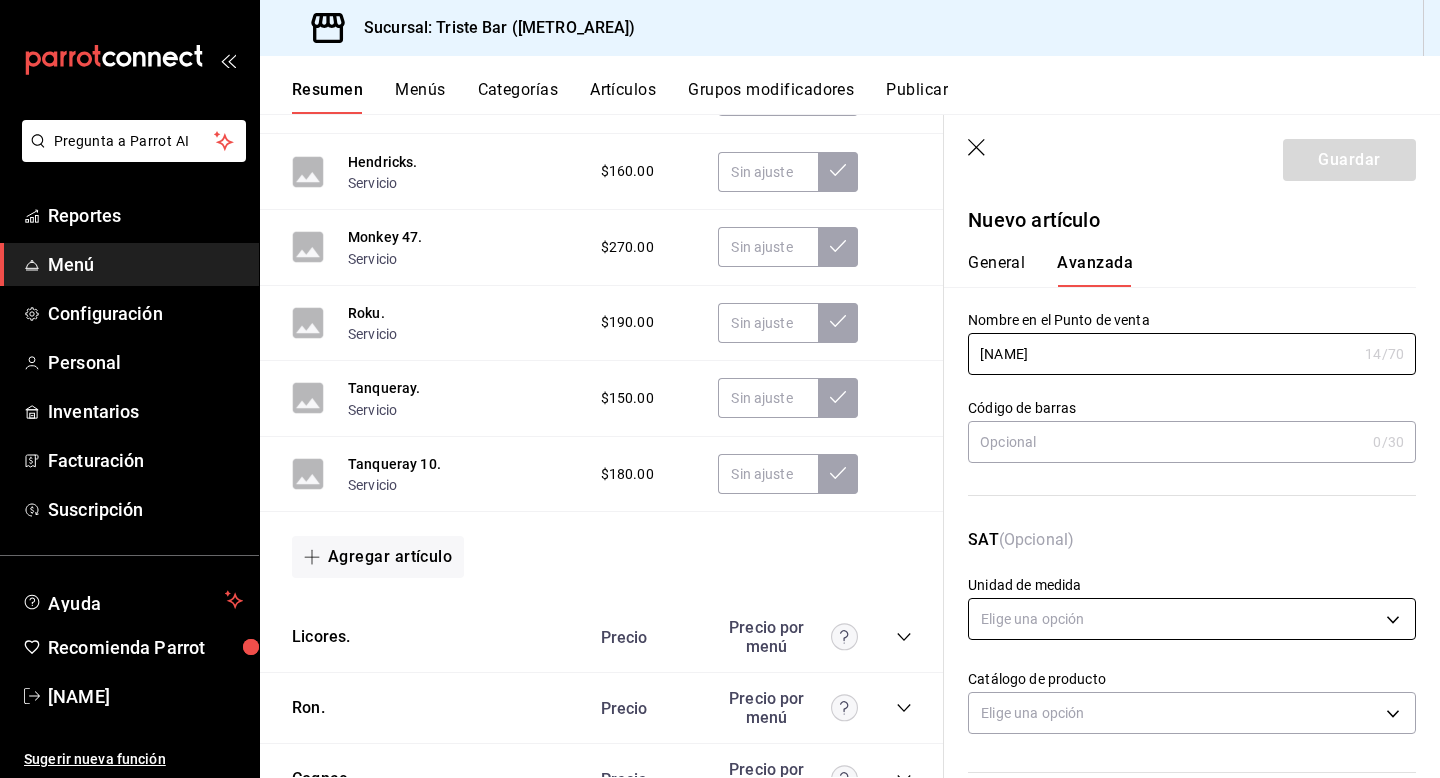 type on "[NAME]" 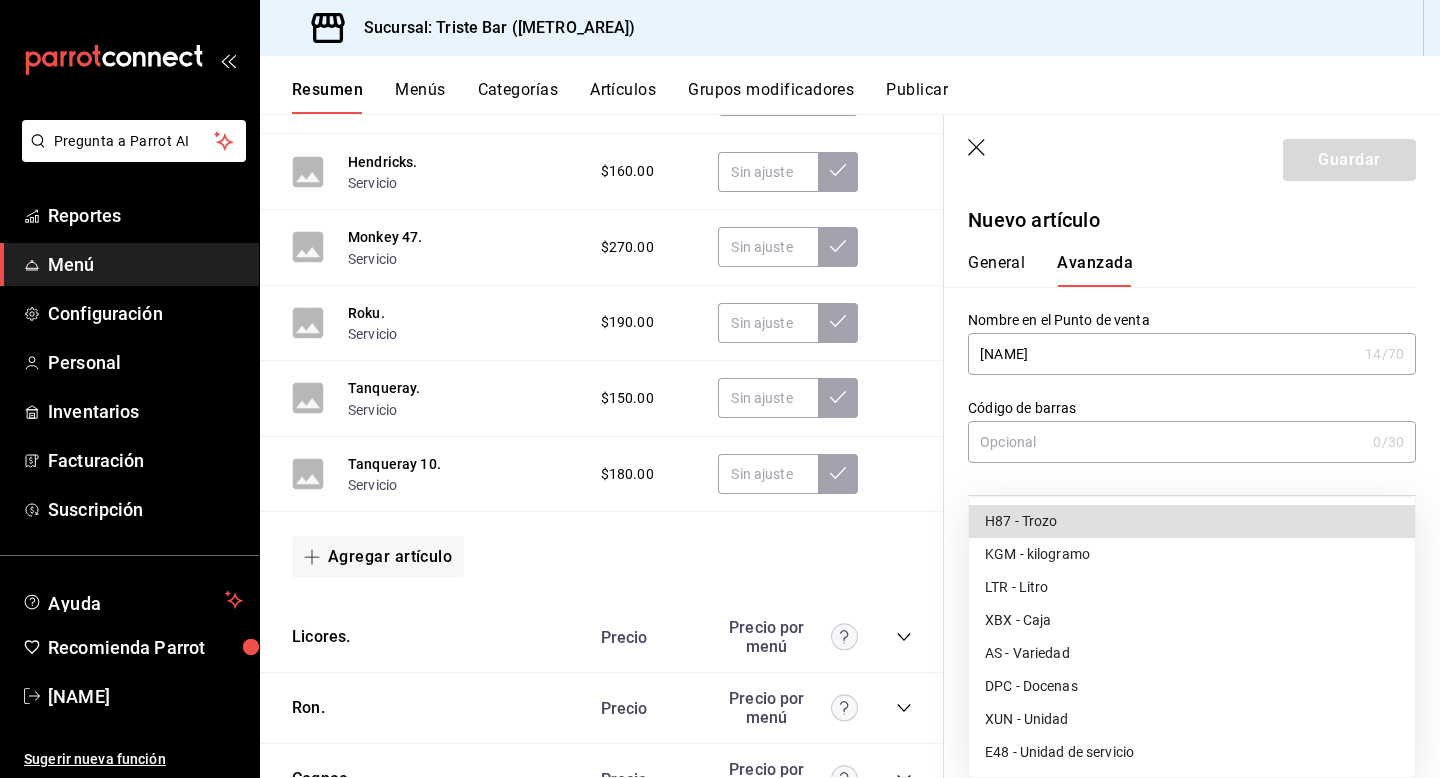 click at bounding box center [720, 389] 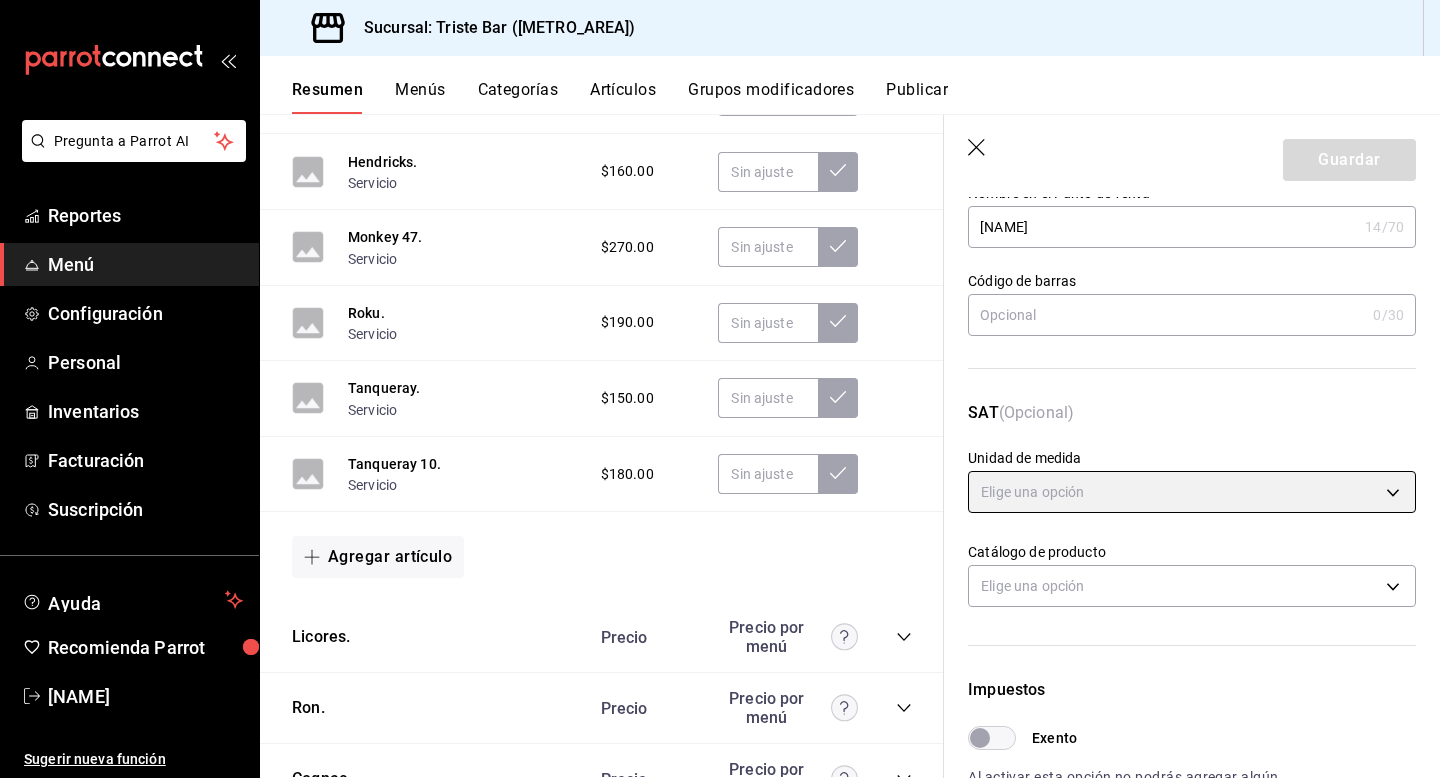 scroll, scrollTop: 128, scrollLeft: 0, axis: vertical 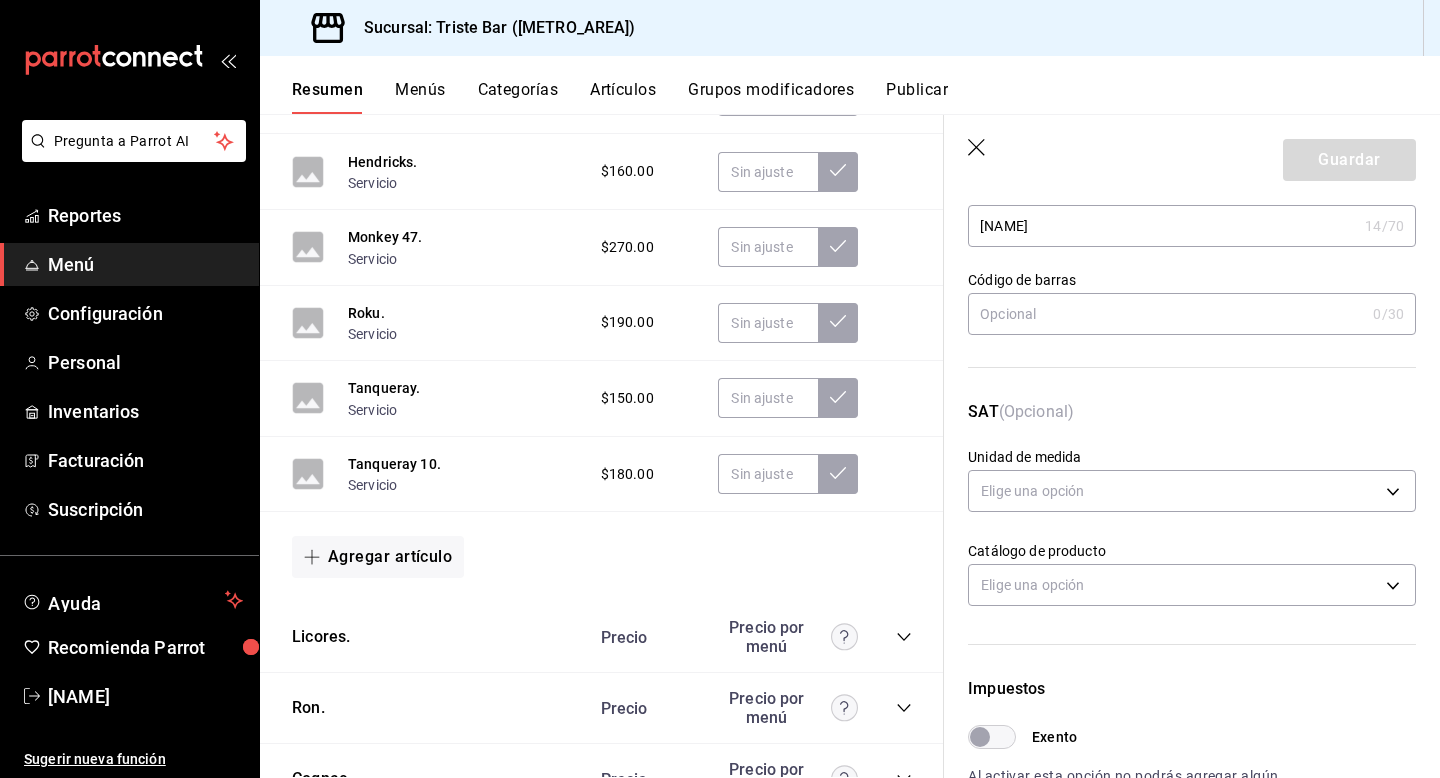 click on "Pregunta a Parrot AI Reportes   Menú   Configuración   Personal   Inventarios   Facturación   Suscripción   Ayuda Recomienda Parrot   [NAME]   Sugerir nueva función   Sucursal: Triste Bar ([METRO_AREA]) Resumen Menús Categorías Artículos Grupos modificadores Publicar Resumen sucursal Si activas ‘Editar artículo por menú’, podrás  personalizar  los menús de esta sucursal.  Para cambios generales, ve a “Organización”. ​ ​ Triste Bar Planta Alta L-D 00:00  -  23:59 Agregar categoría Promo Precio Precio por menú   Cheve 2x1 $60.00 Dry Martini Condesa $130.00 Clover Club $130.00 Gin Tonic Condesa $130.00 [NAME] $99.00 Clásico 130 $130.00 Agregar artículo Vinos Precio Precio por menú   Copa Scielo Mx Tinto $180.00 Botella Scielo Mx Tinto $780.00 Copa Scielo Mx Blanco $180.00 Botella Scielo Mx Blanco $780.00 Copa Scielo NY Rose $180.00 Botella Scielo NY Rose $780.00 Agregar artículo Mezcal. Precio Precio por menú   Agregar artículo Off menu. Precio Precio por menú   Ginebra." at bounding box center [720, 389] 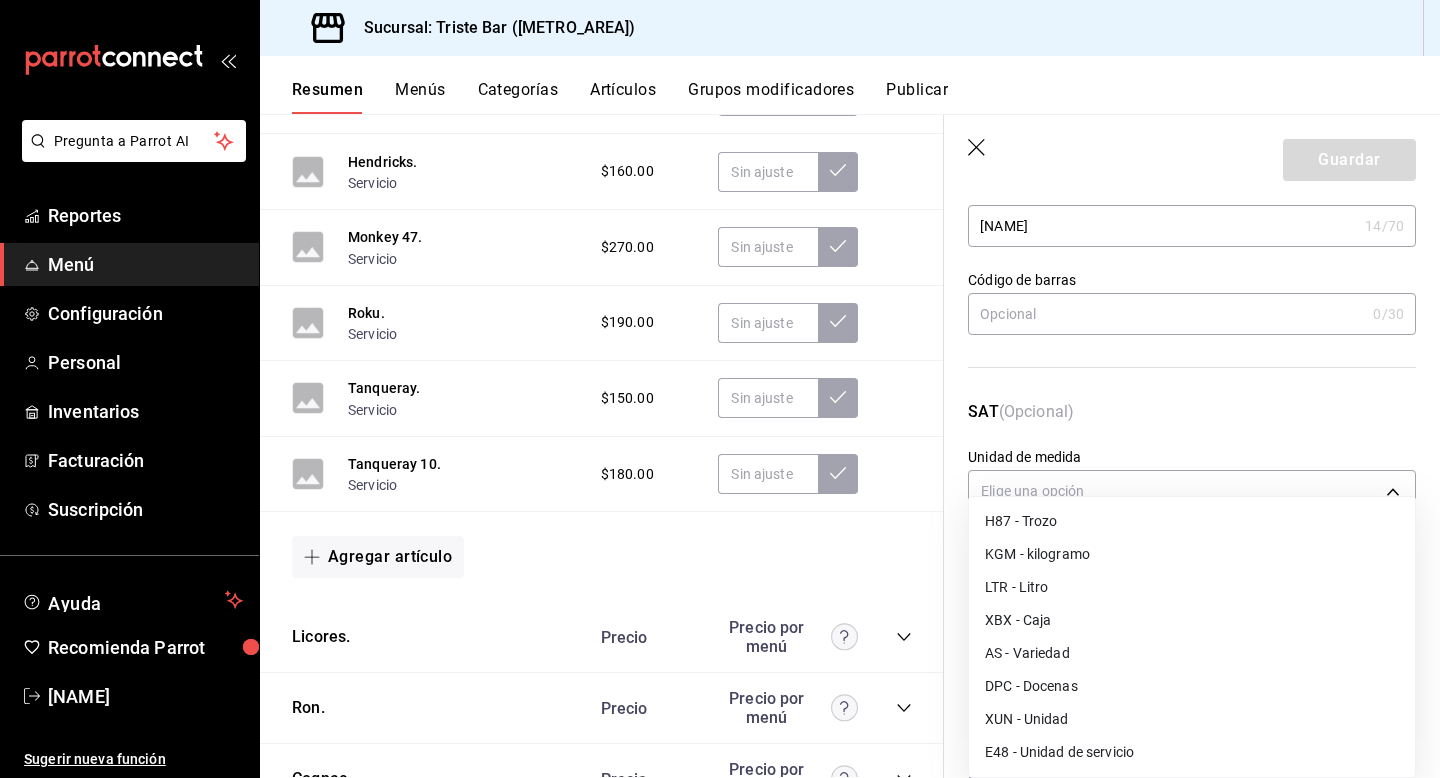 click at bounding box center (720, 389) 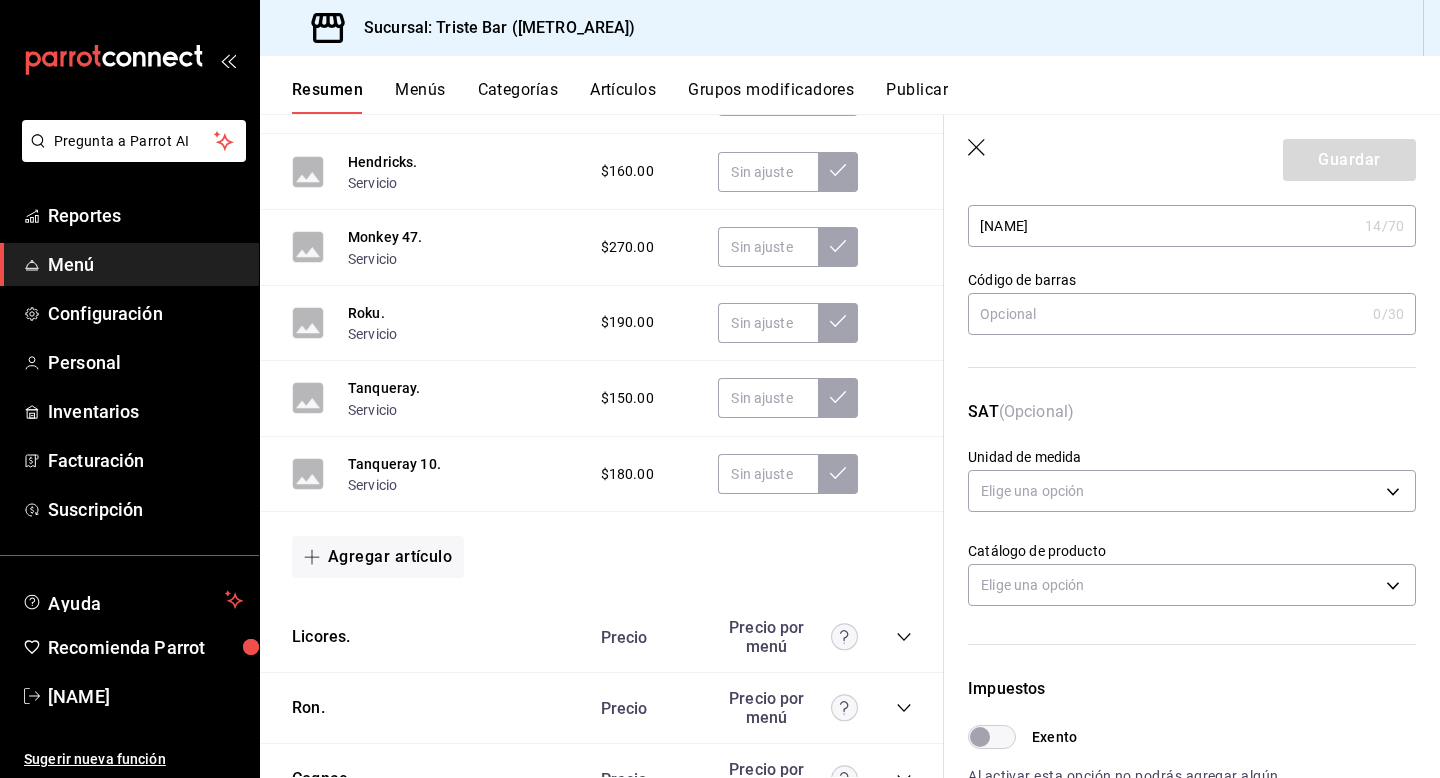 click on "Tanqueray 10. Servicio $150.00" at bounding box center (602, 399) 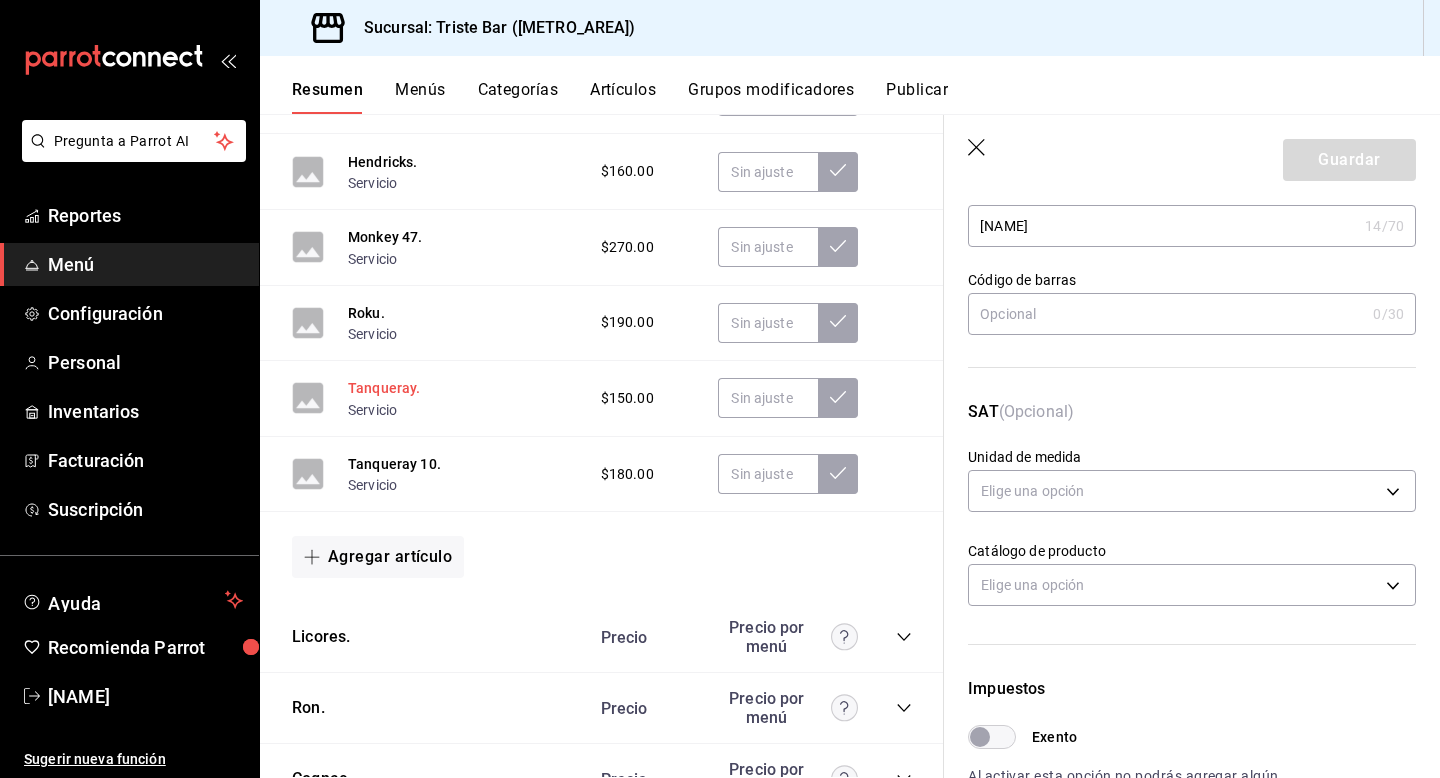 click on "Tanqueray." at bounding box center (384, 388) 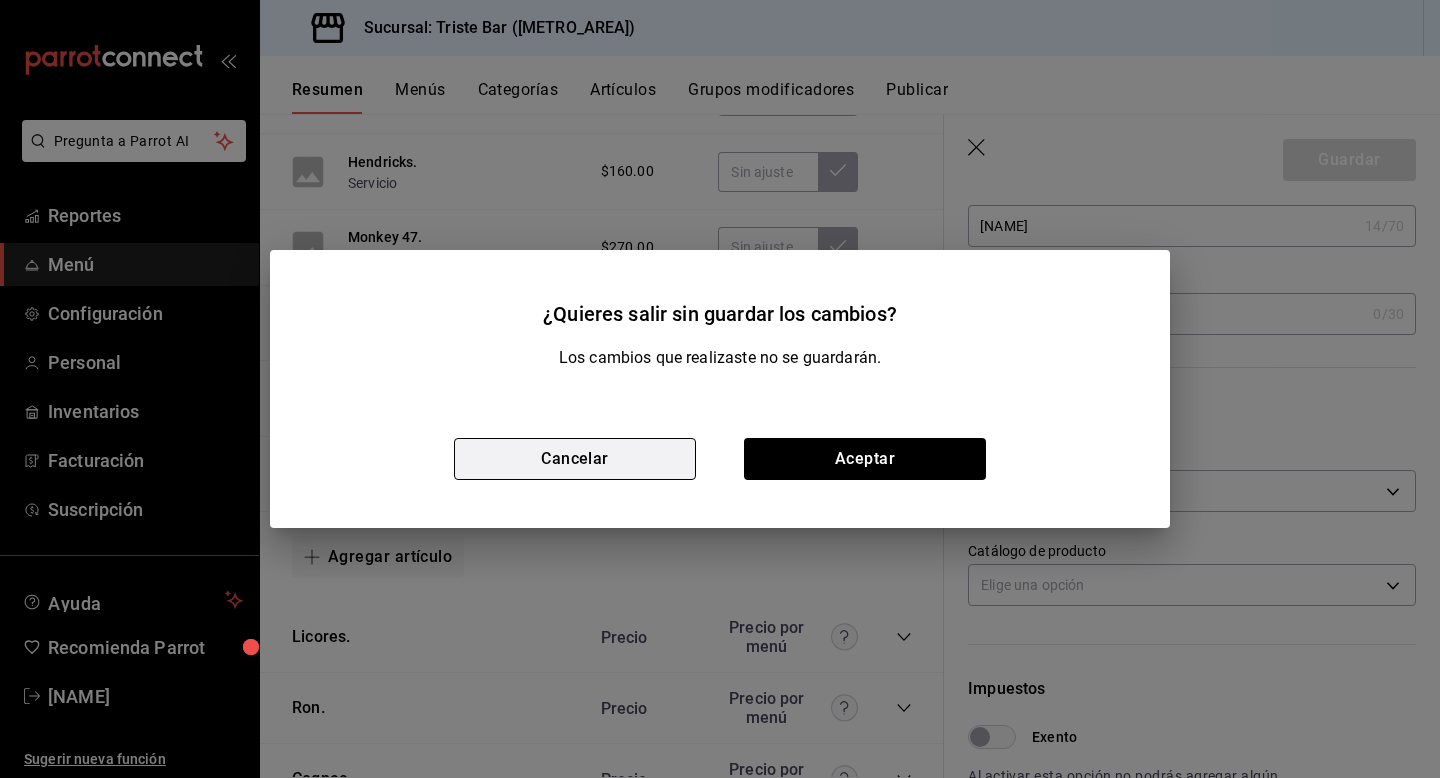 click on "Cancelar" at bounding box center (575, 459) 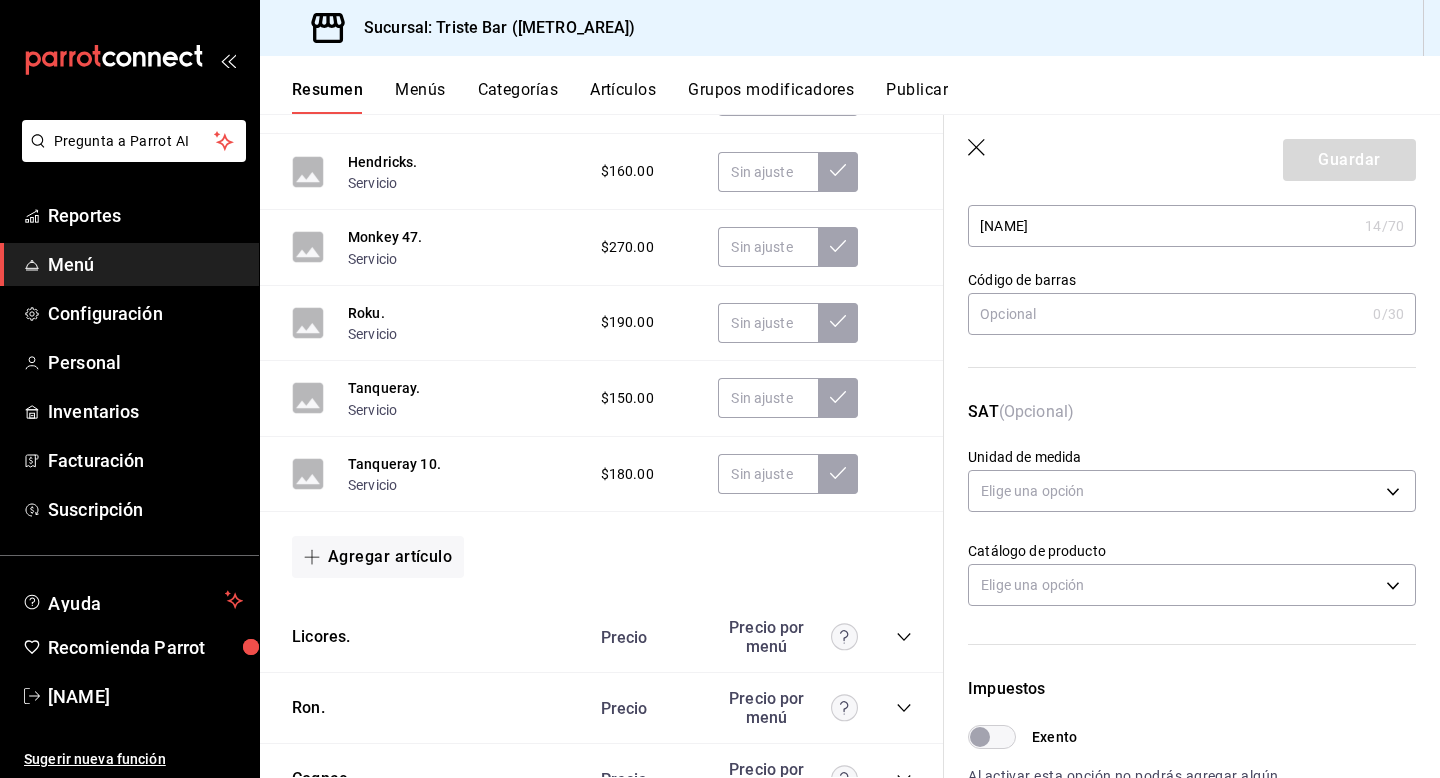 click 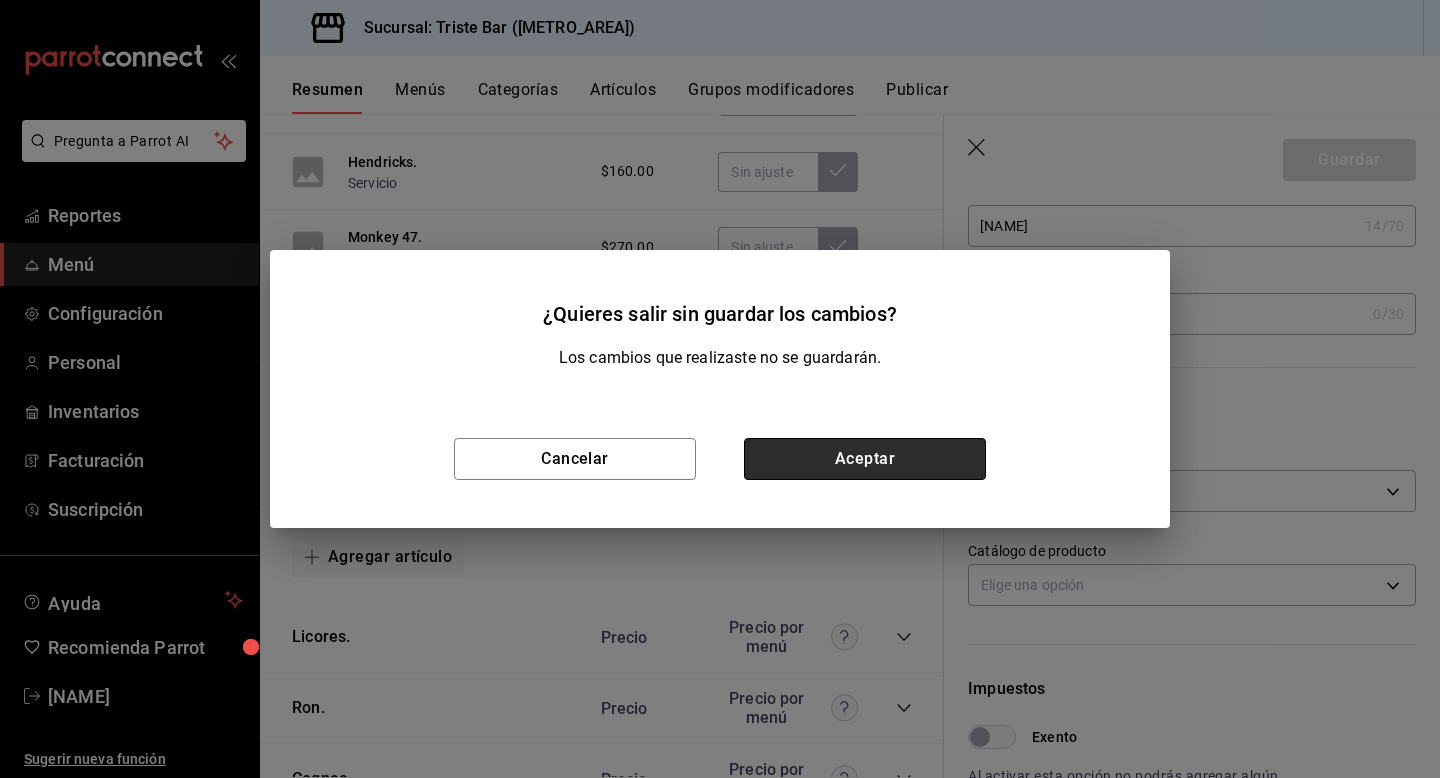click on "Aceptar" at bounding box center (865, 459) 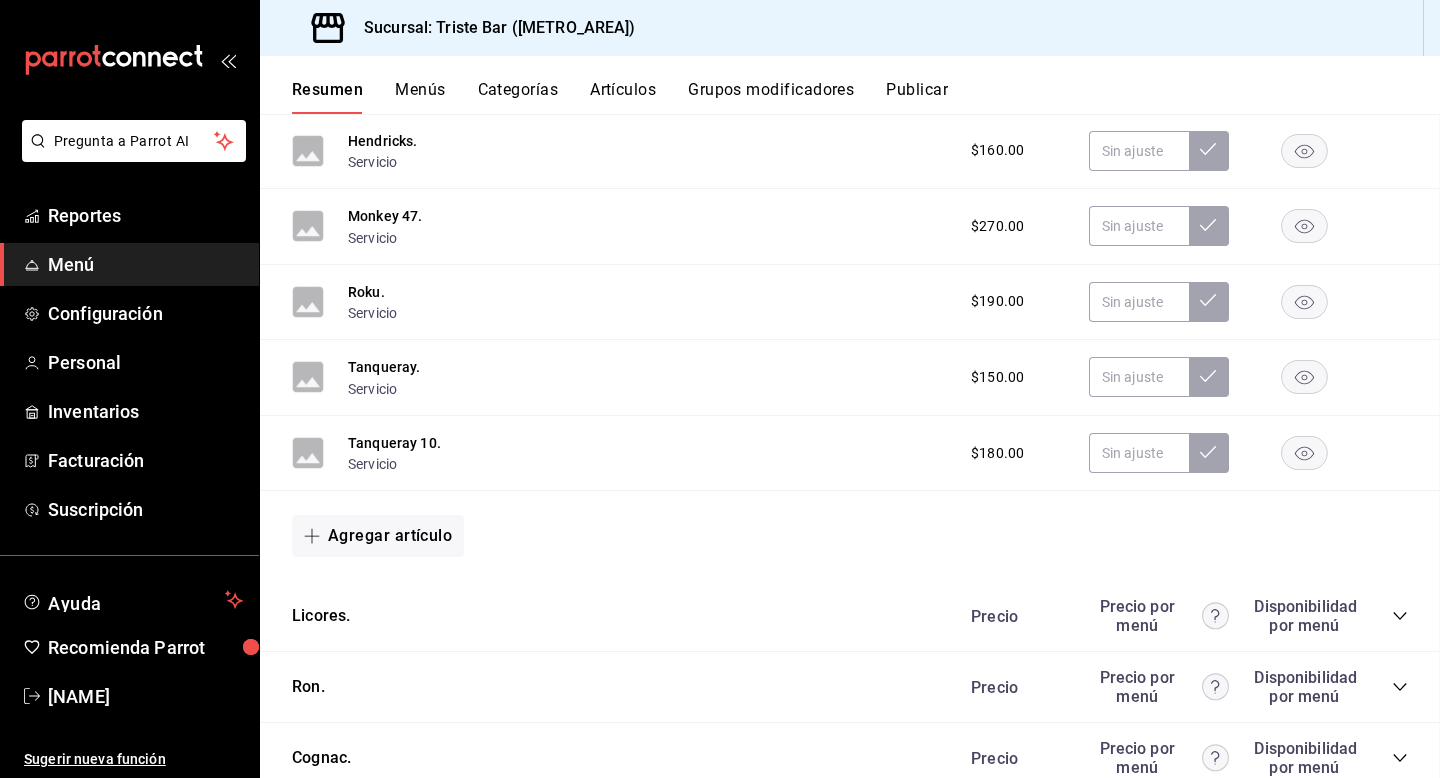 scroll, scrollTop: 0, scrollLeft: 0, axis: both 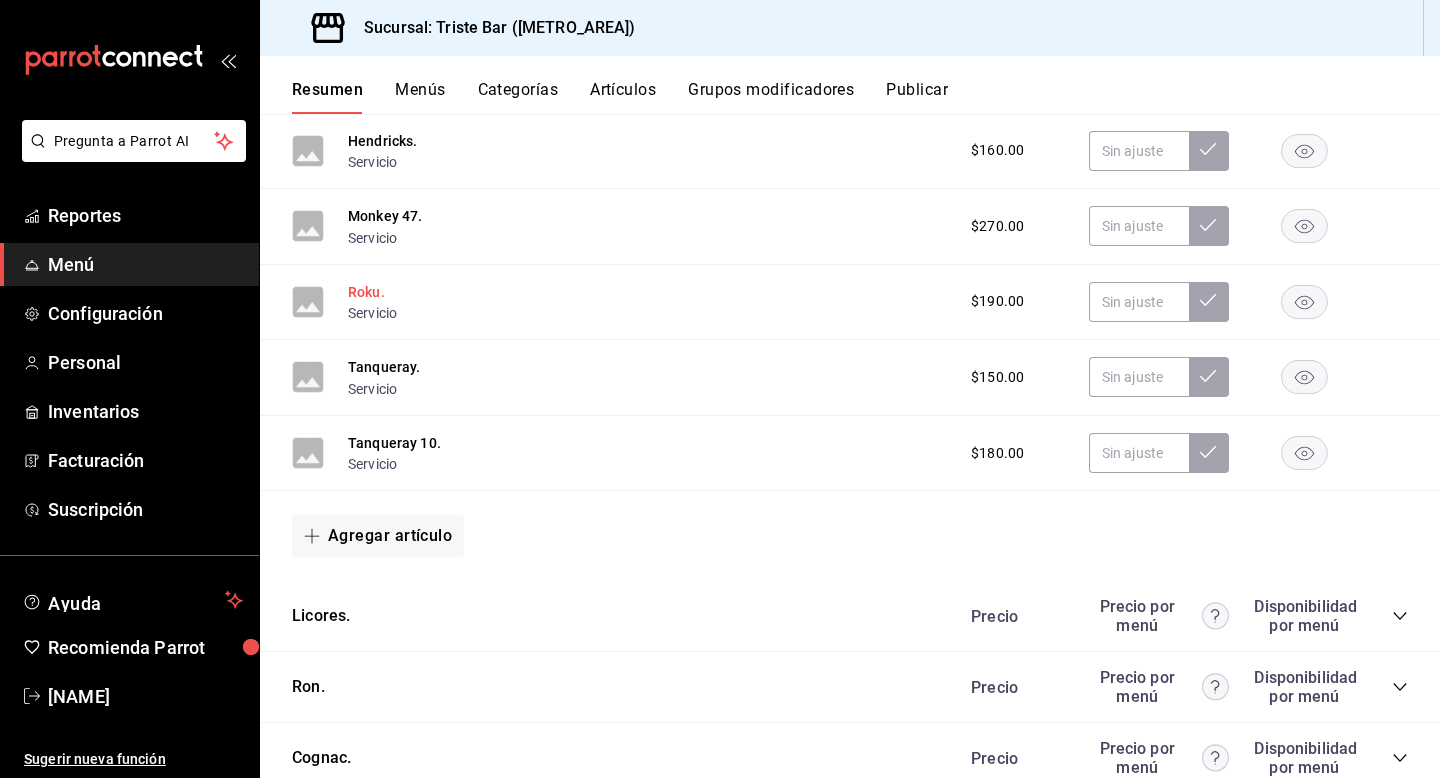 click on "Roku." at bounding box center [366, 292] 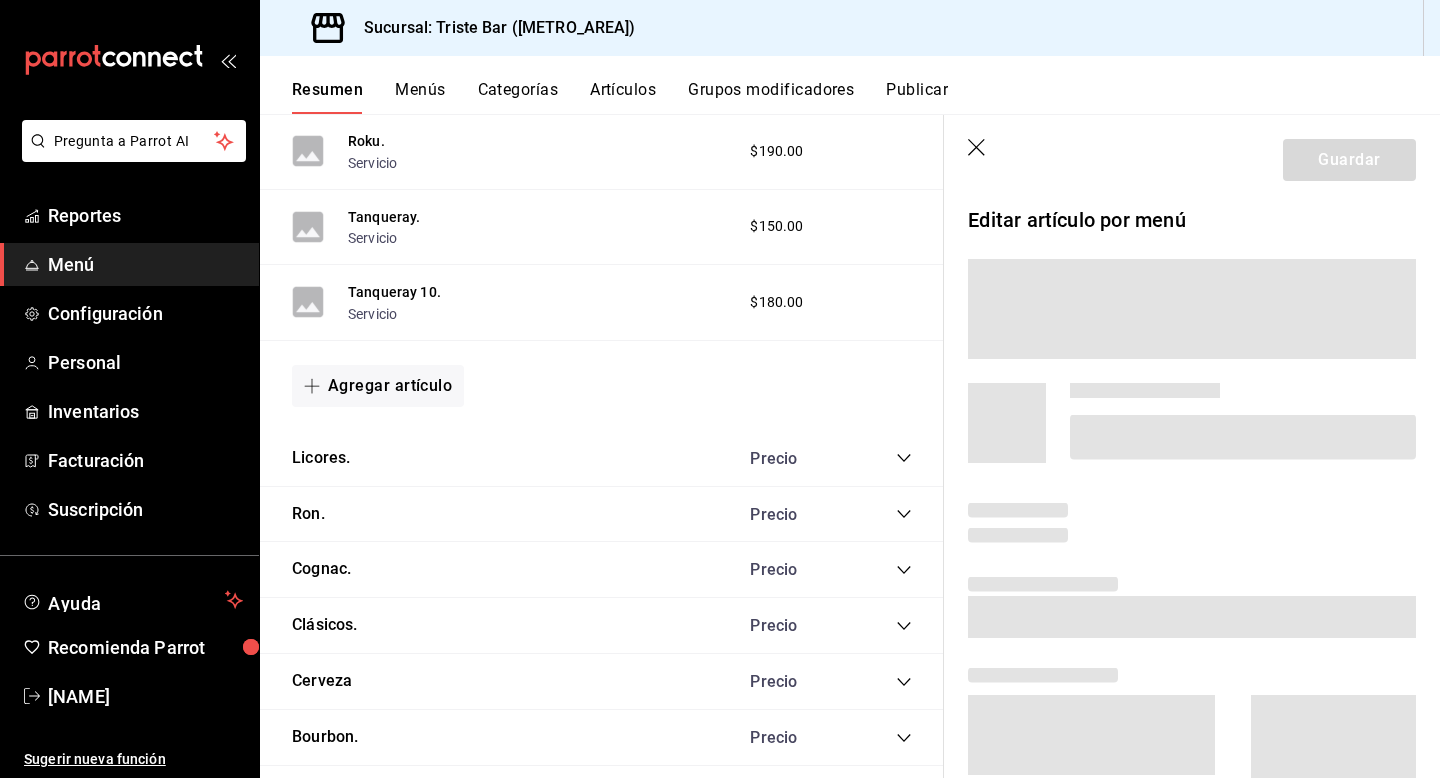 scroll, scrollTop: 1807, scrollLeft: 0, axis: vertical 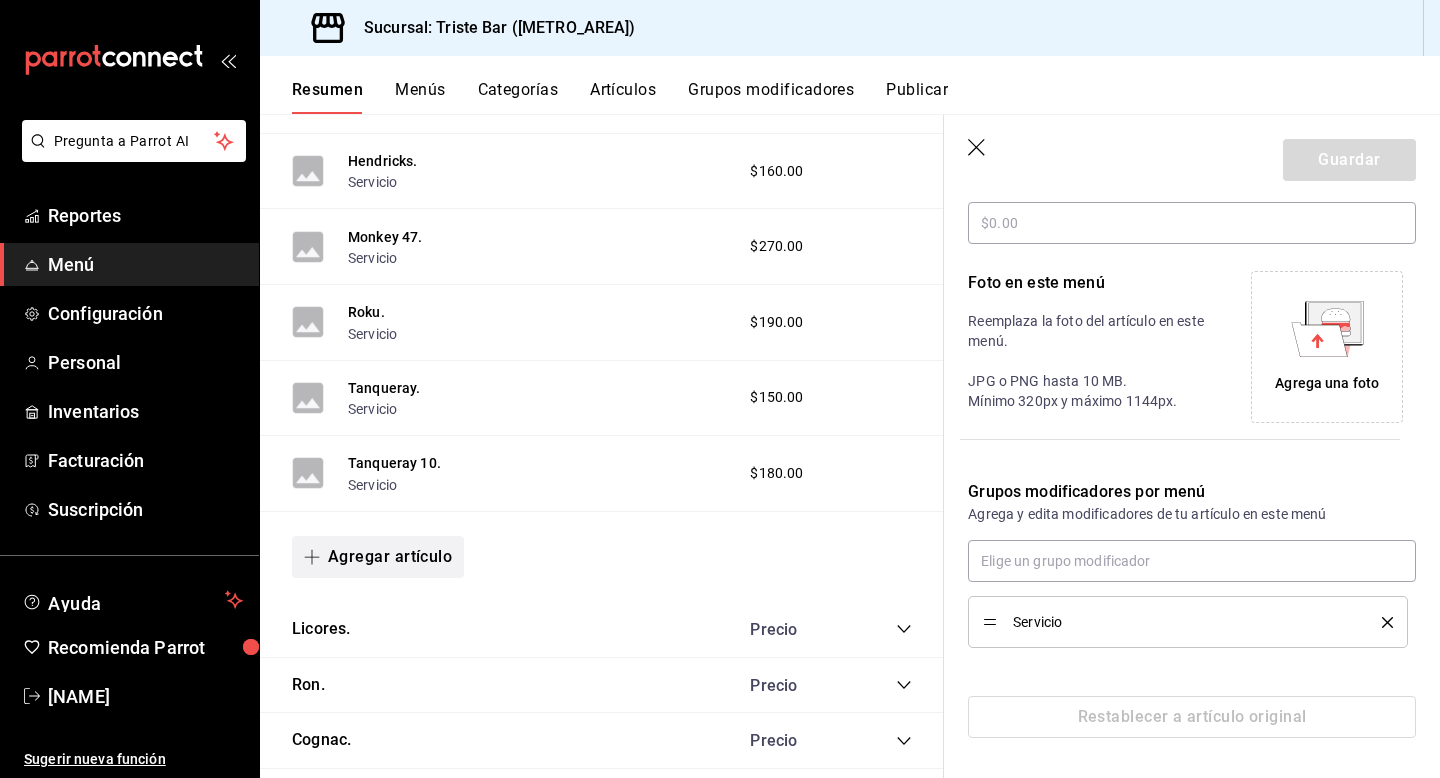 click on "Agregar artículo" at bounding box center [378, 557] 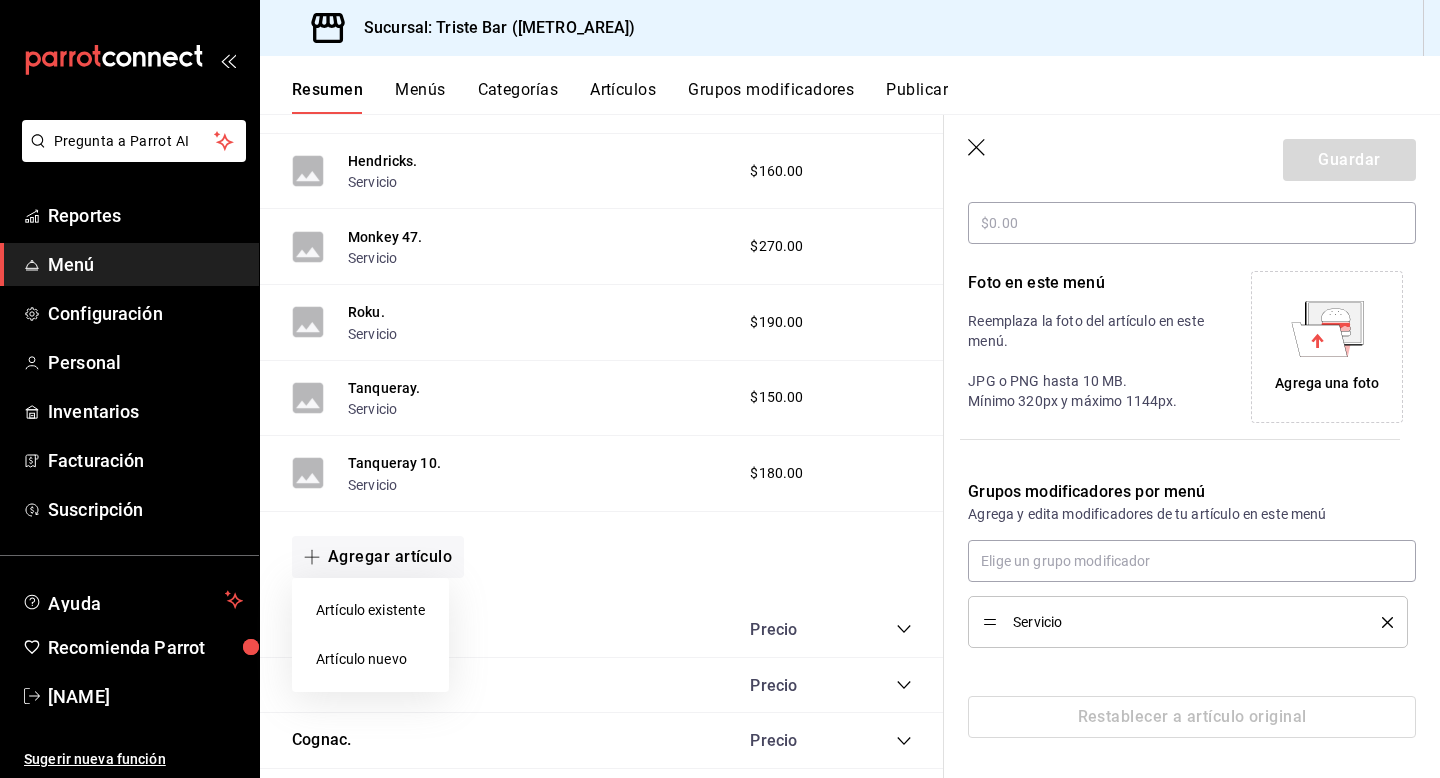 click on "Artículo nuevo" at bounding box center (370, 659) 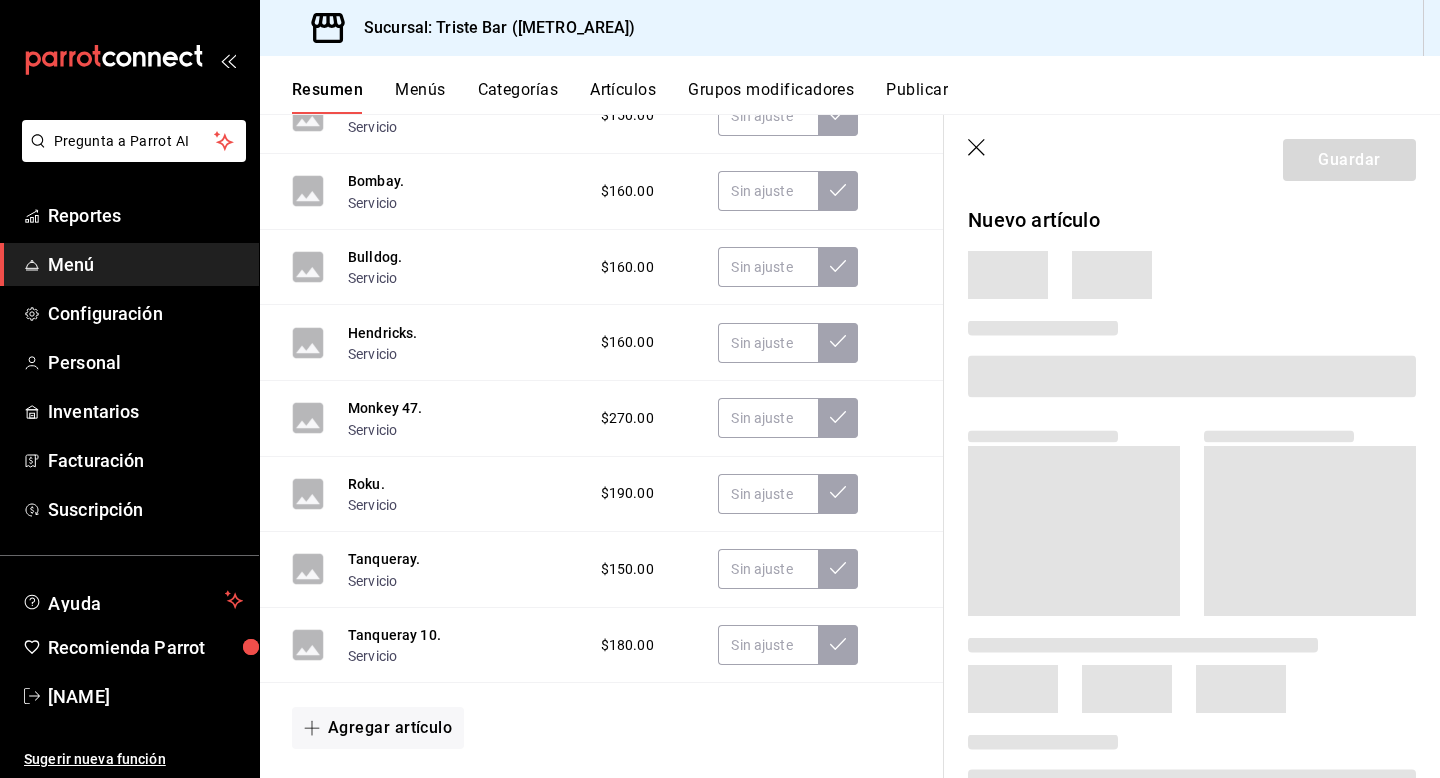 scroll, scrollTop: 1979, scrollLeft: 0, axis: vertical 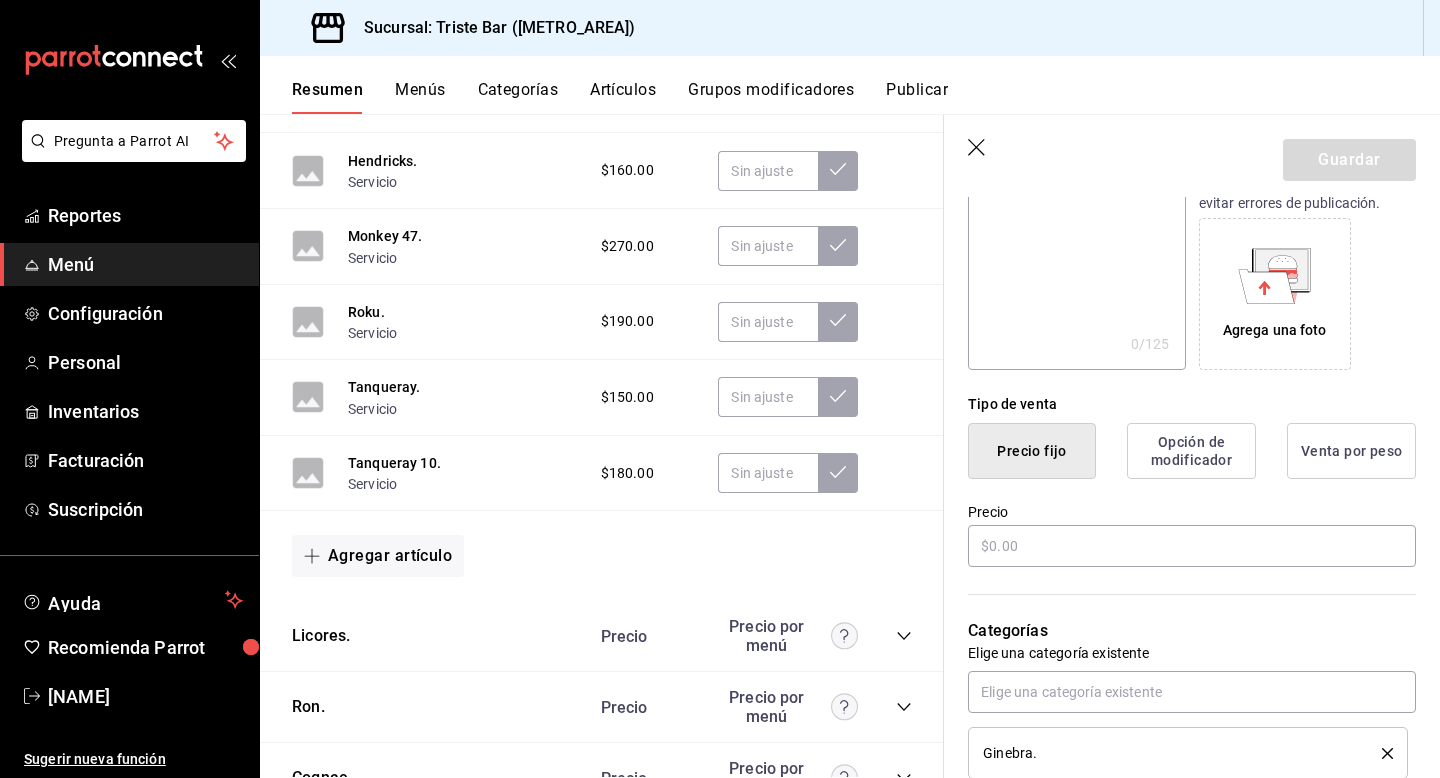 click on "Opción de modificador" at bounding box center [1191, 451] 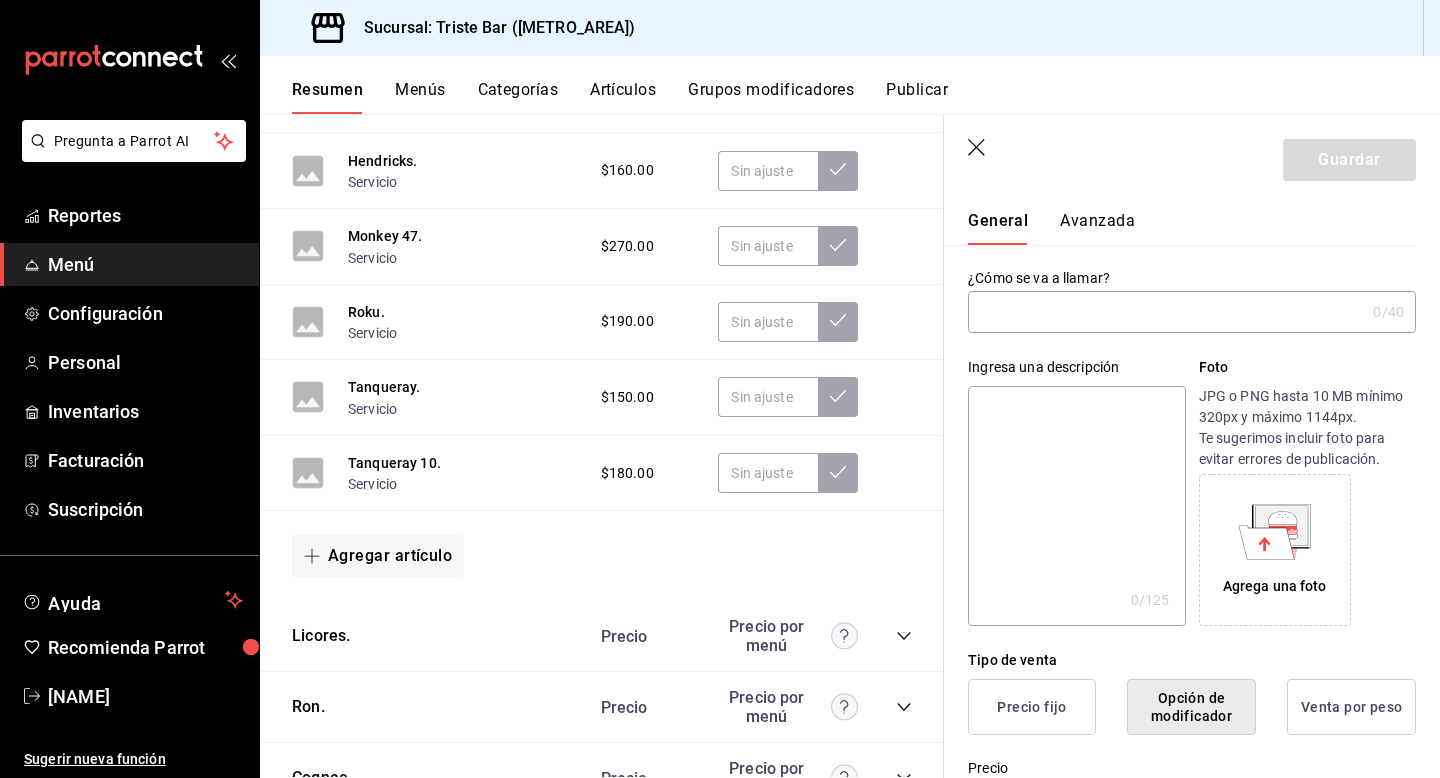 scroll, scrollTop: 0, scrollLeft: 0, axis: both 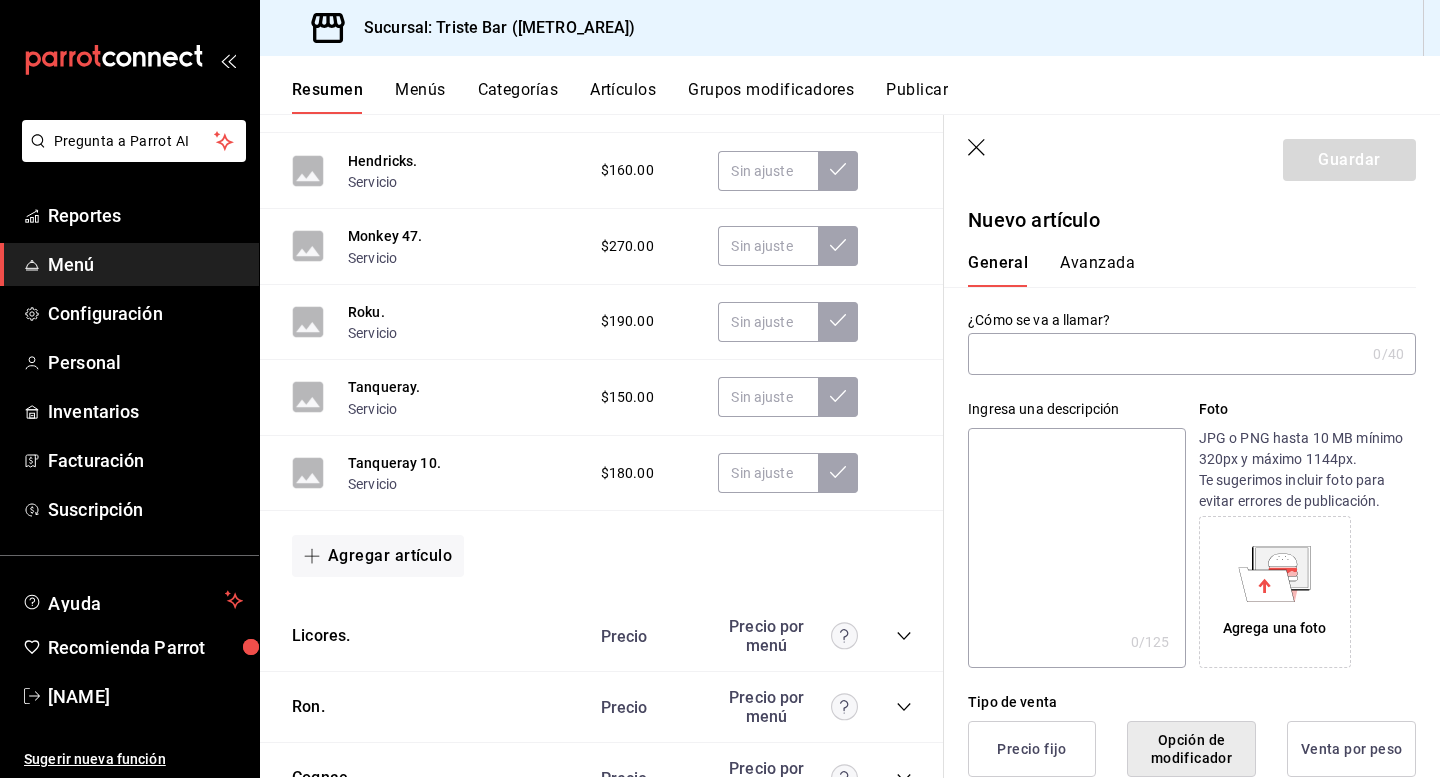click on "Avanzada" at bounding box center (1097, 270) 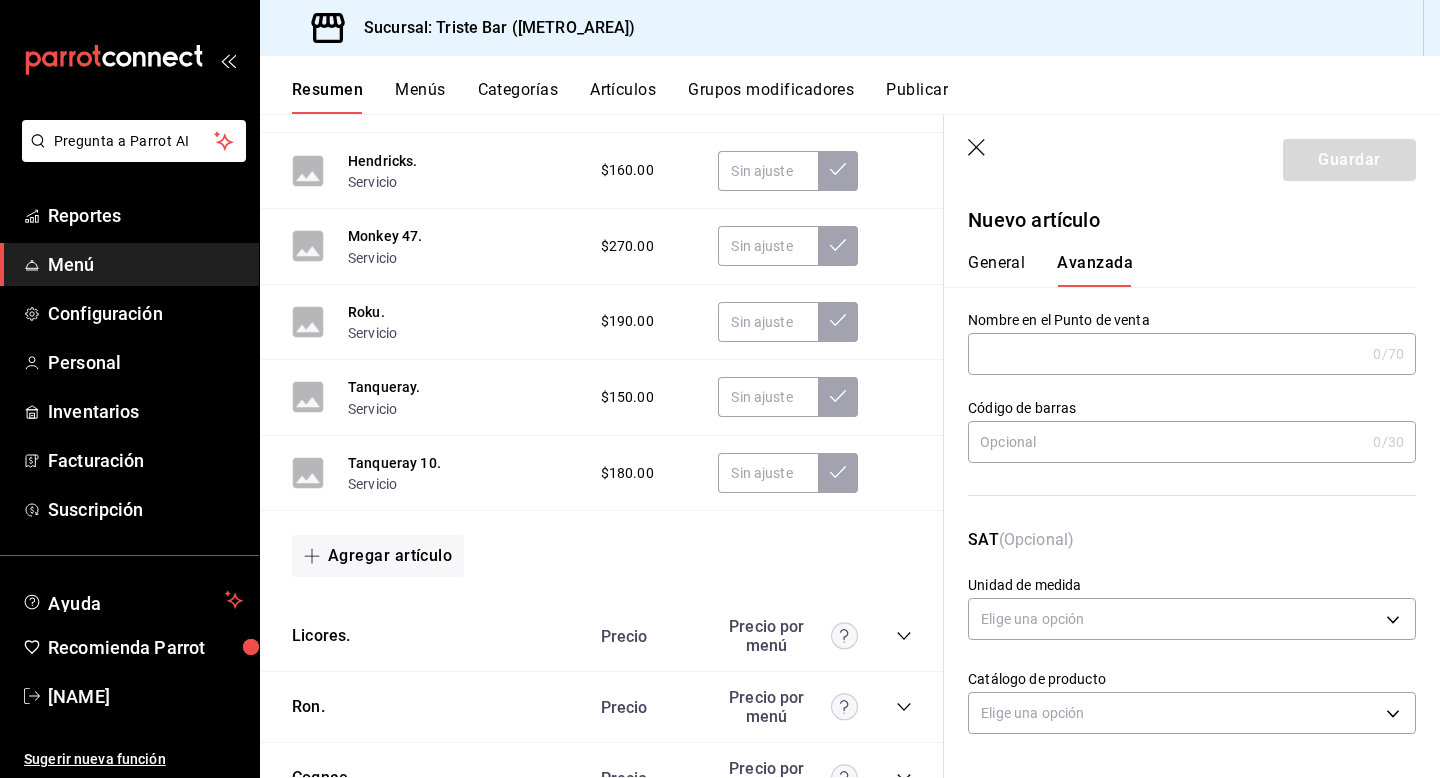 scroll, scrollTop: 2, scrollLeft: 0, axis: vertical 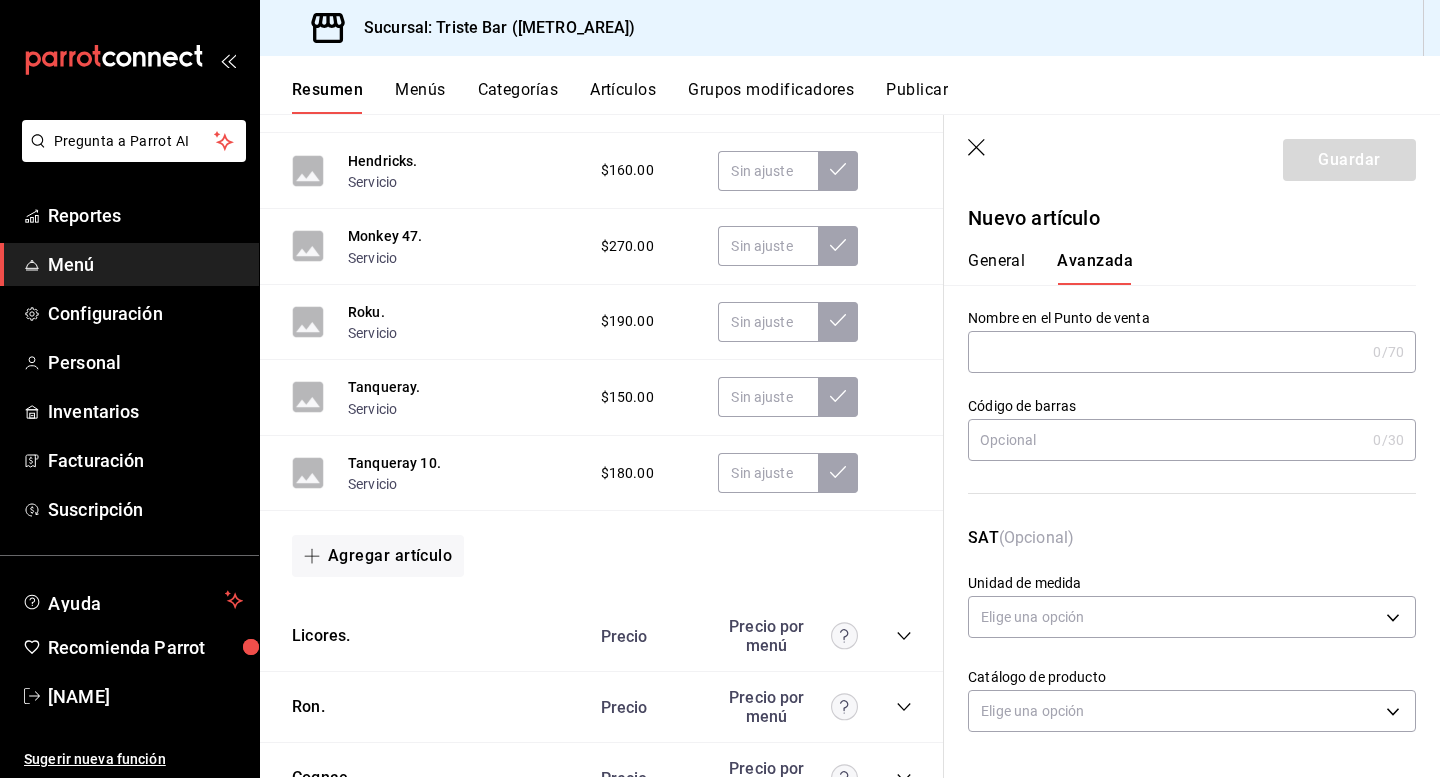 click on "SAT  (Opcional) Unidad de medida Elige una opción" at bounding box center (1180, 573) 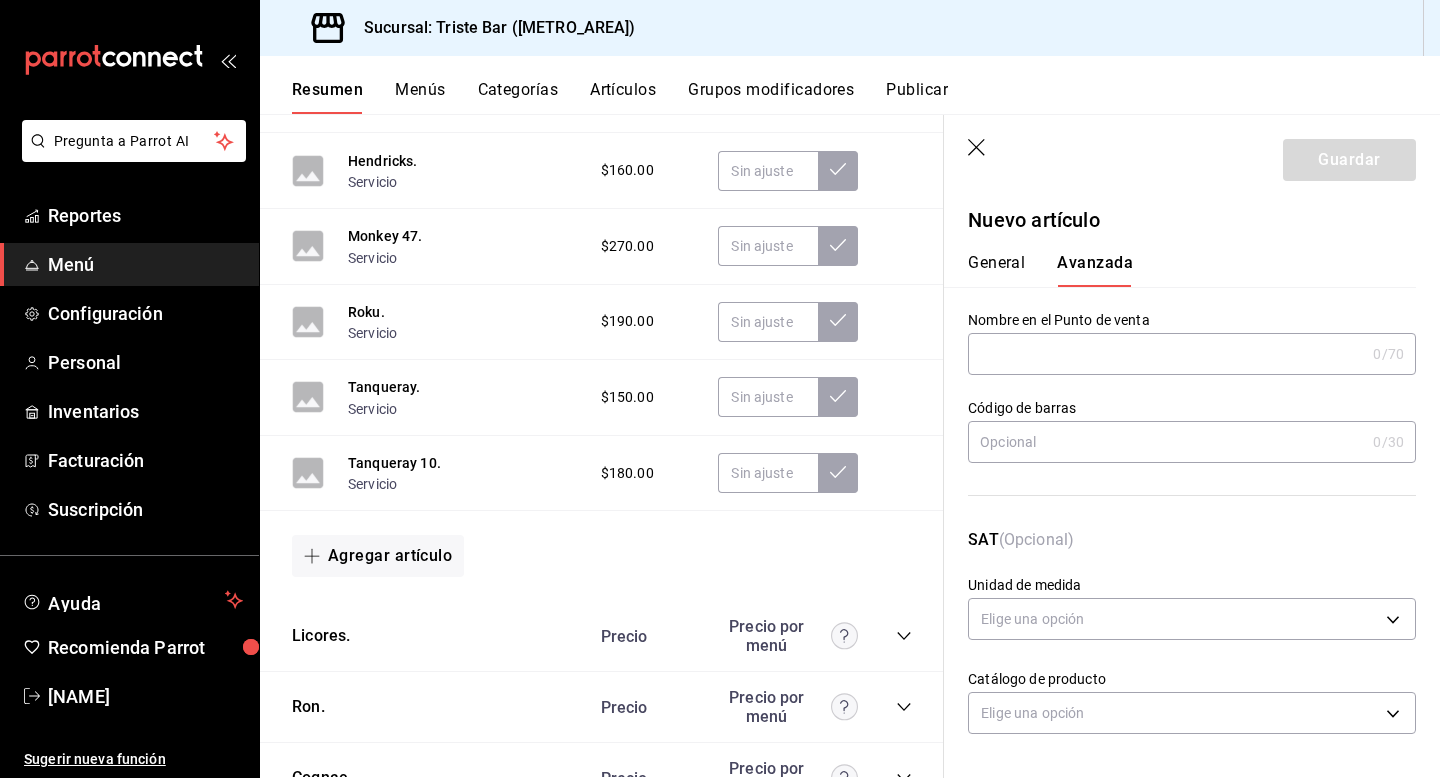 scroll, scrollTop: 2, scrollLeft: 0, axis: vertical 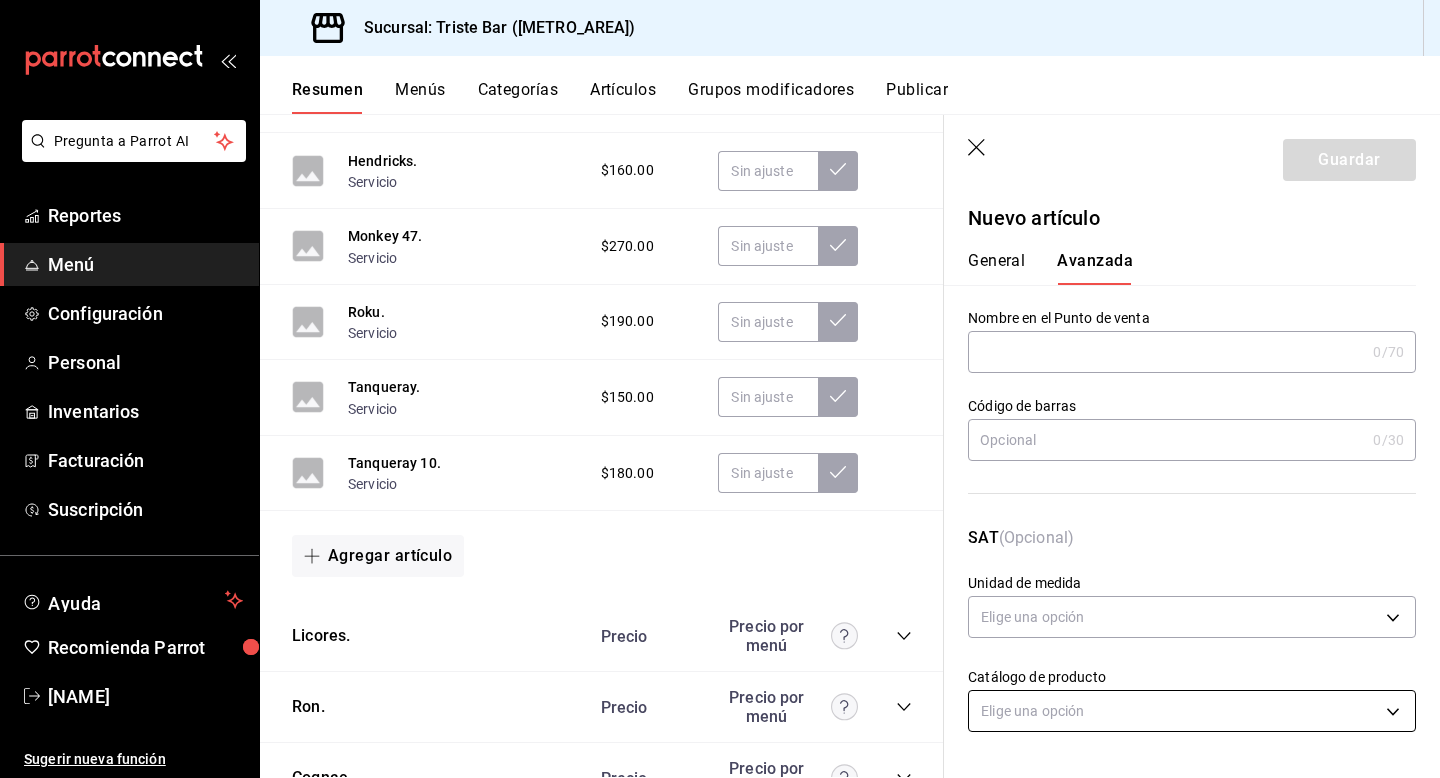 click on "Pregunta a Parrot AI Reportes   Menú   Configuración   Personal   Inventarios   Facturación   Suscripción   Ayuda Recomienda Parrot   [NAME]   Sugerir nueva función   Sucursal: Triste Bar ([METRO_AREA]) Resumen Menús Categorías Artículos Grupos modificadores Publicar Resumen sucursal Si activas ‘Editar artículo por menú’, podrás  personalizar  los menús de esta sucursal.  Para cambios generales, ve a “Organización”. ​ ​ Triste Bar Planta Alta L-D 00:00  -  23:59 Agregar categoría Promo Precio Precio por menú   Cheve 2x1 $60.00 Dry Martini Condesa $130.00 Clover Club $130.00 Gin Tonic Condesa $130.00 [NAME] $99.00 Clásico 130 $130.00 Agregar artículo Vinos Precio Precio por menú   Copa Scielo Mx Tinto $180.00 Botella Scielo Mx Tinto $780.00 Copa Scielo Mx Blanco $180.00 Botella Scielo Mx Blanco $780.00 Copa Scielo NY Rose $180.00 Botella Scielo NY Rose $780.00 Agregar artículo Mezcal. Precio Precio por menú   Agregar artículo Off menu. Precio Precio por menú   Ginebra." at bounding box center (720, 389) 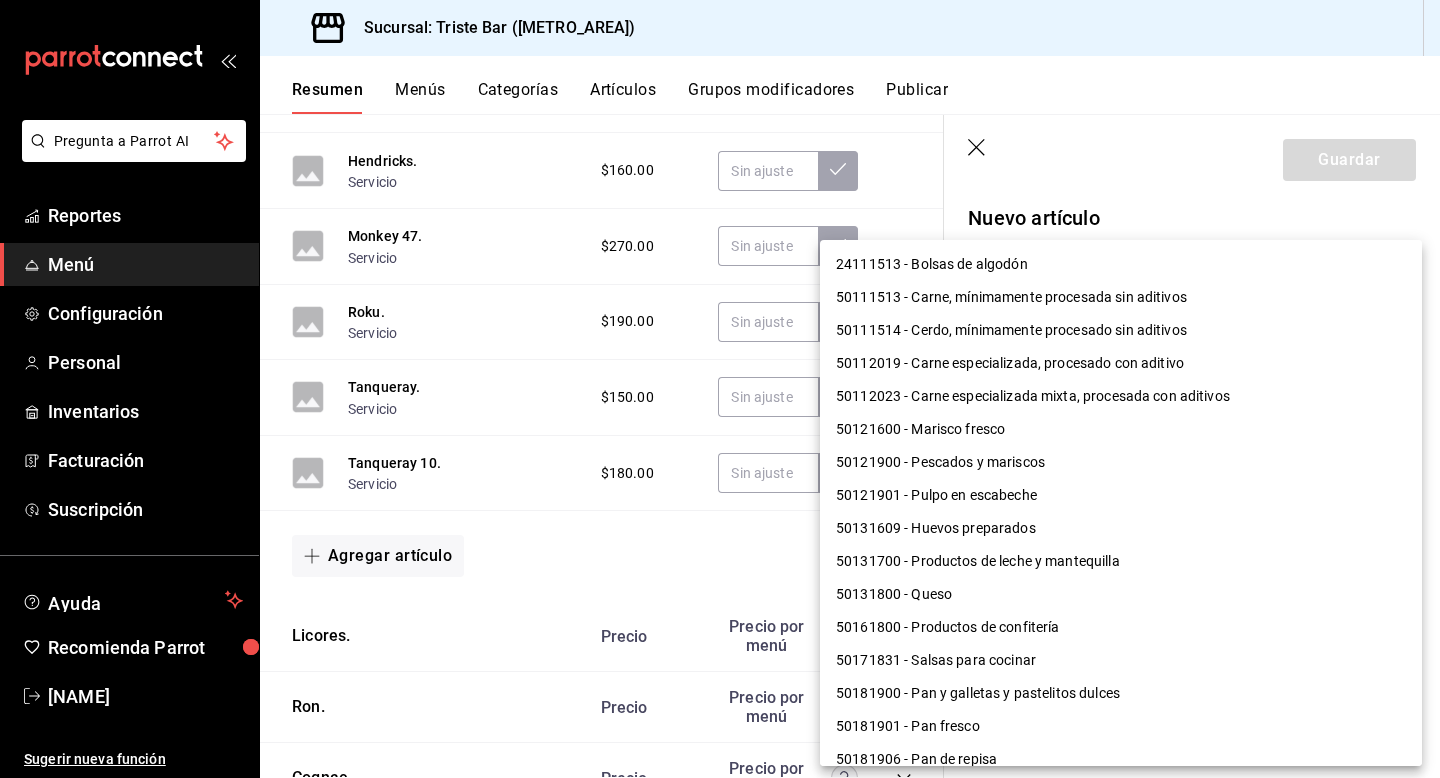click at bounding box center [720, 389] 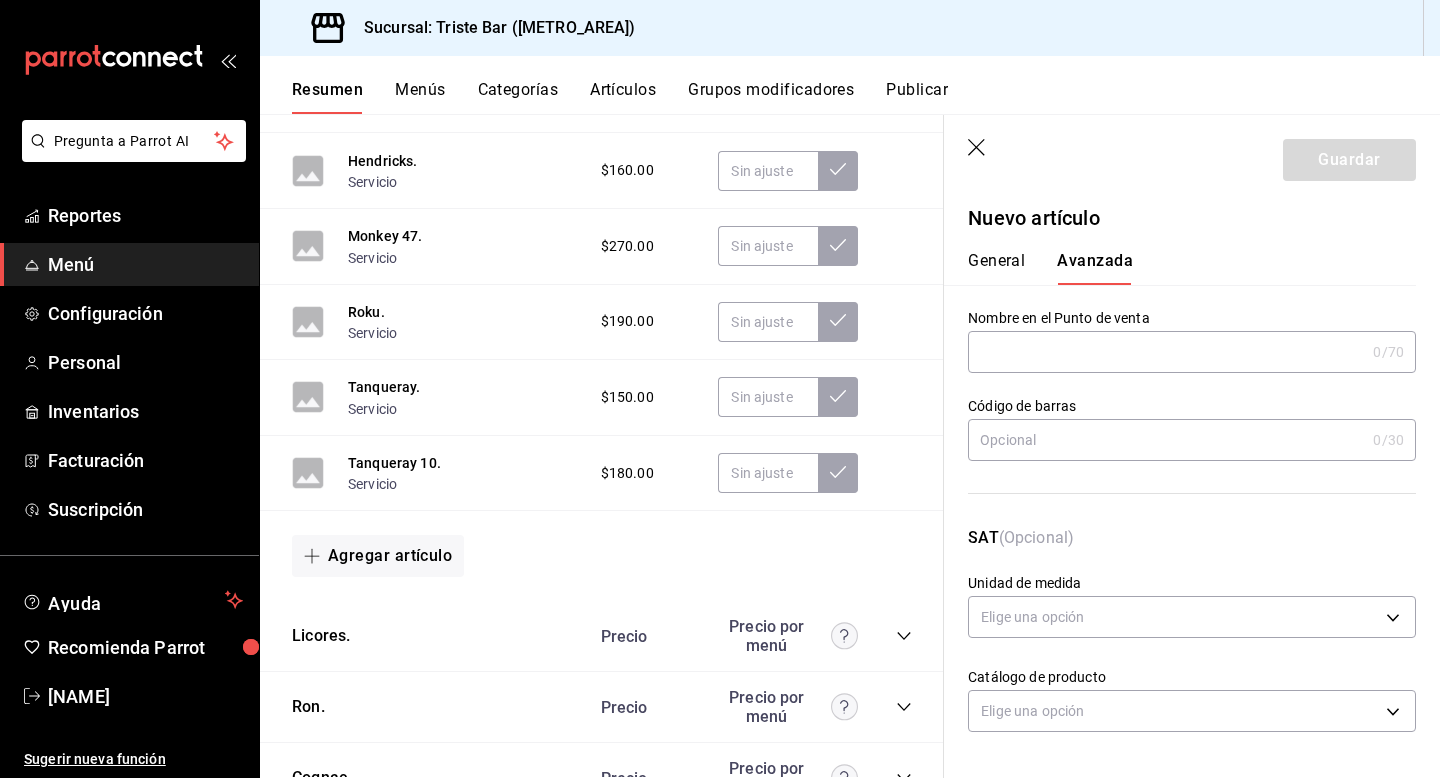 click 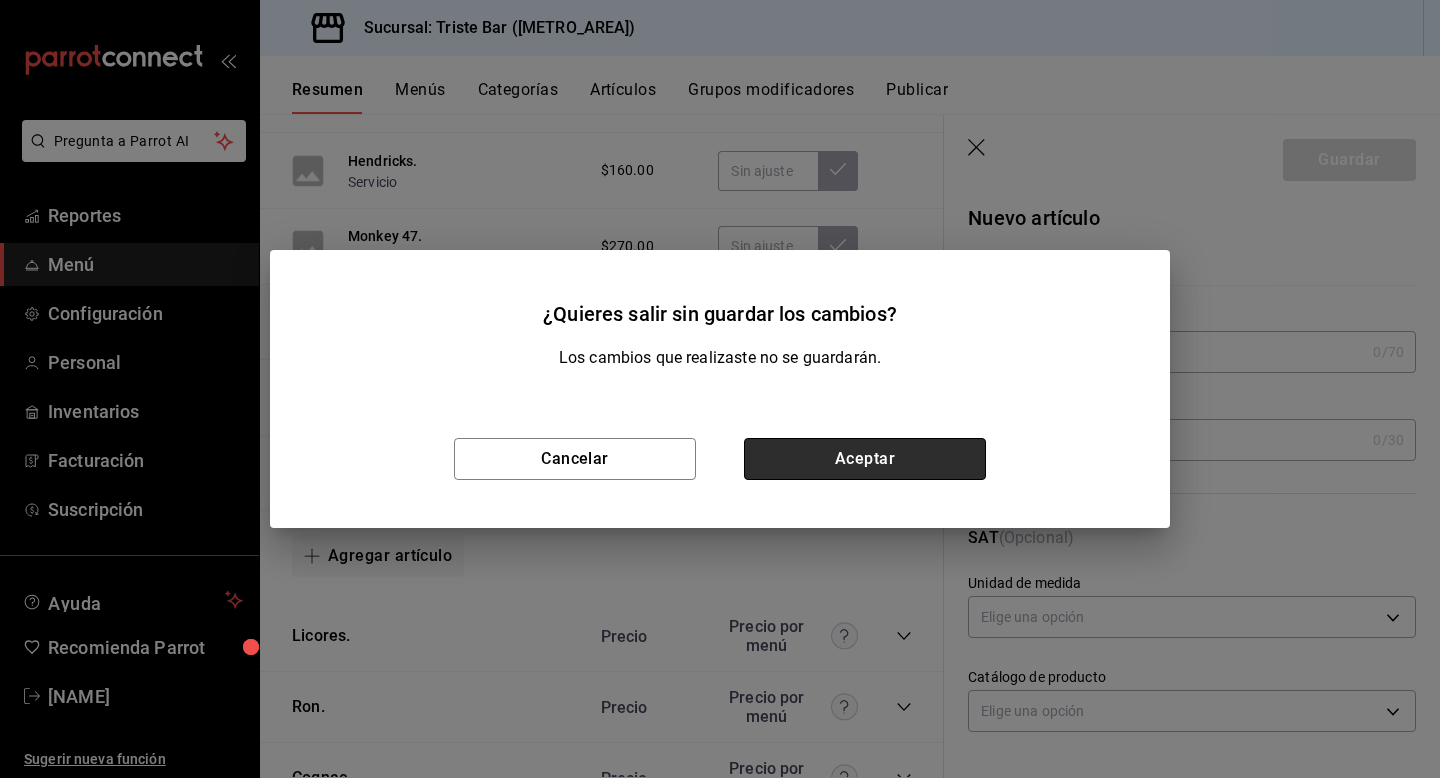 click on "Aceptar" at bounding box center (865, 459) 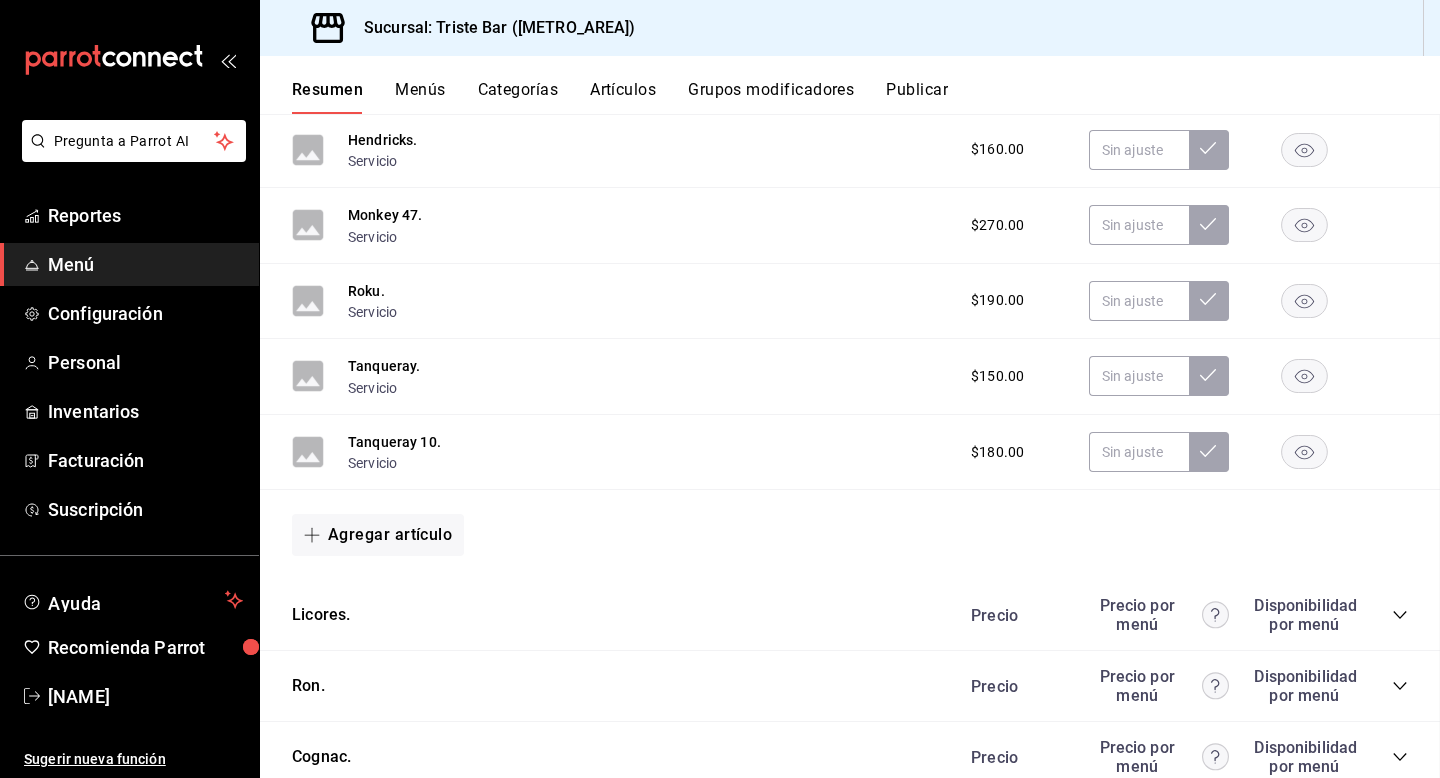 scroll, scrollTop: 0, scrollLeft: 0, axis: both 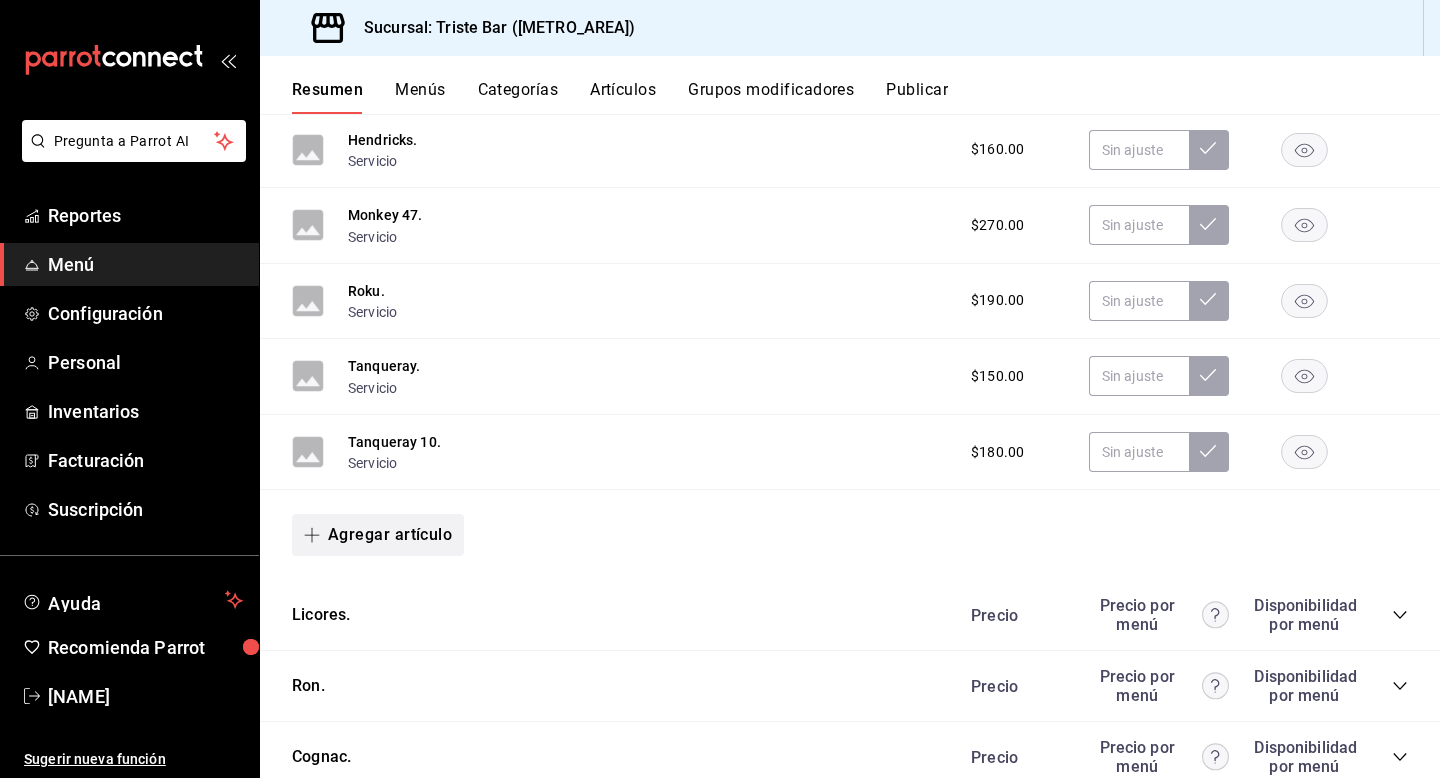 click on "Agregar artículo" at bounding box center [378, 535] 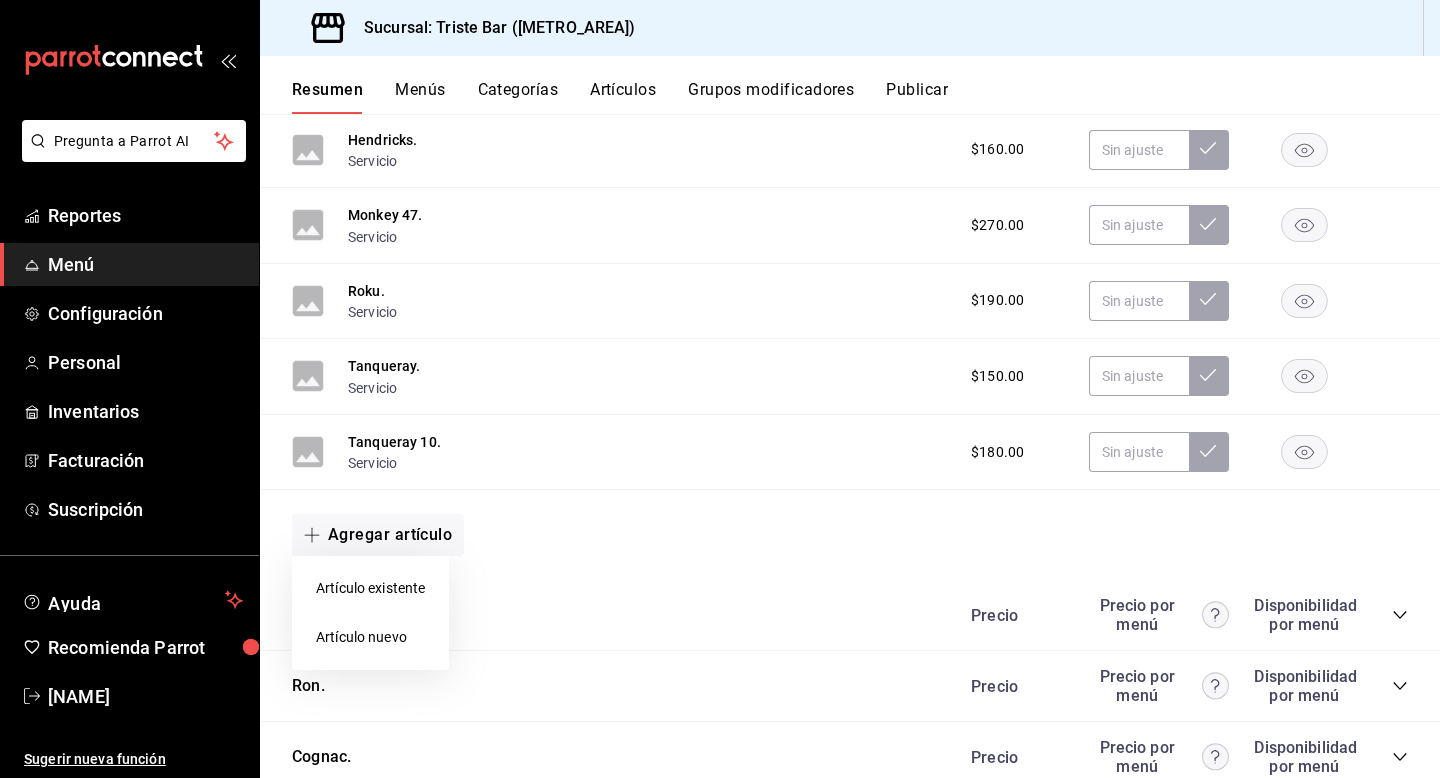 click on "Artículo nuevo" at bounding box center (370, 637) 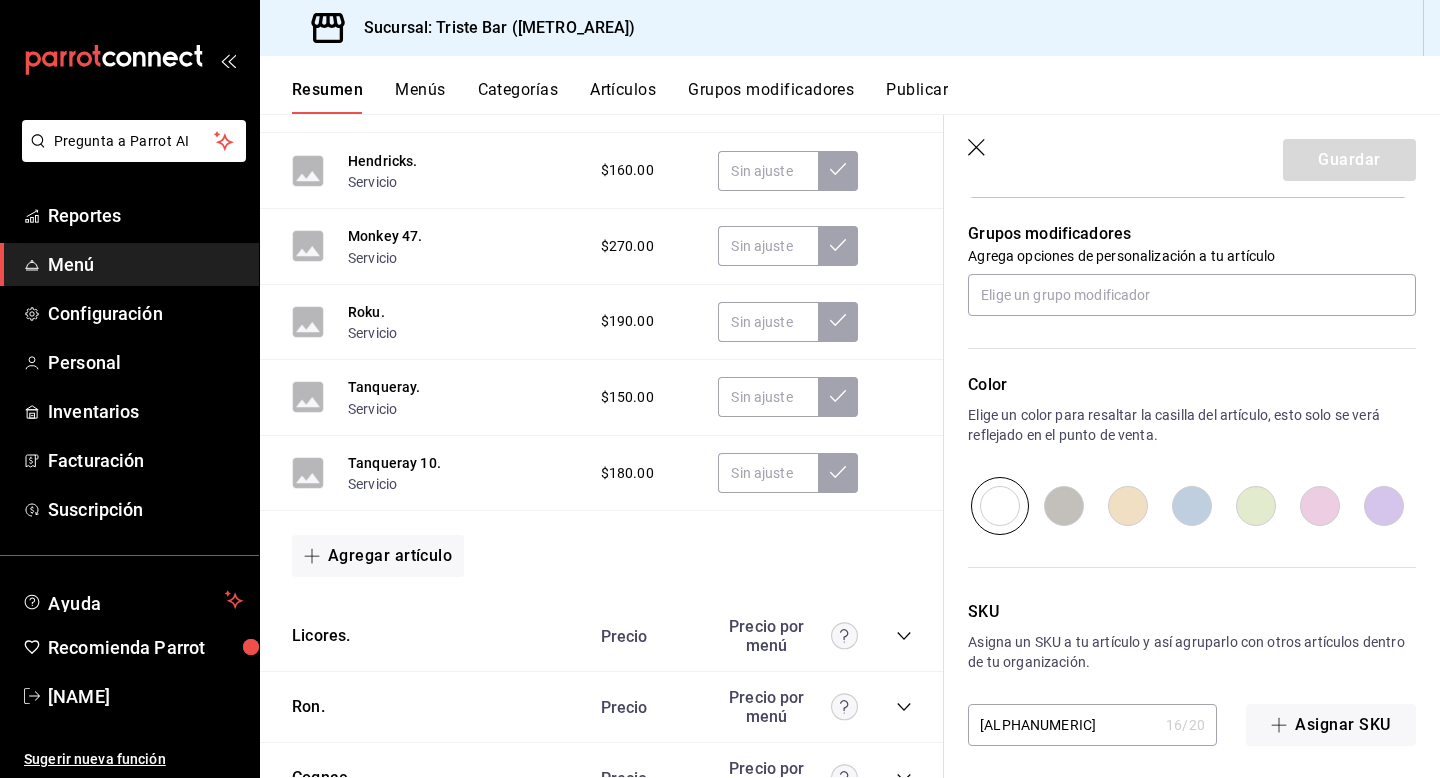 scroll, scrollTop: 887, scrollLeft: 0, axis: vertical 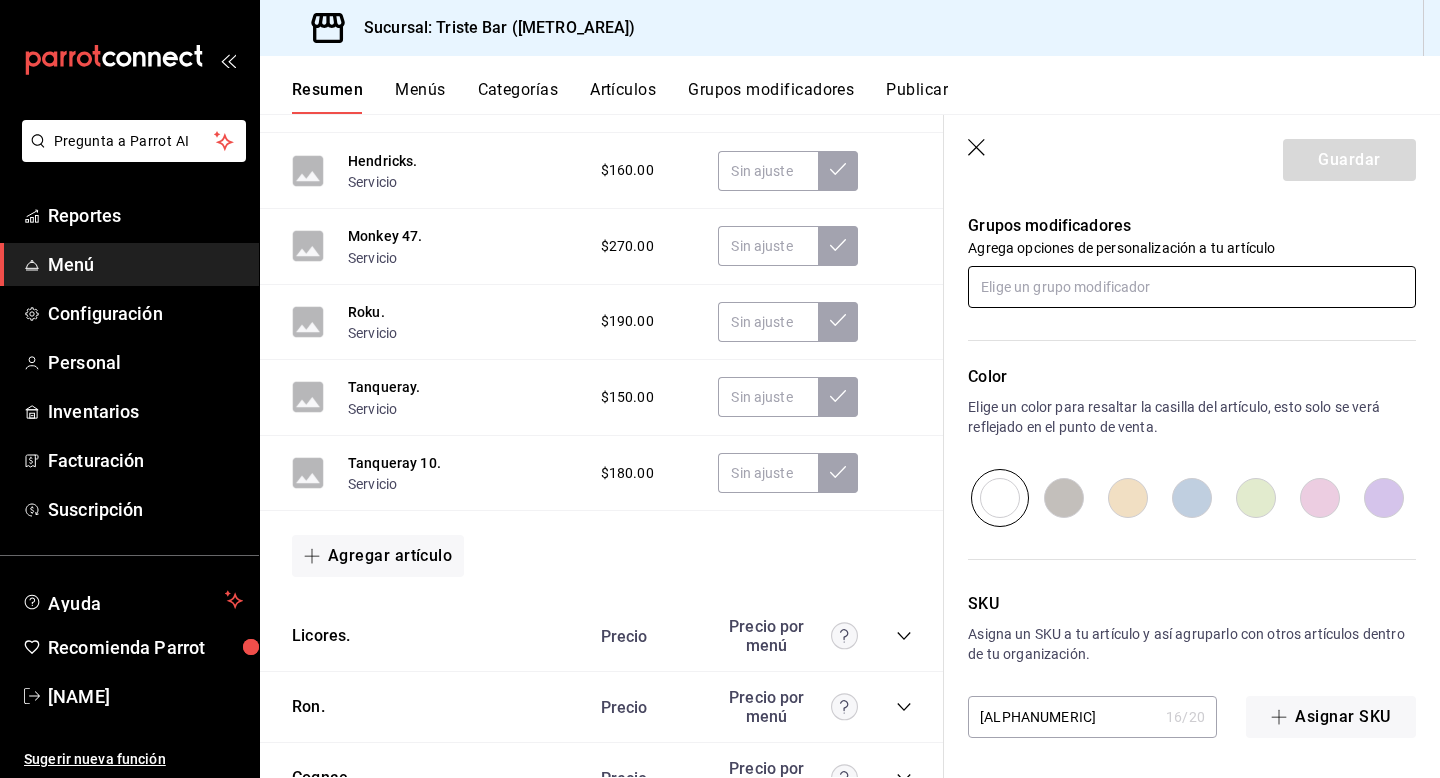 click at bounding box center [1192, 287] 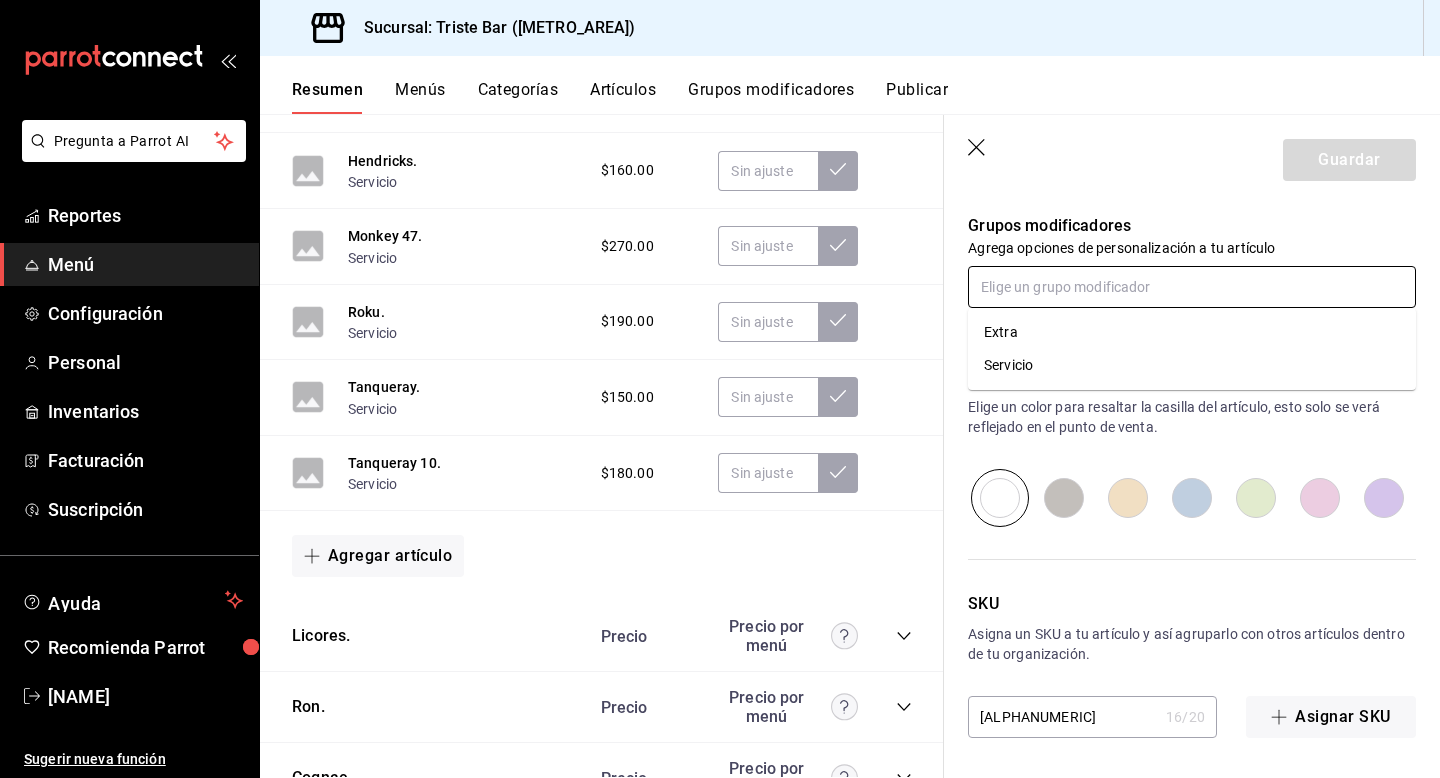 click on "Servicio" at bounding box center [1192, 365] 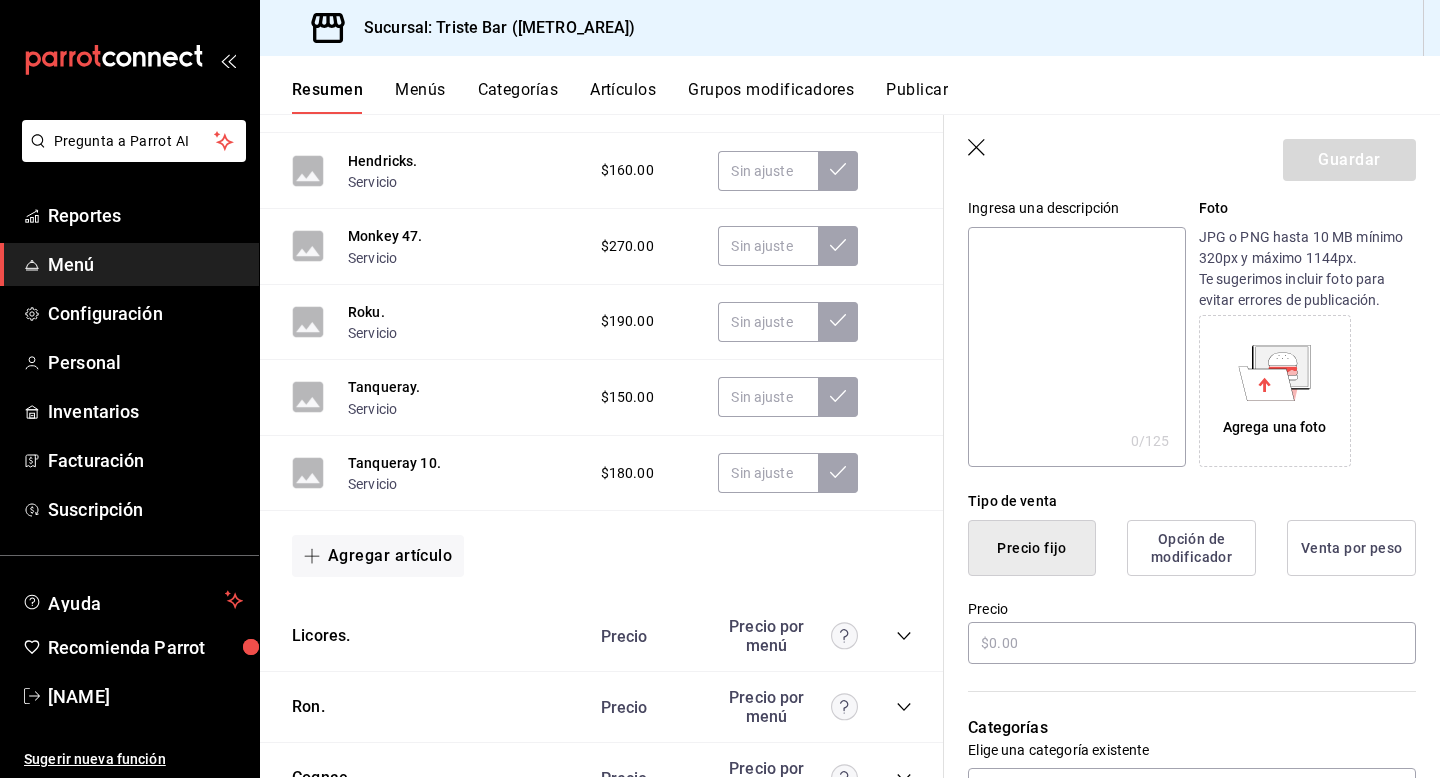 scroll, scrollTop: 0, scrollLeft: 0, axis: both 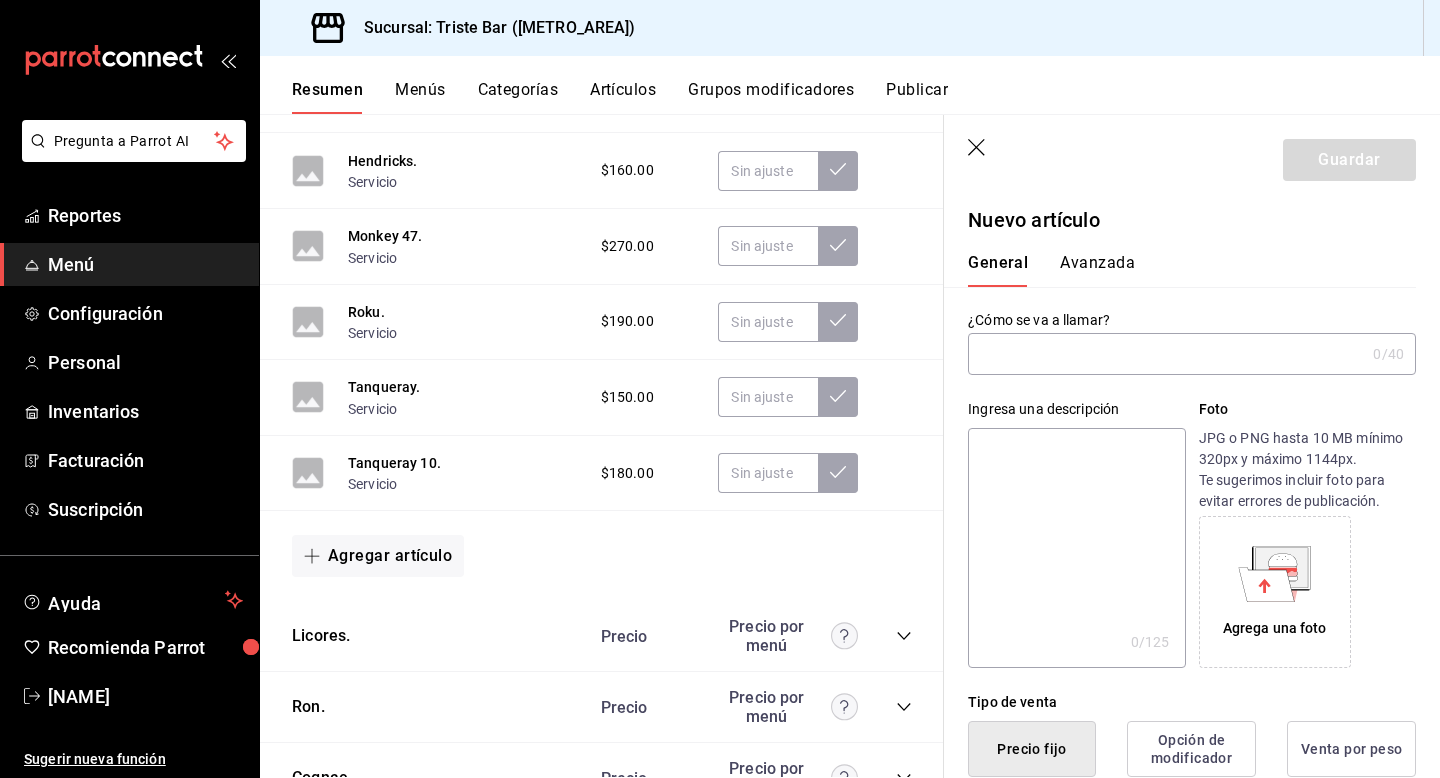 click on "Avanzada" at bounding box center [1097, 270] 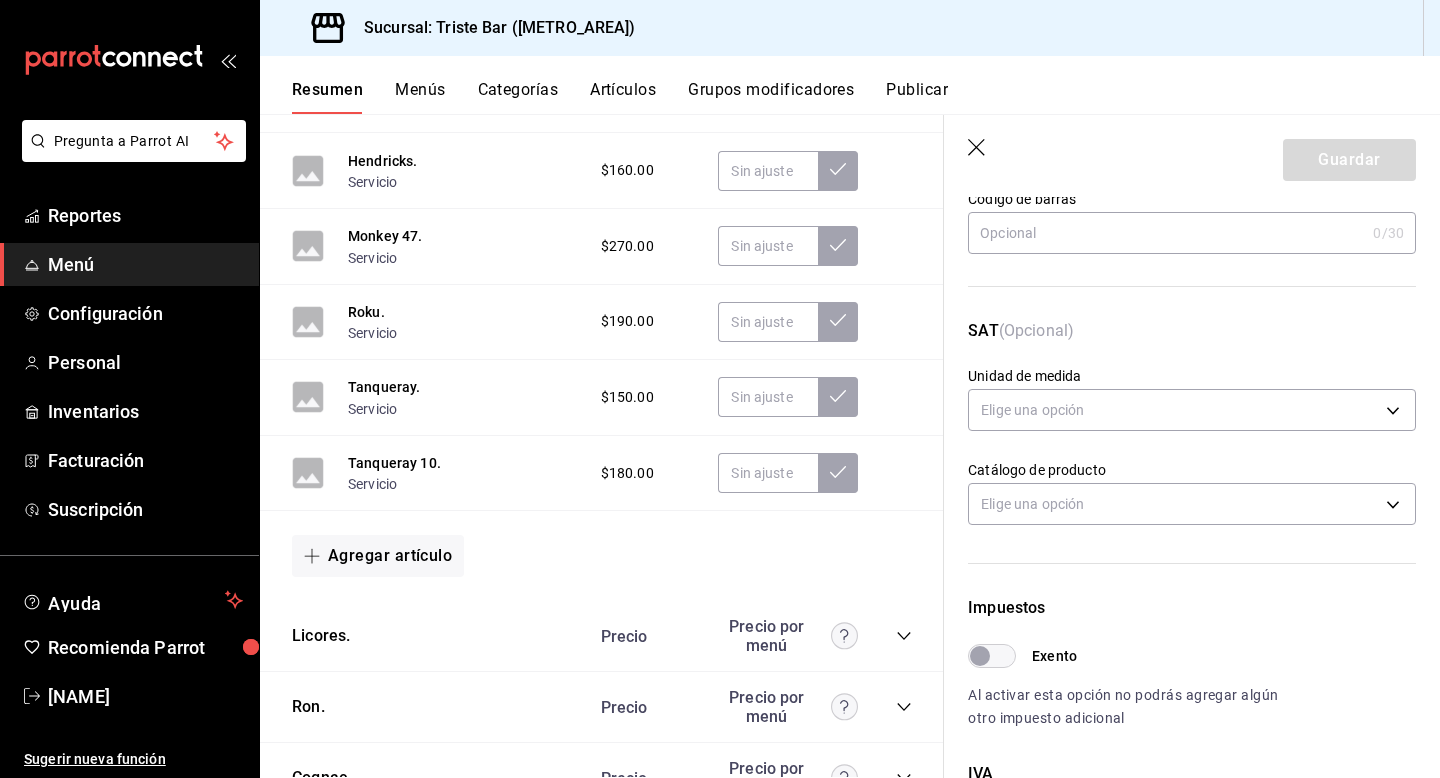 scroll, scrollTop: 0, scrollLeft: 0, axis: both 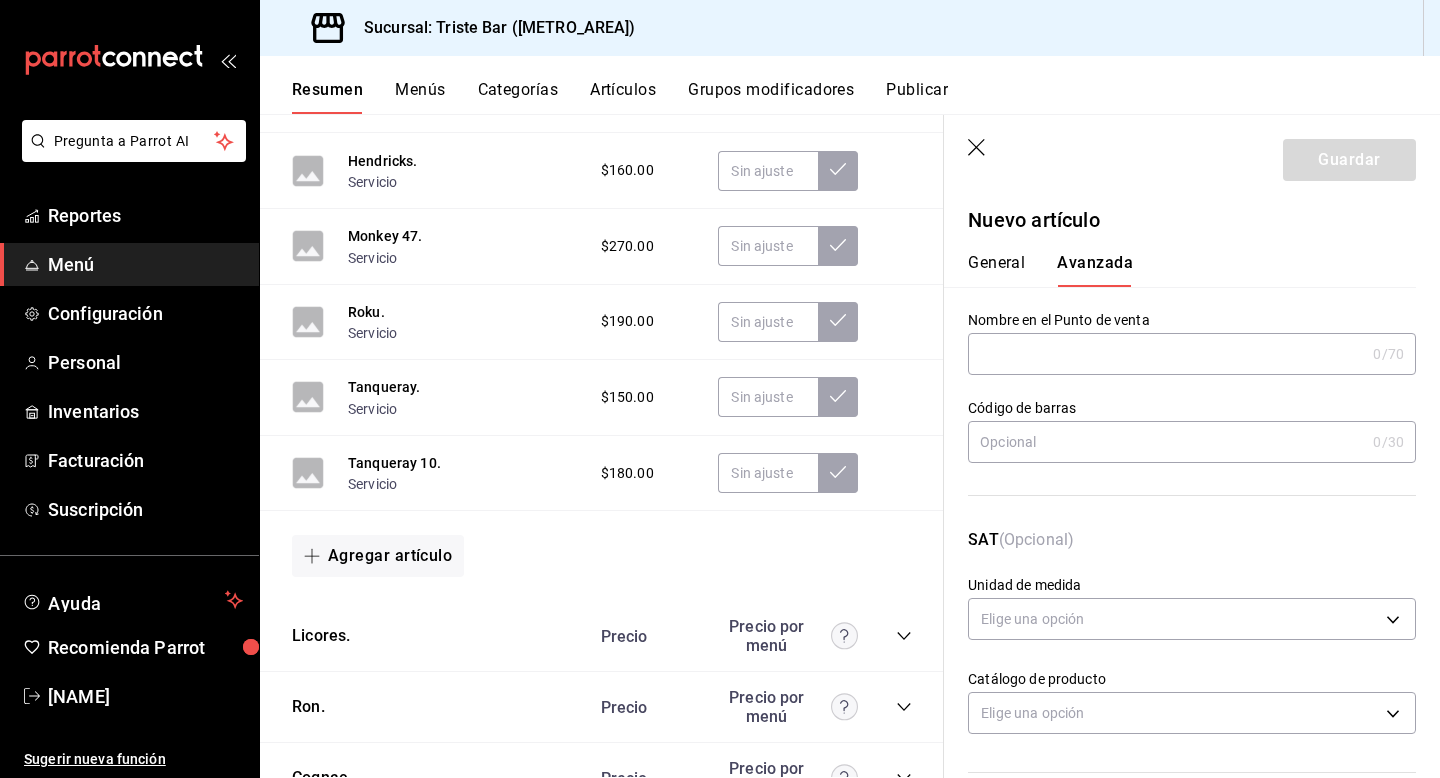 click on "General" at bounding box center (996, 270) 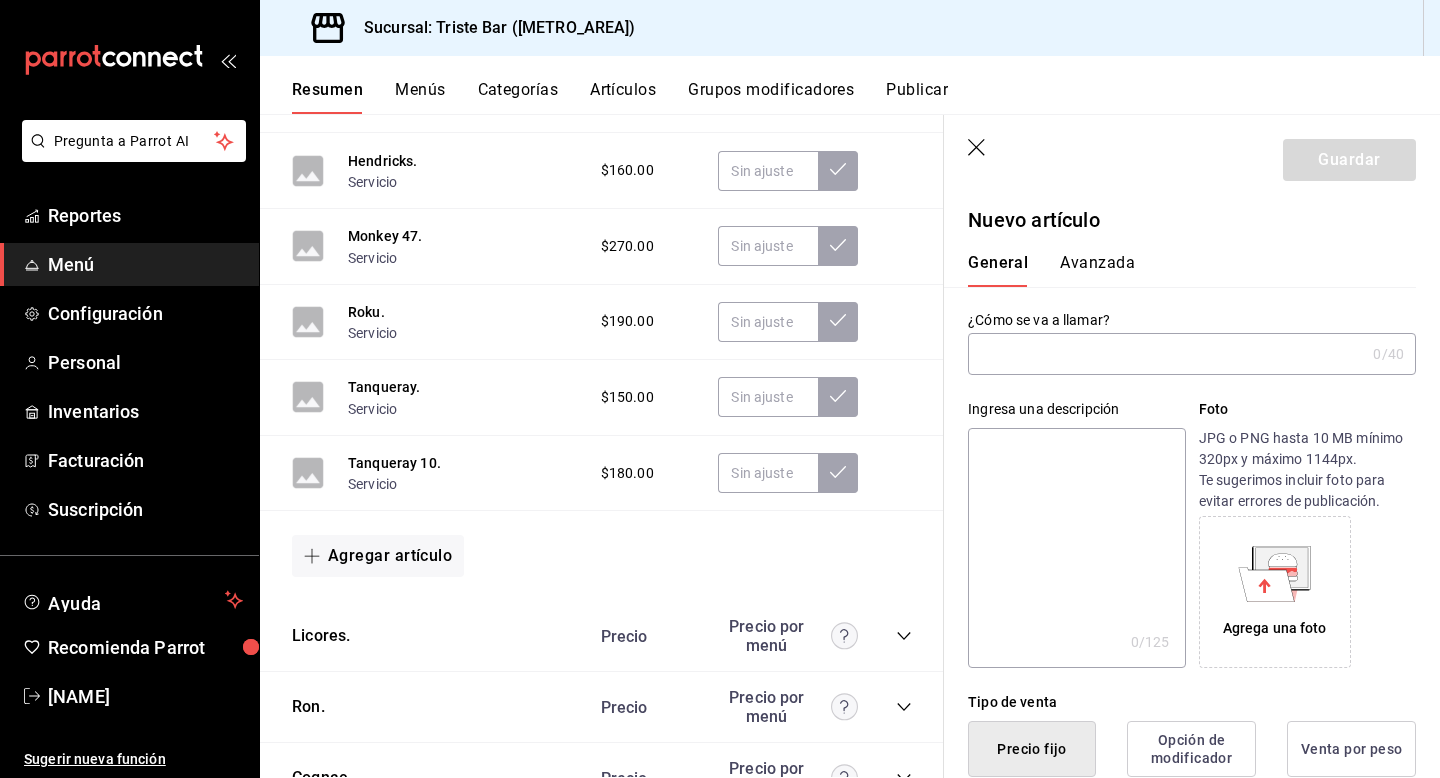 click on "Ingresa una descripción x 0 /125 ​ Foto JPG o PNG hasta 10 MB mínimo 320px y máximo 1144px. Te sugerimos incluir foto para evitar errores de publicación. Agrega una foto" at bounding box center (1180, 521) 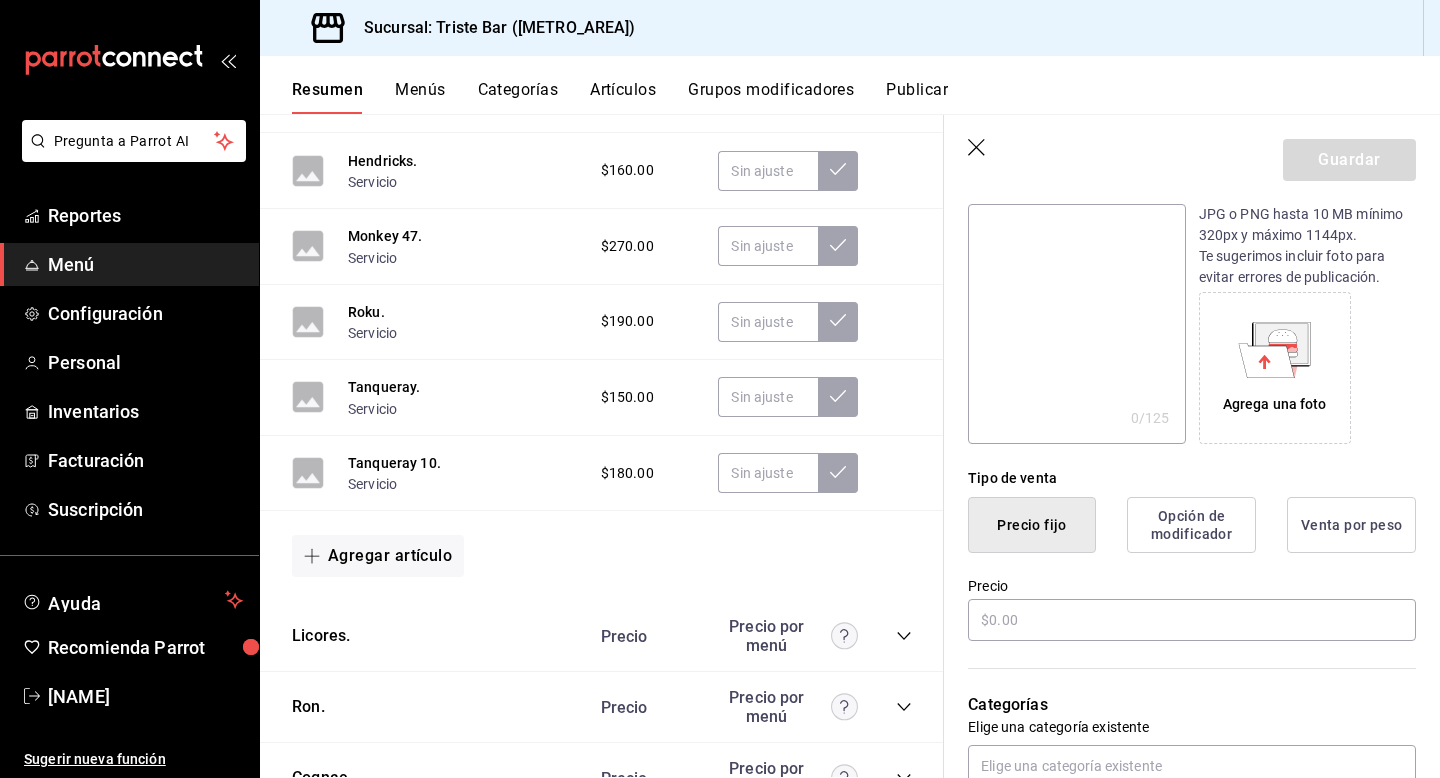 scroll, scrollTop: 374, scrollLeft: 0, axis: vertical 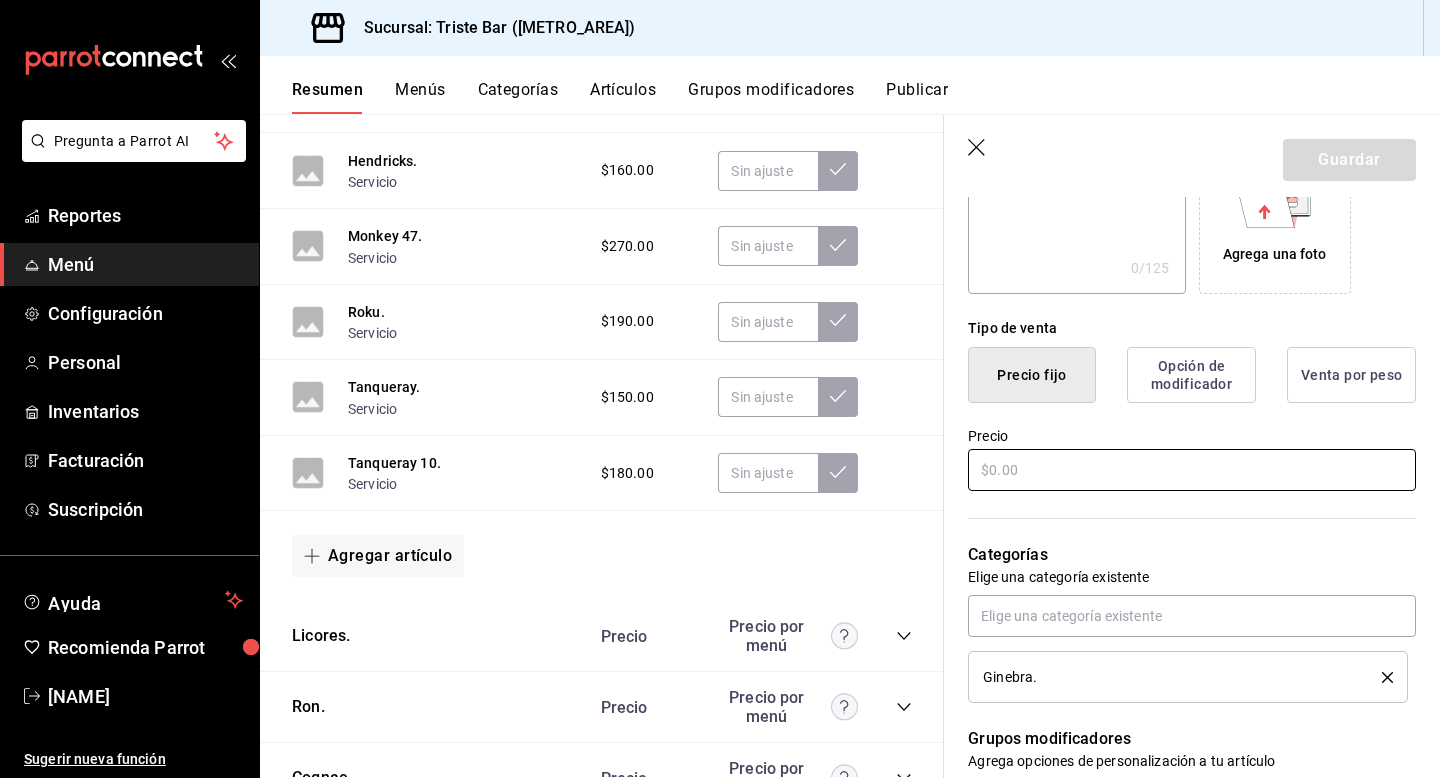 type on "Martin Millers." 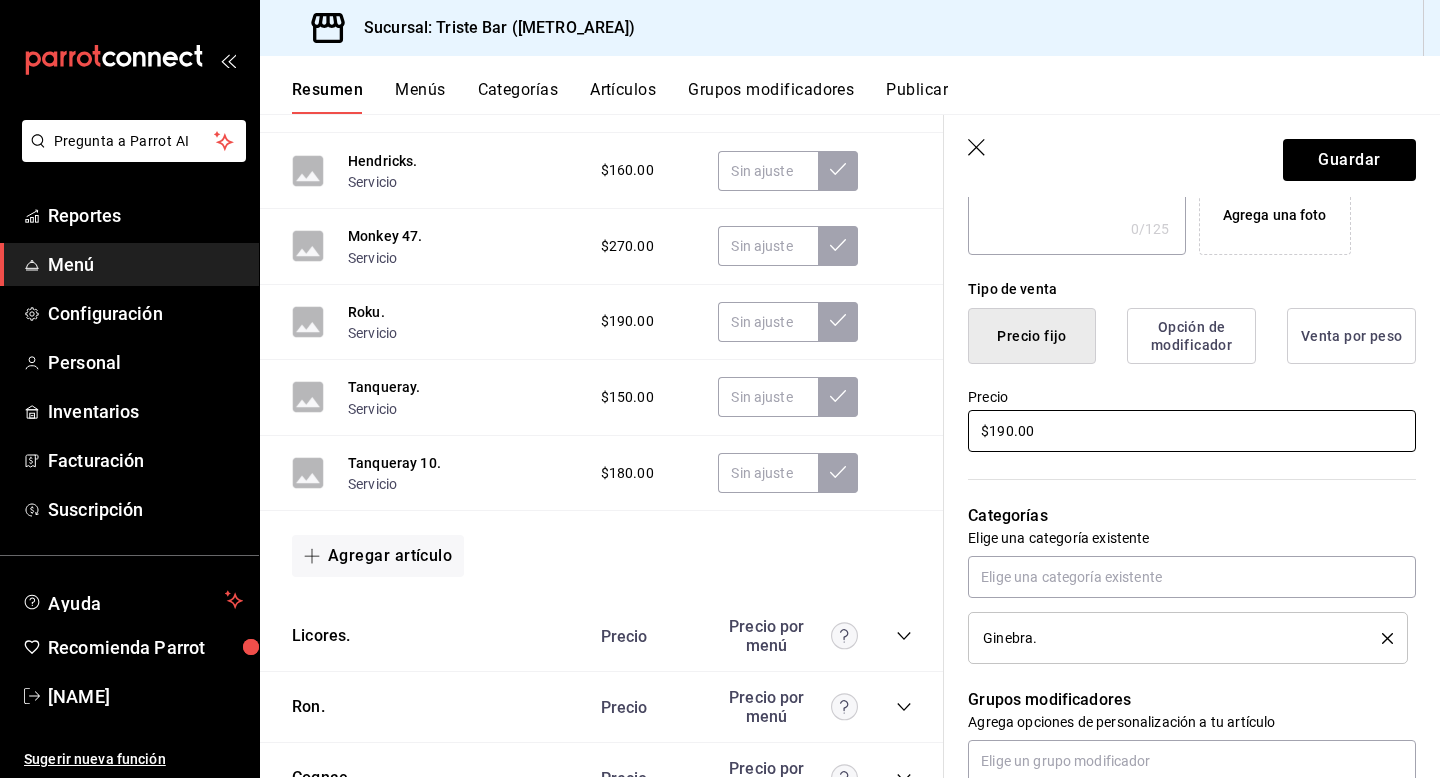 scroll, scrollTop: 412, scrollLeft: 0, axis: vertical 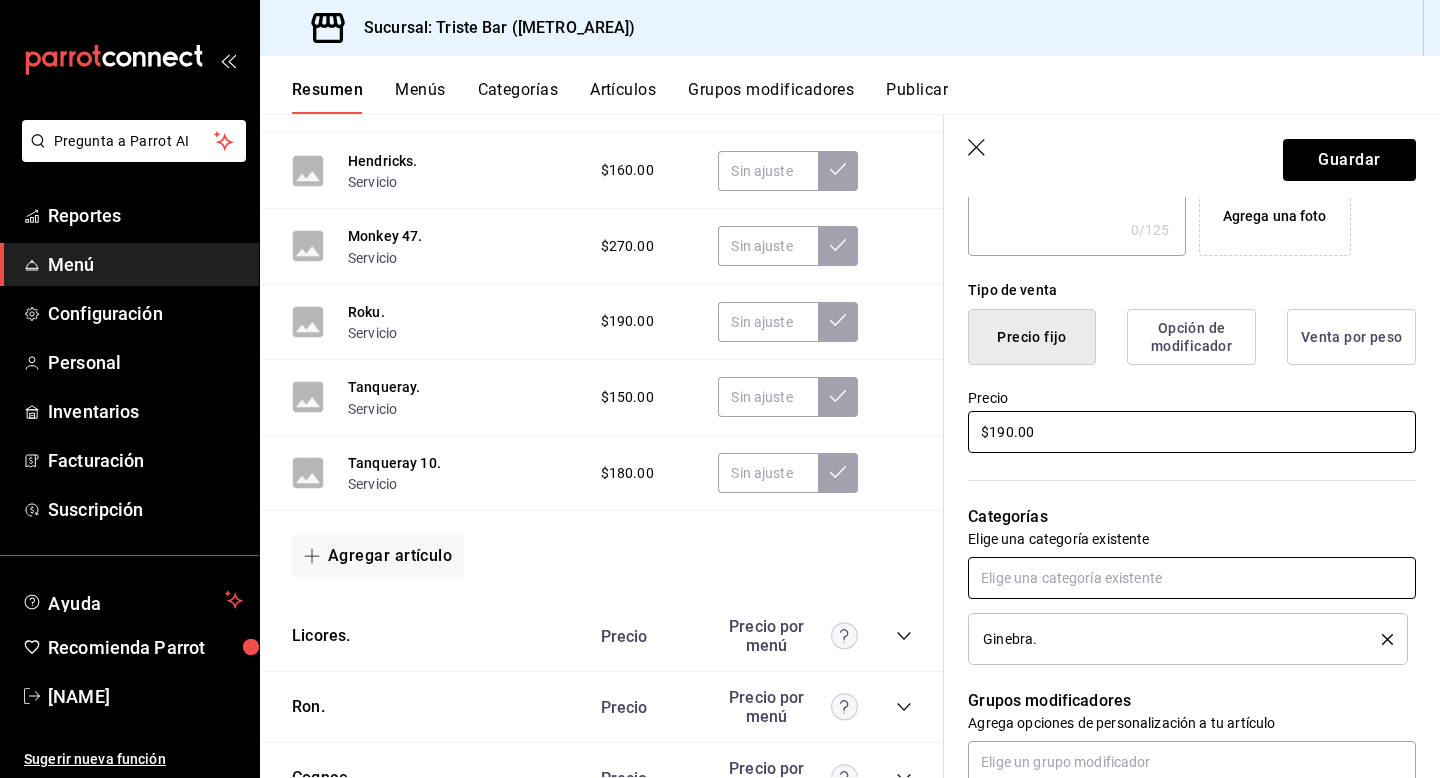 type on "$190.00" 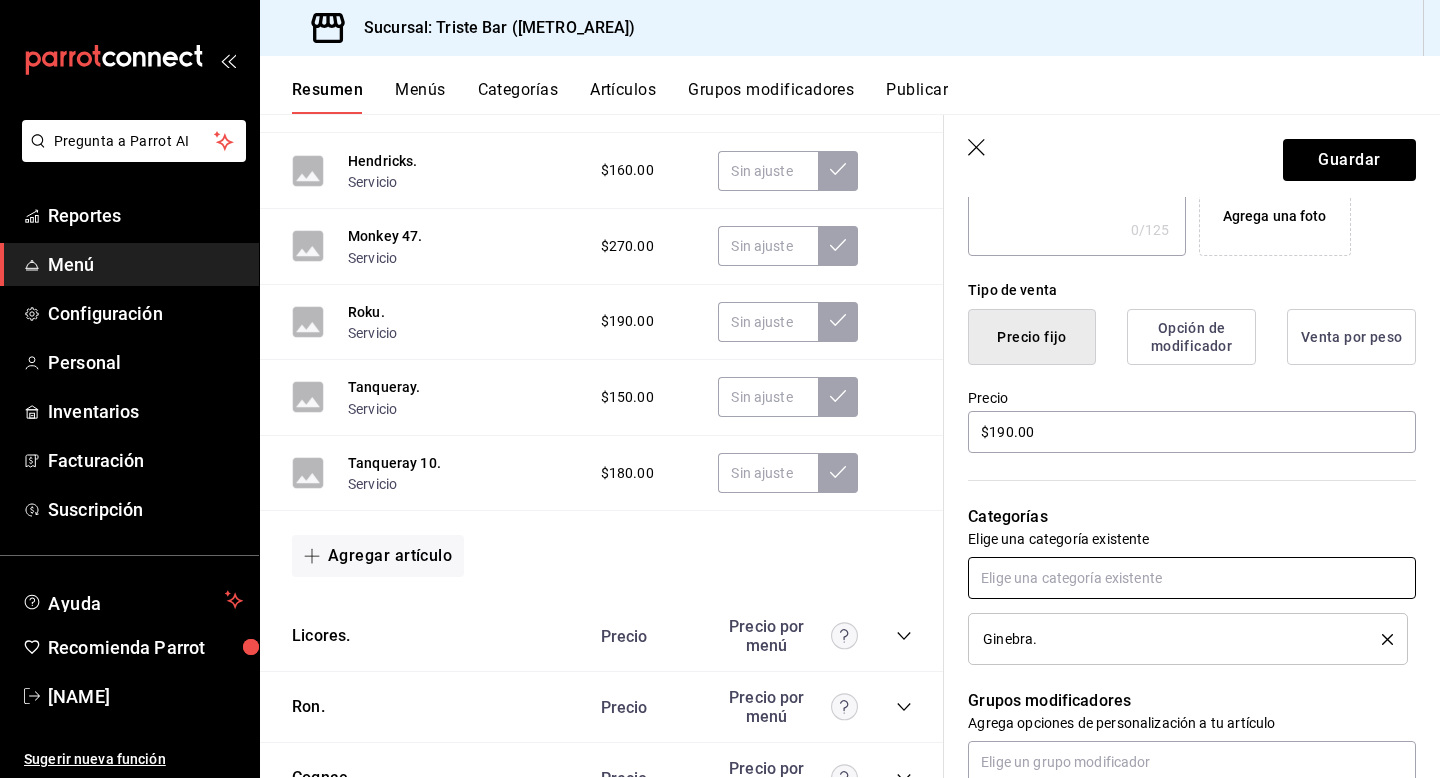 click at bounding box center [1192, 578] 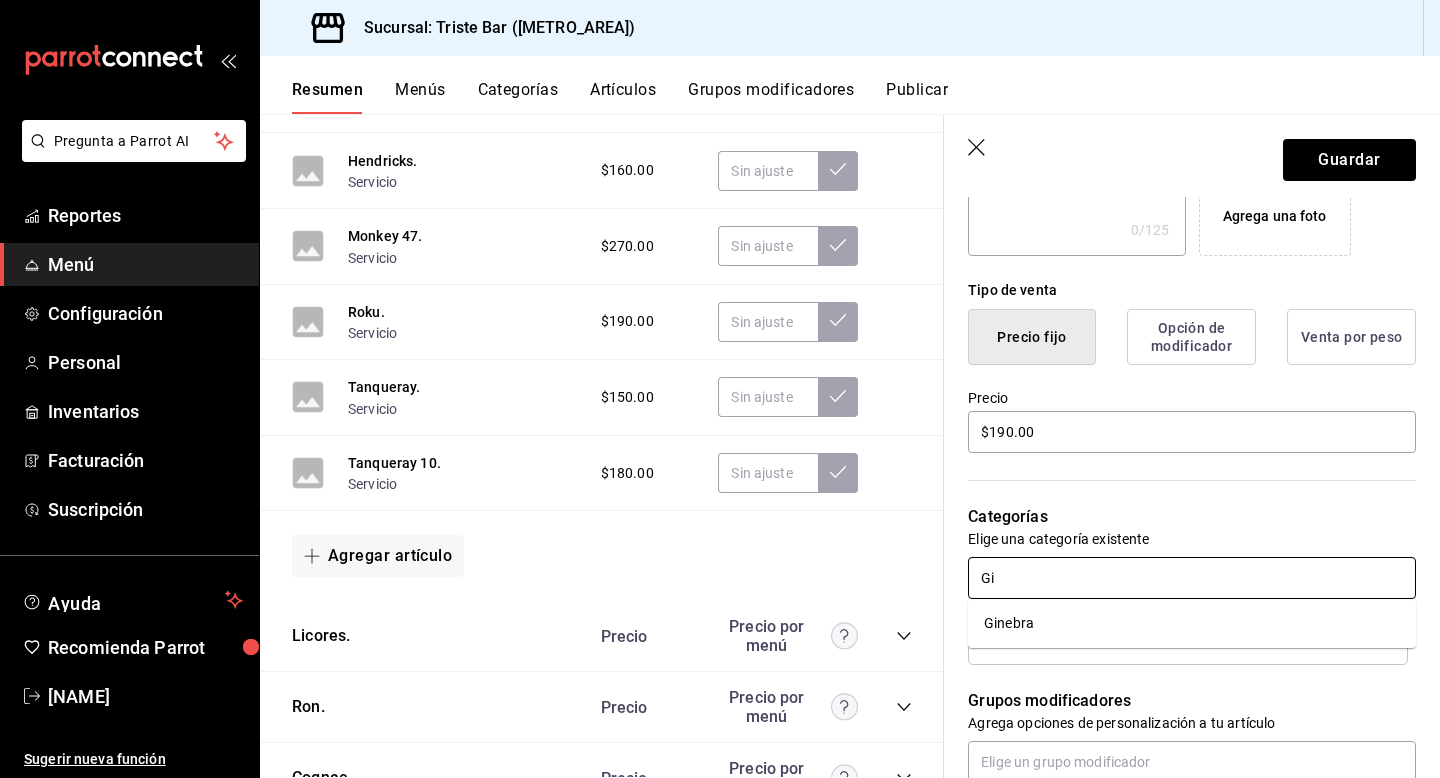 type on "G" 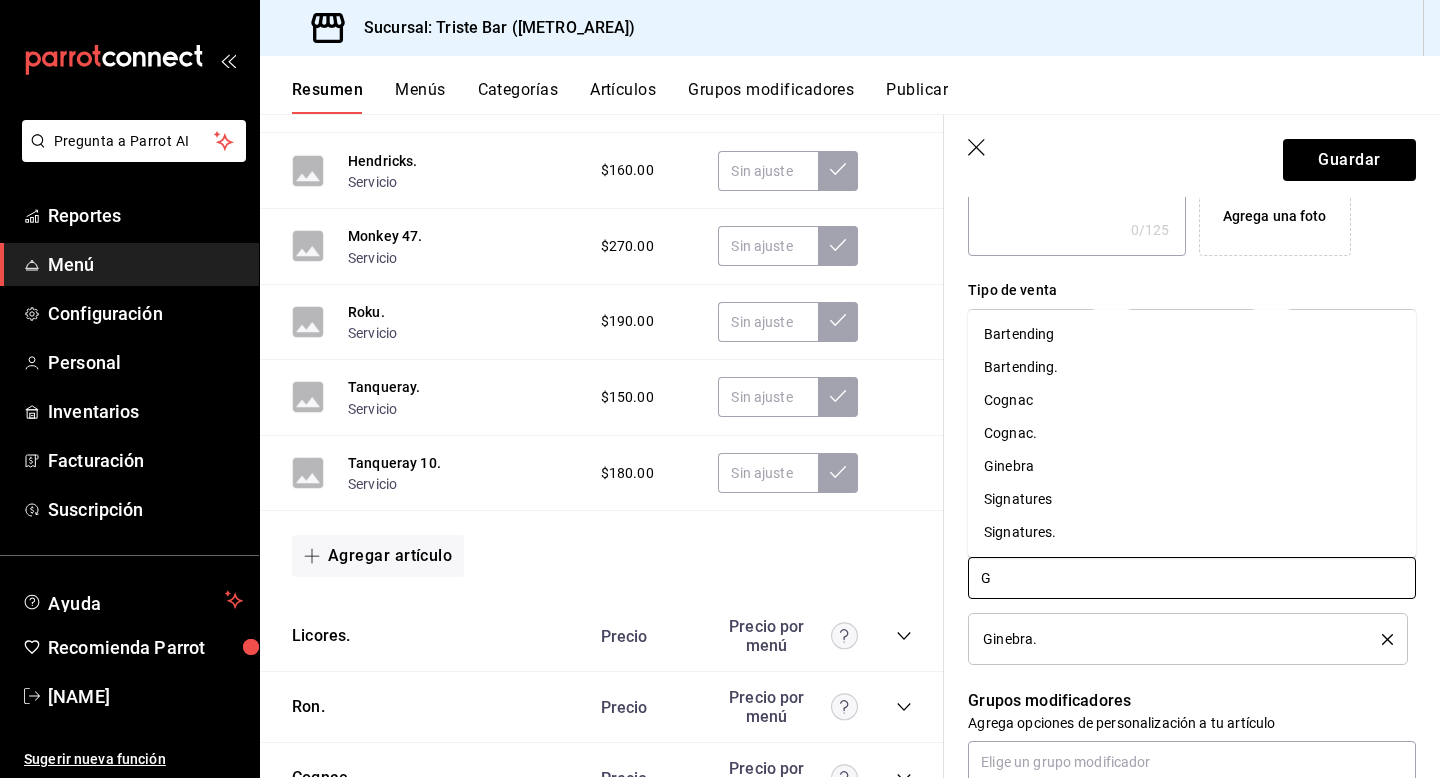 type 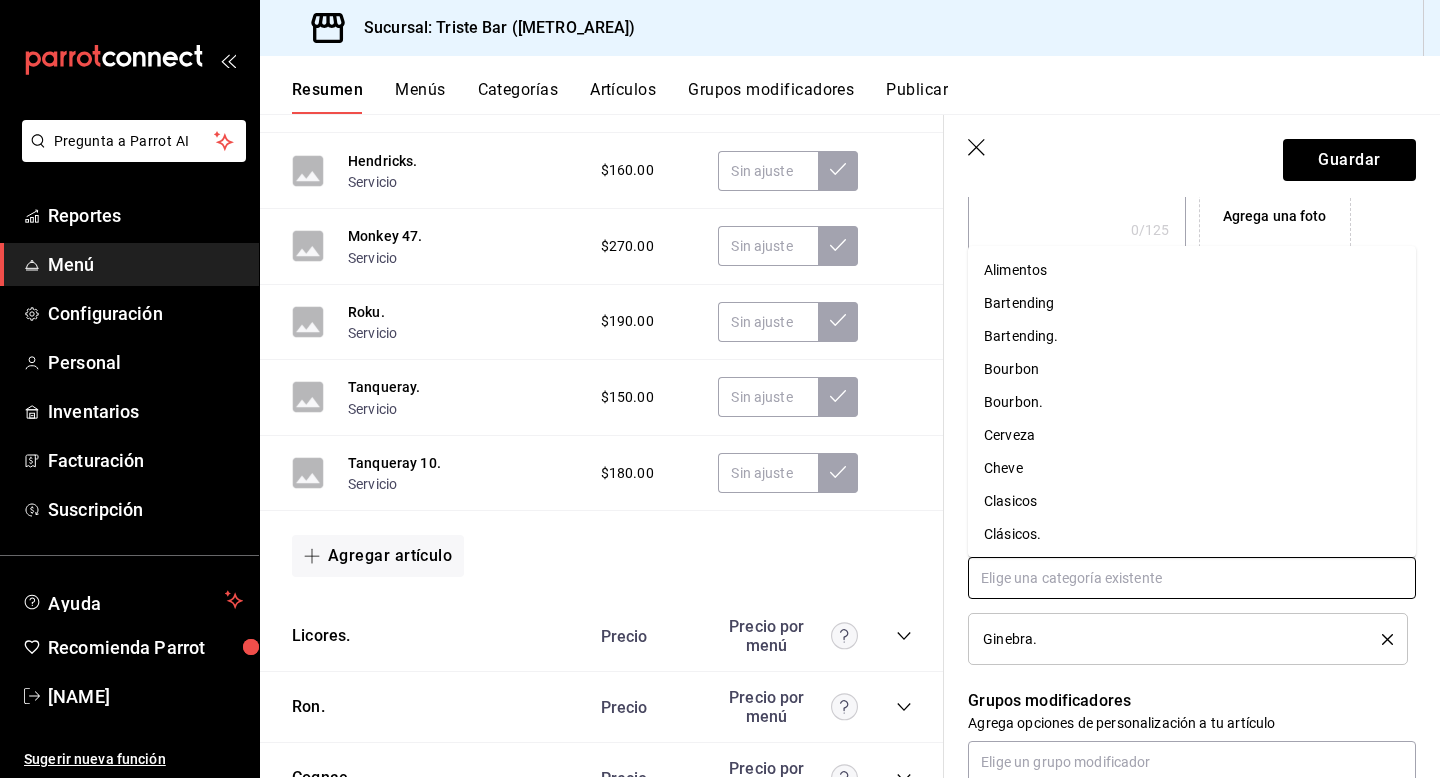 click at bounding box center (1192, 578) 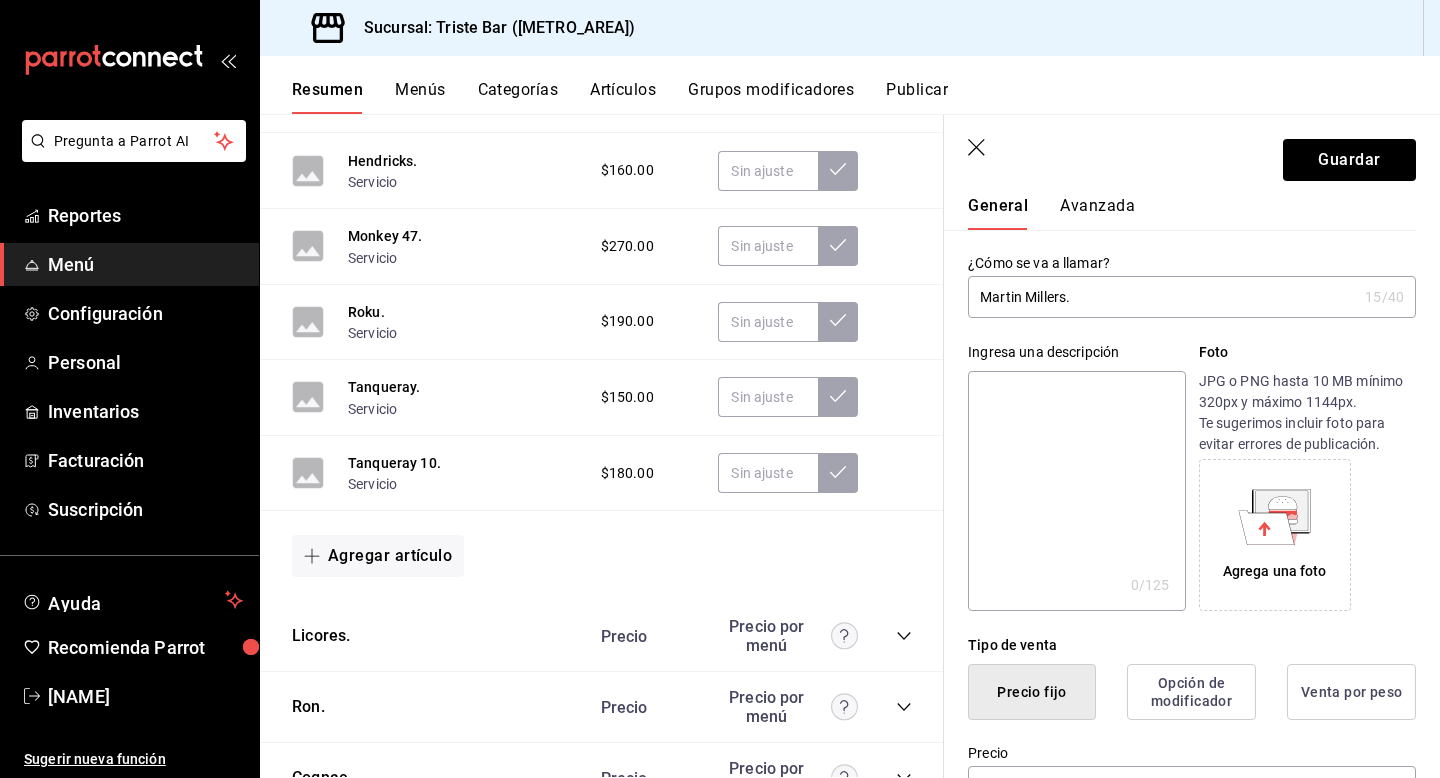 scroll, scrollTop: 0, scrollLeft: 0, axis: both 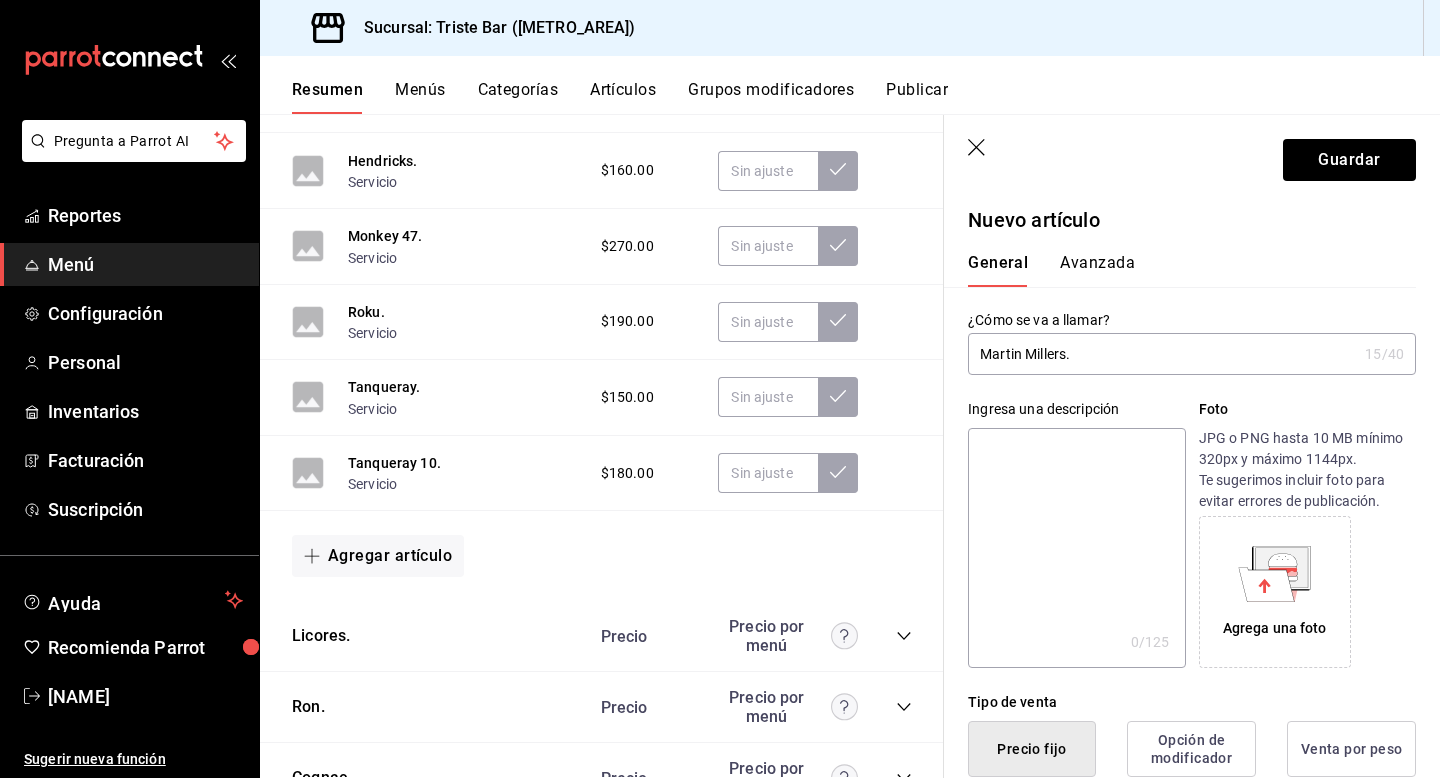 click on "Avanzada" at bounding box center (1097, 270) 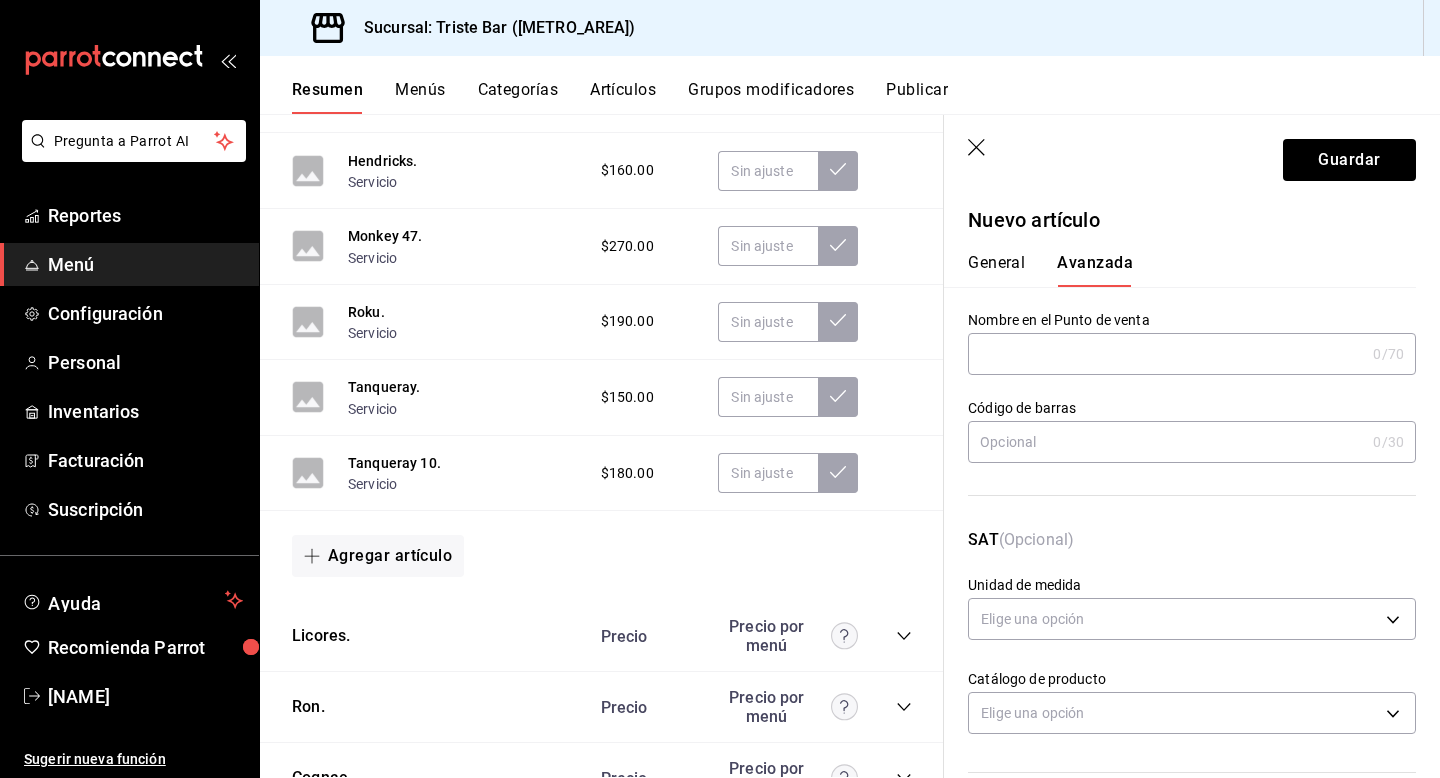 click at bounding box center [1166, 354] 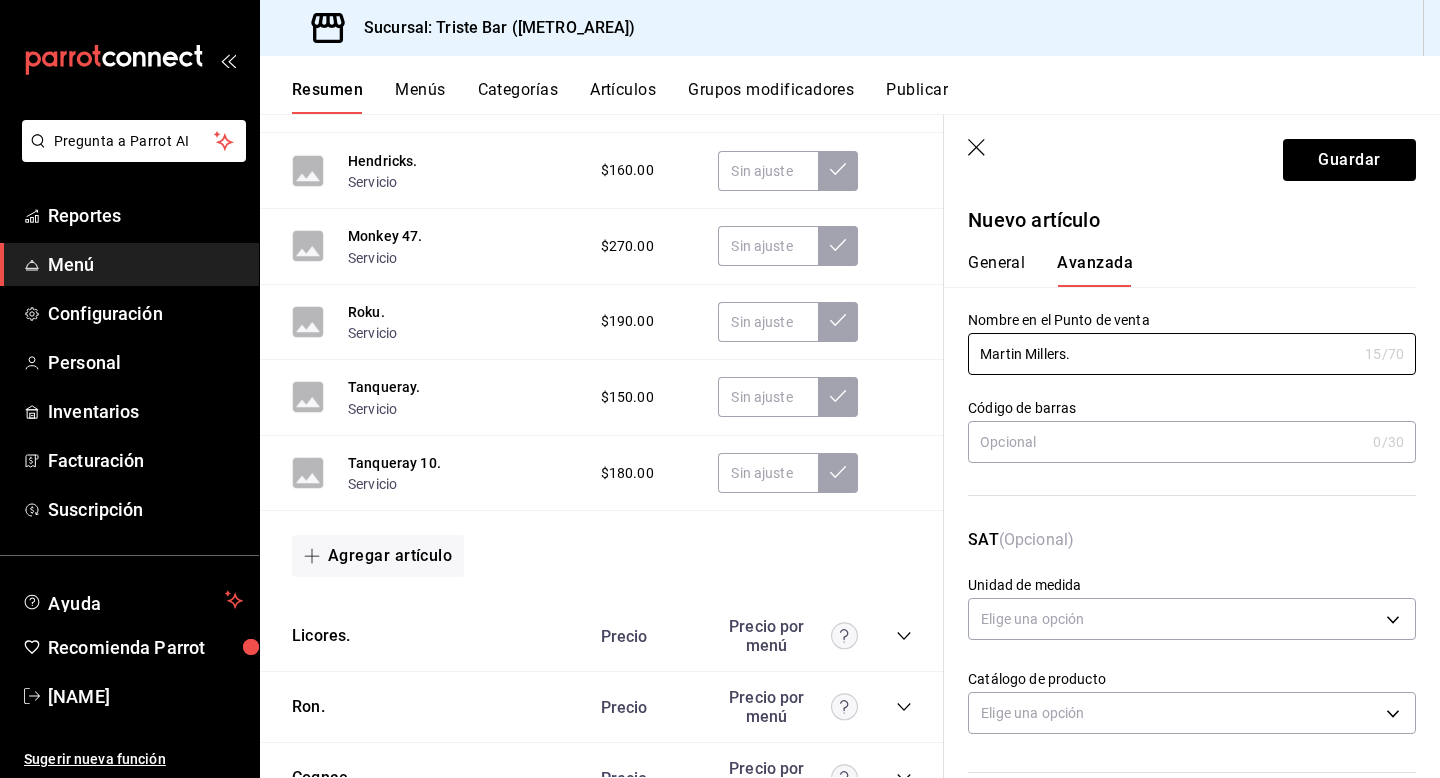 type on "Martin Millers." 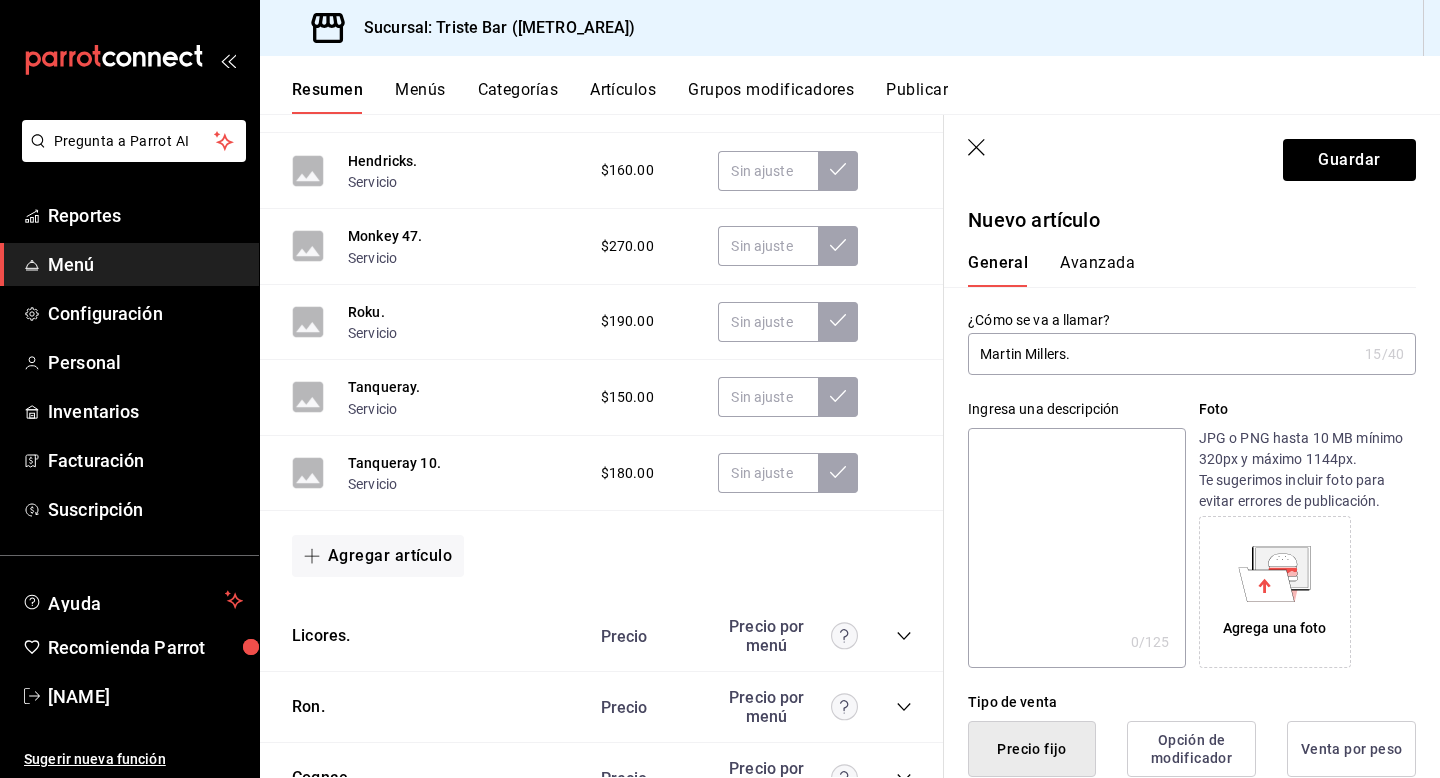 click on "Avanzada" at bounding box center (1097, 270) 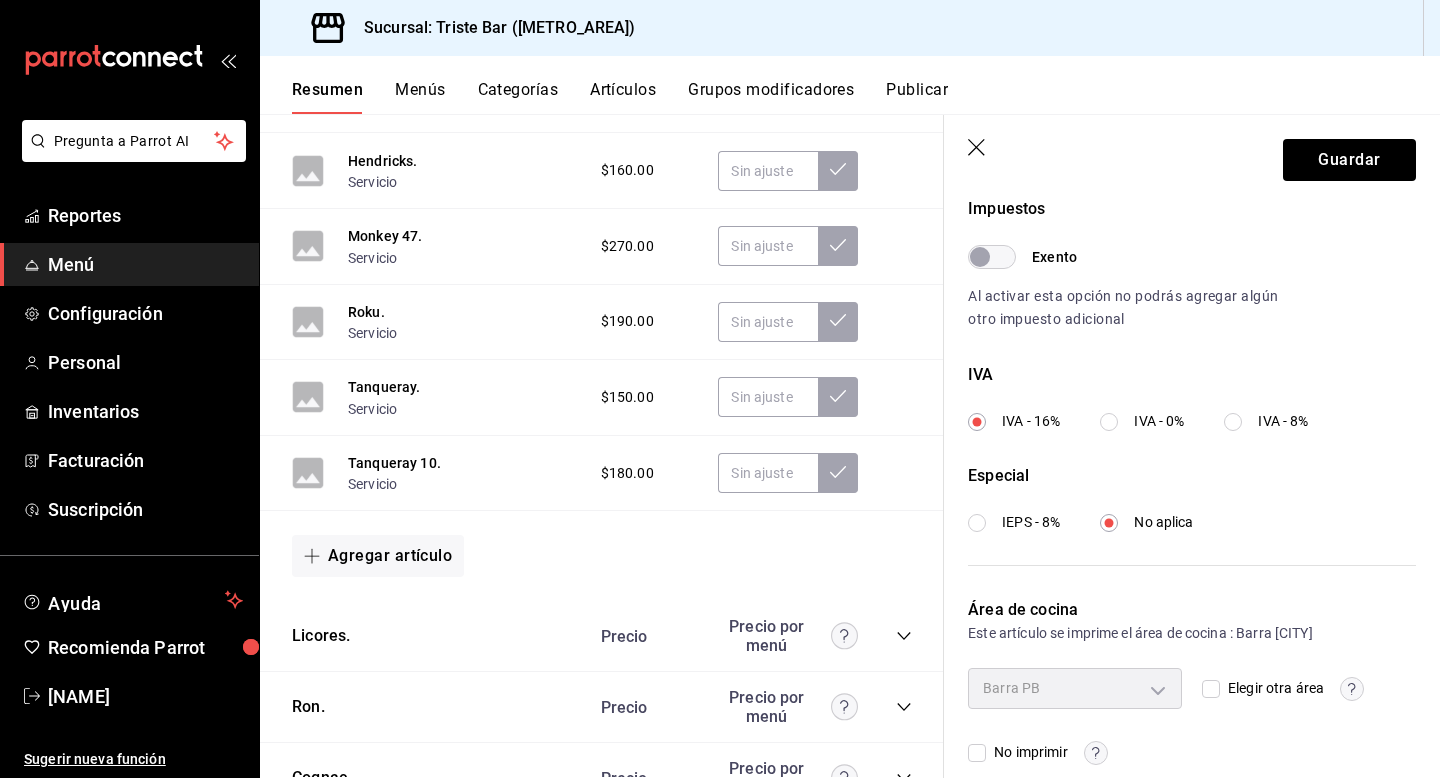 scroll, scrollTop: 635, scrollLeft: 0, axis: vertical 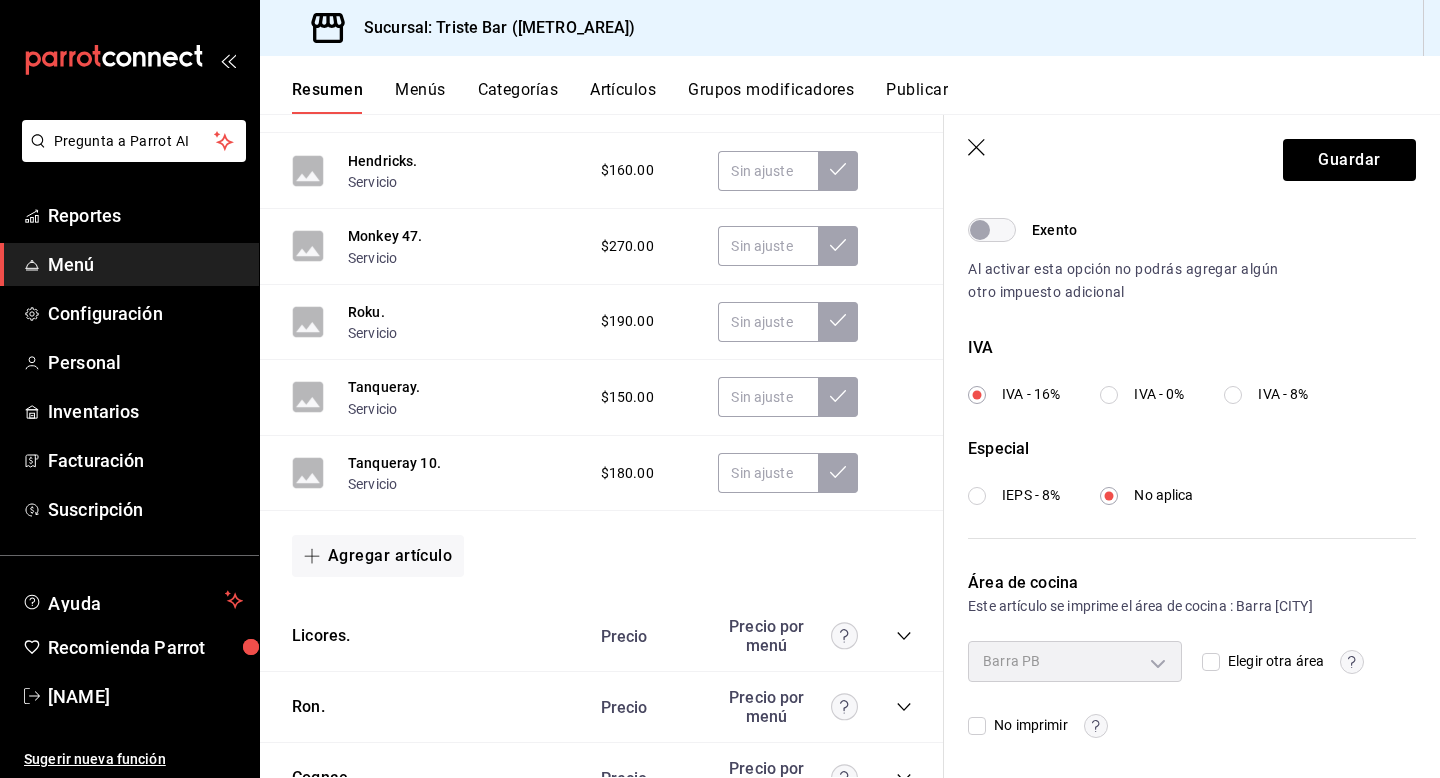 click on "Barra PB" at bounding box center (1075, 661) 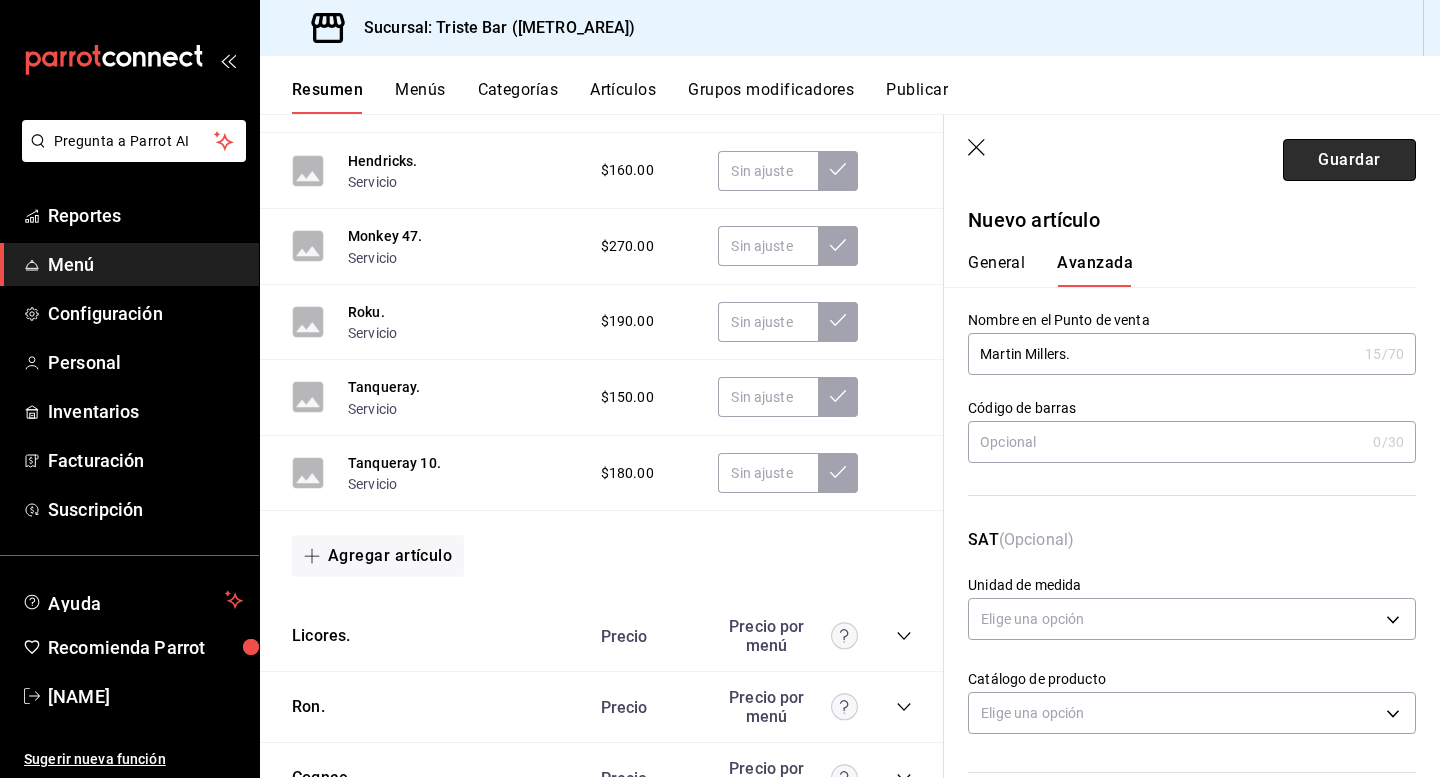 click on "Guardar" at bounding box center [1349, 160] 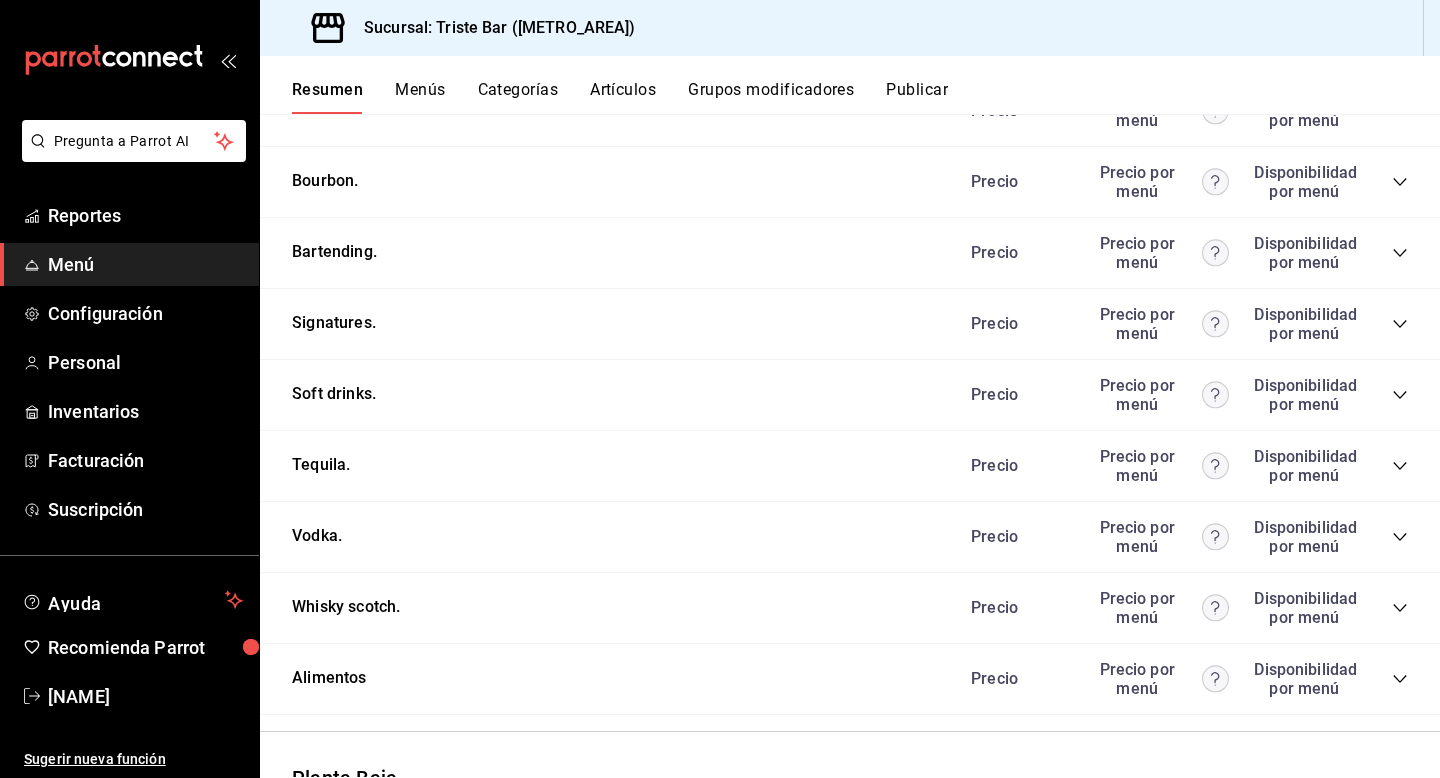 scroll, scrollTop: 2193, scrollLeft: 0, axis: vertical 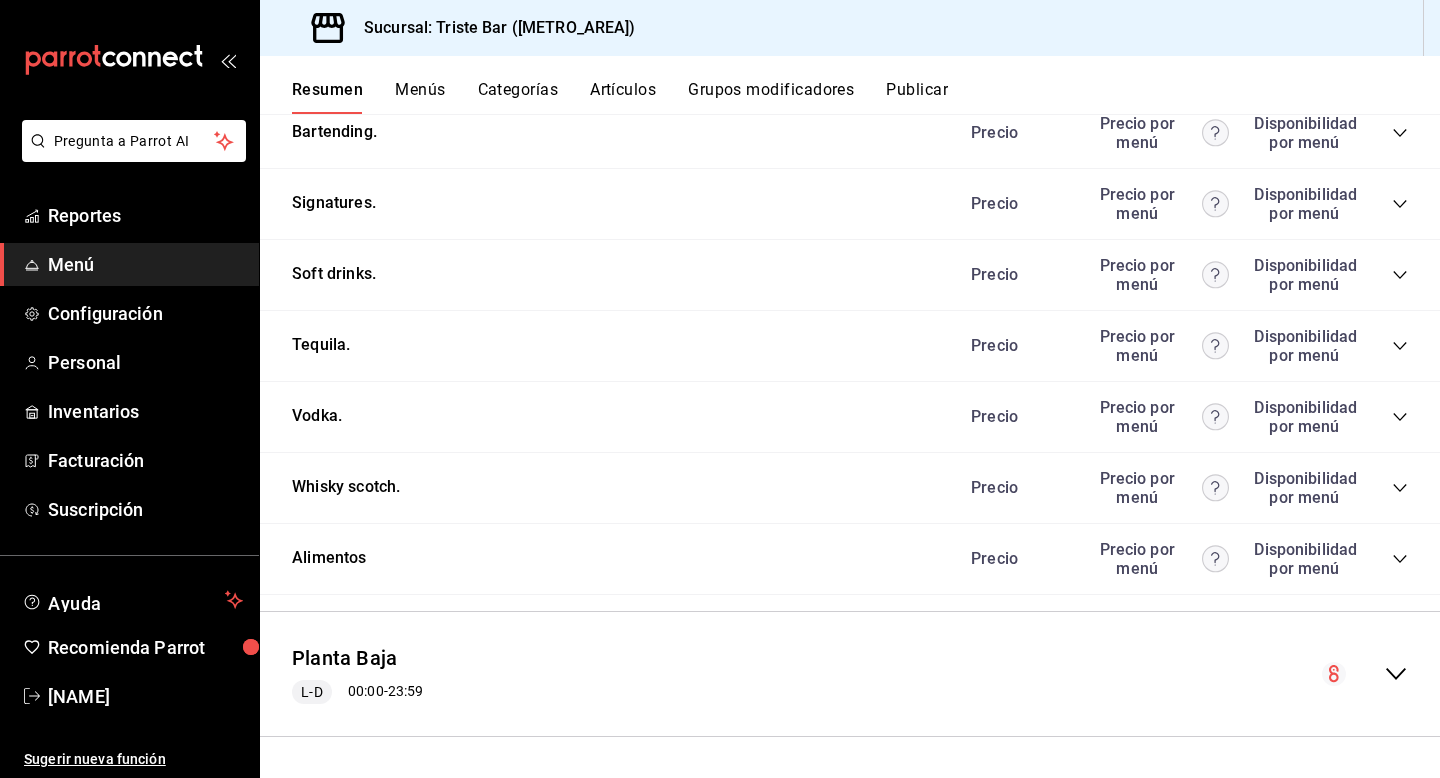 click on "Planta Baja L-D 00:00  -  23:59" at bounding box center (850, 674) 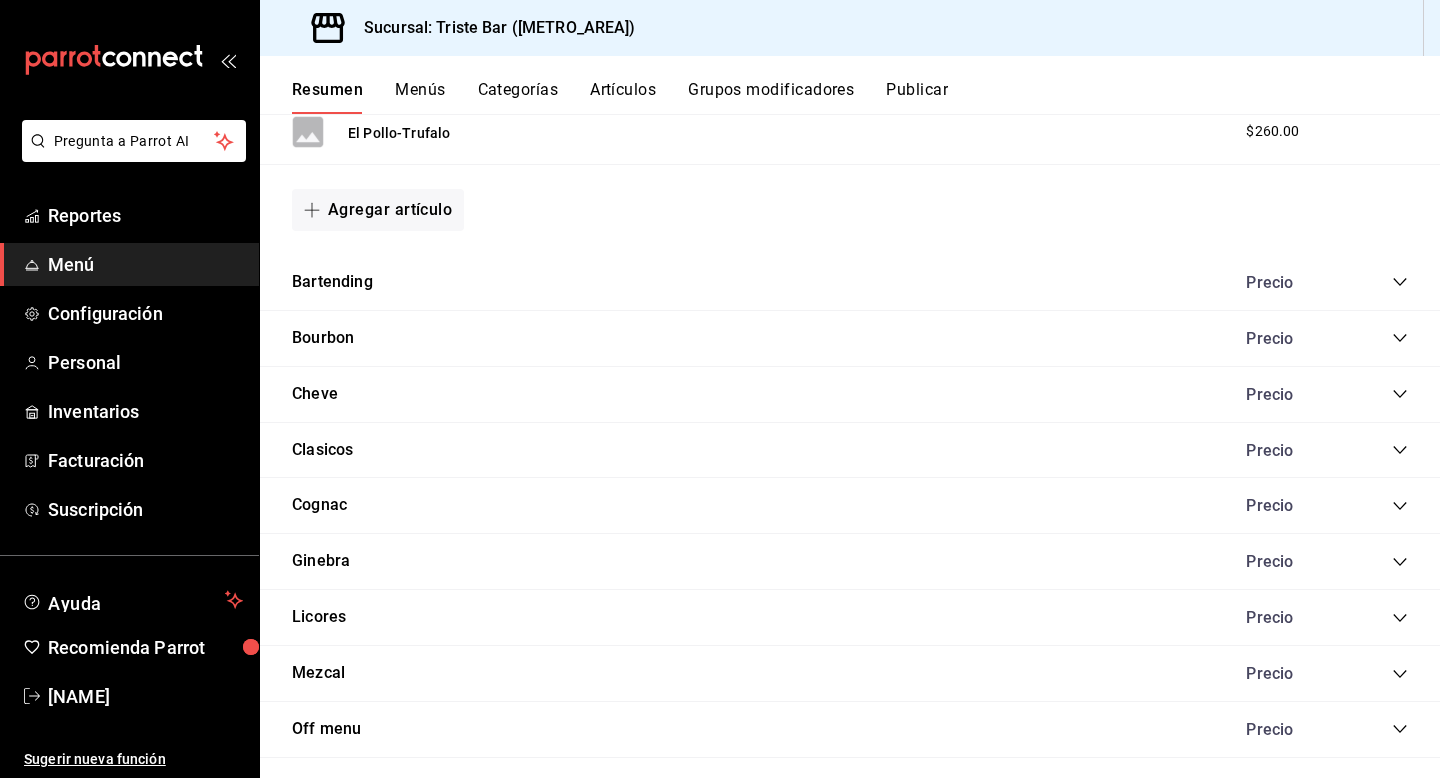 scroll, scrollTop: 3930, scrollLeft: 0, axis: vertical 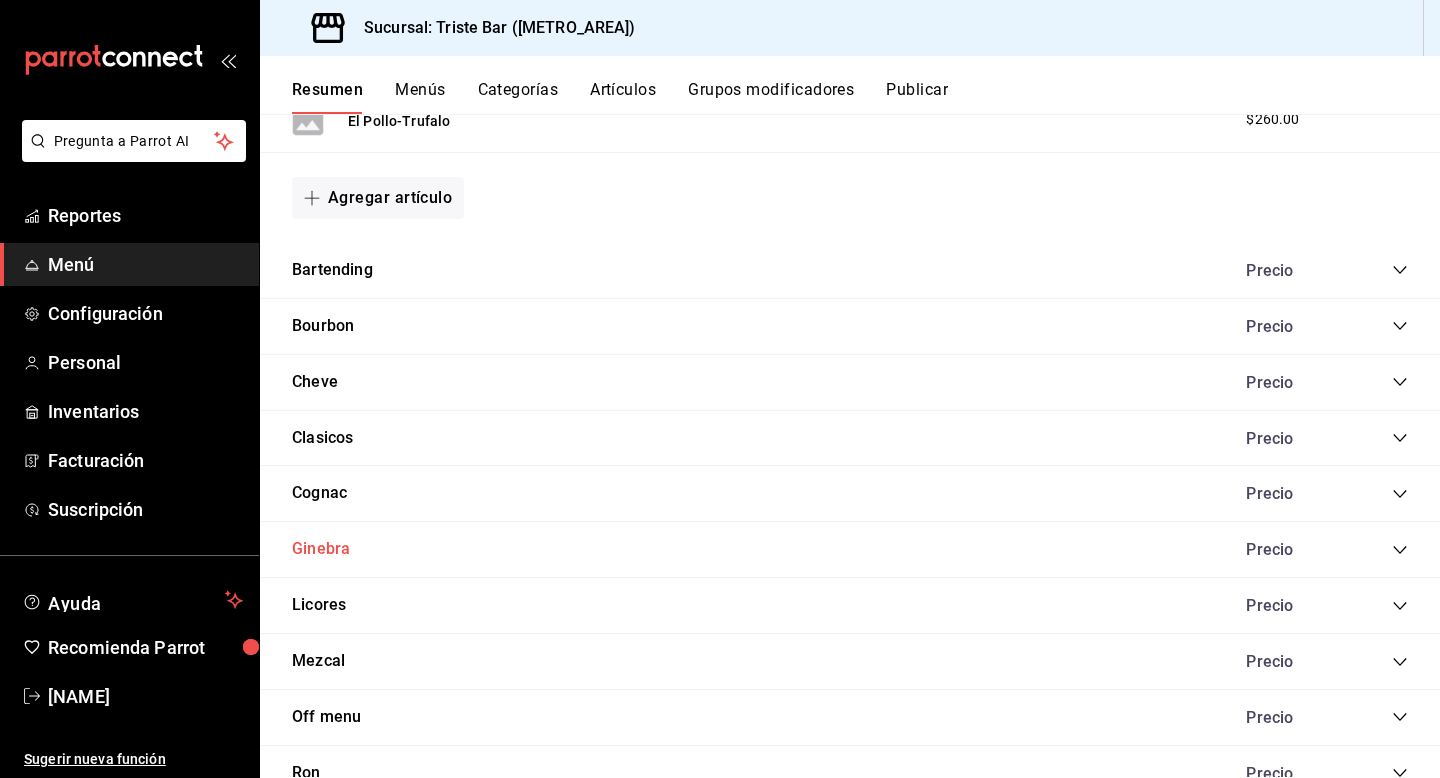 click on "Ginebra" at bounding box center [321, 549] 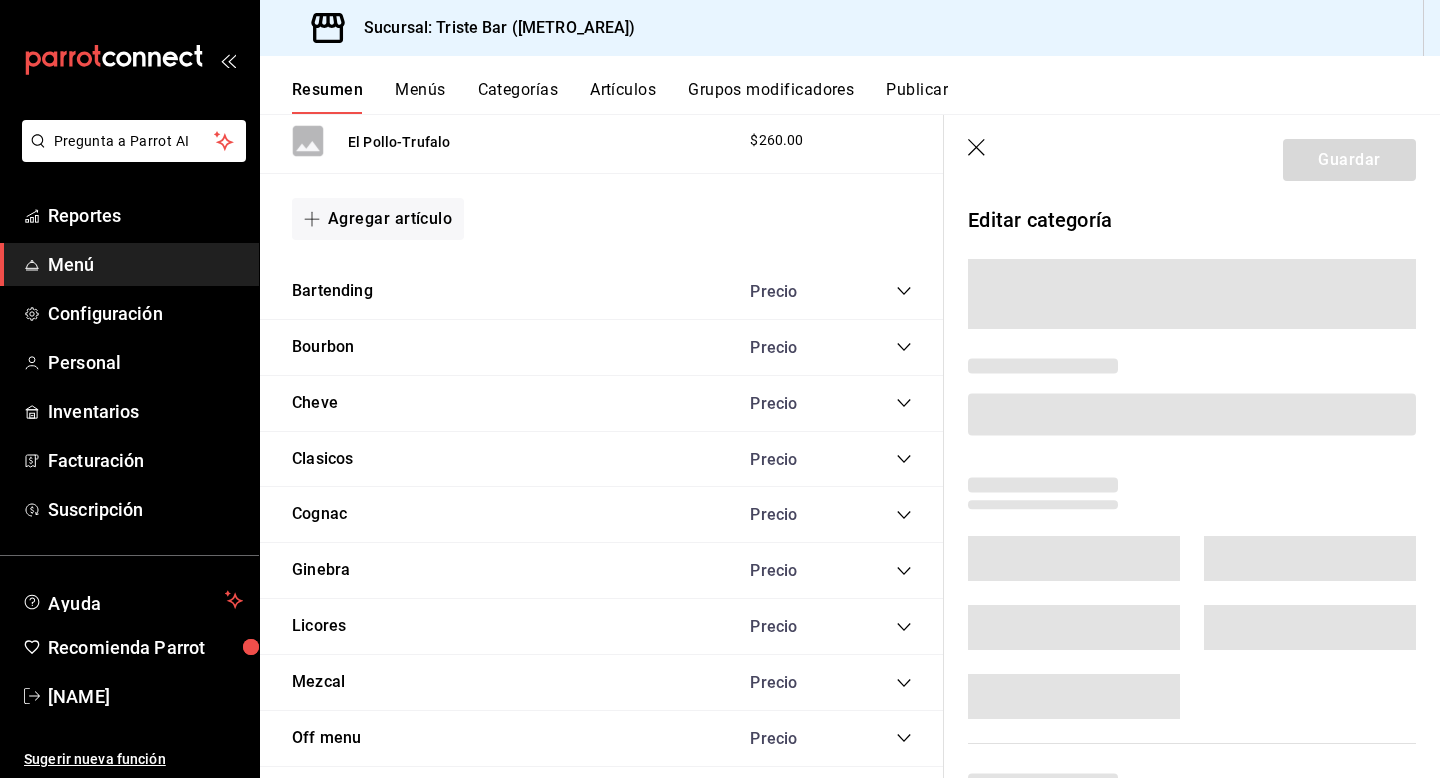 click 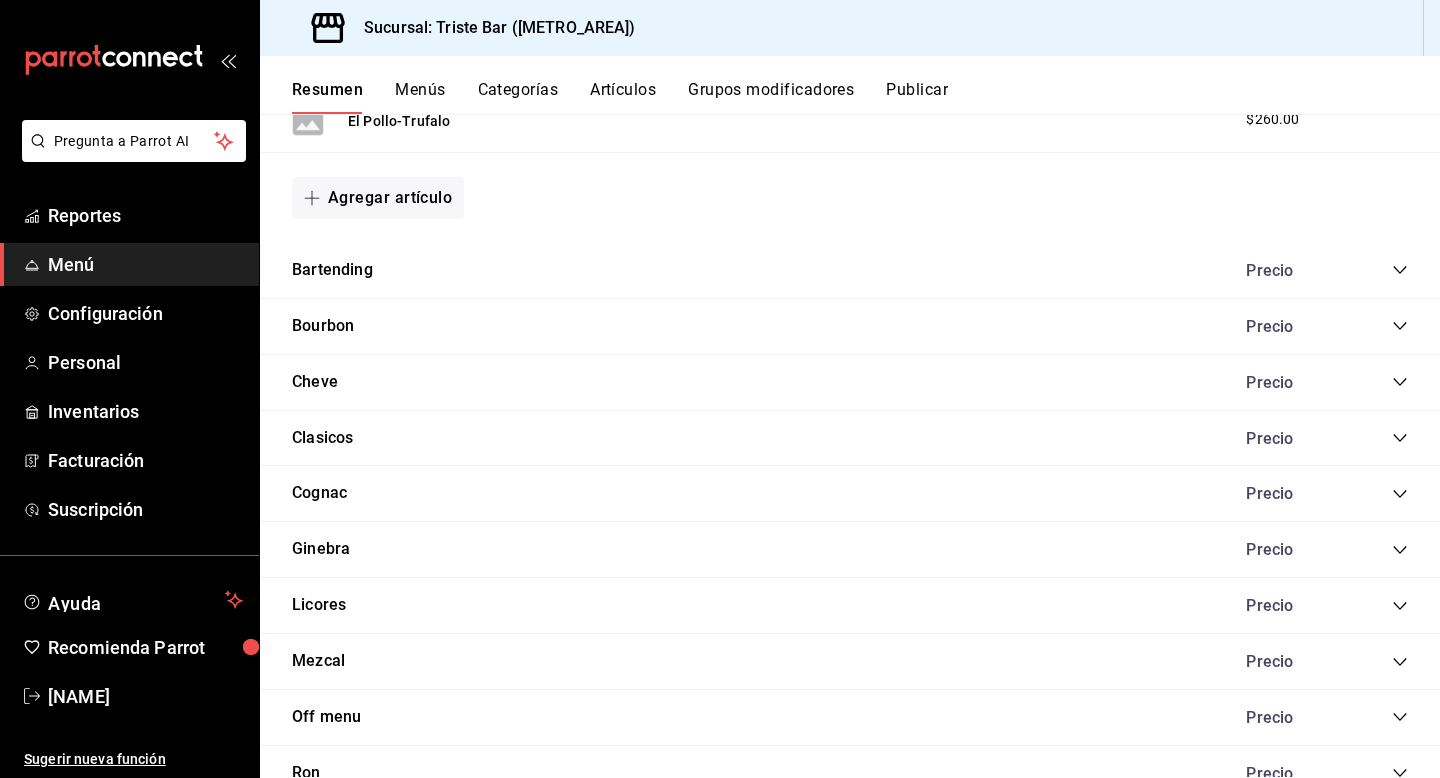 click 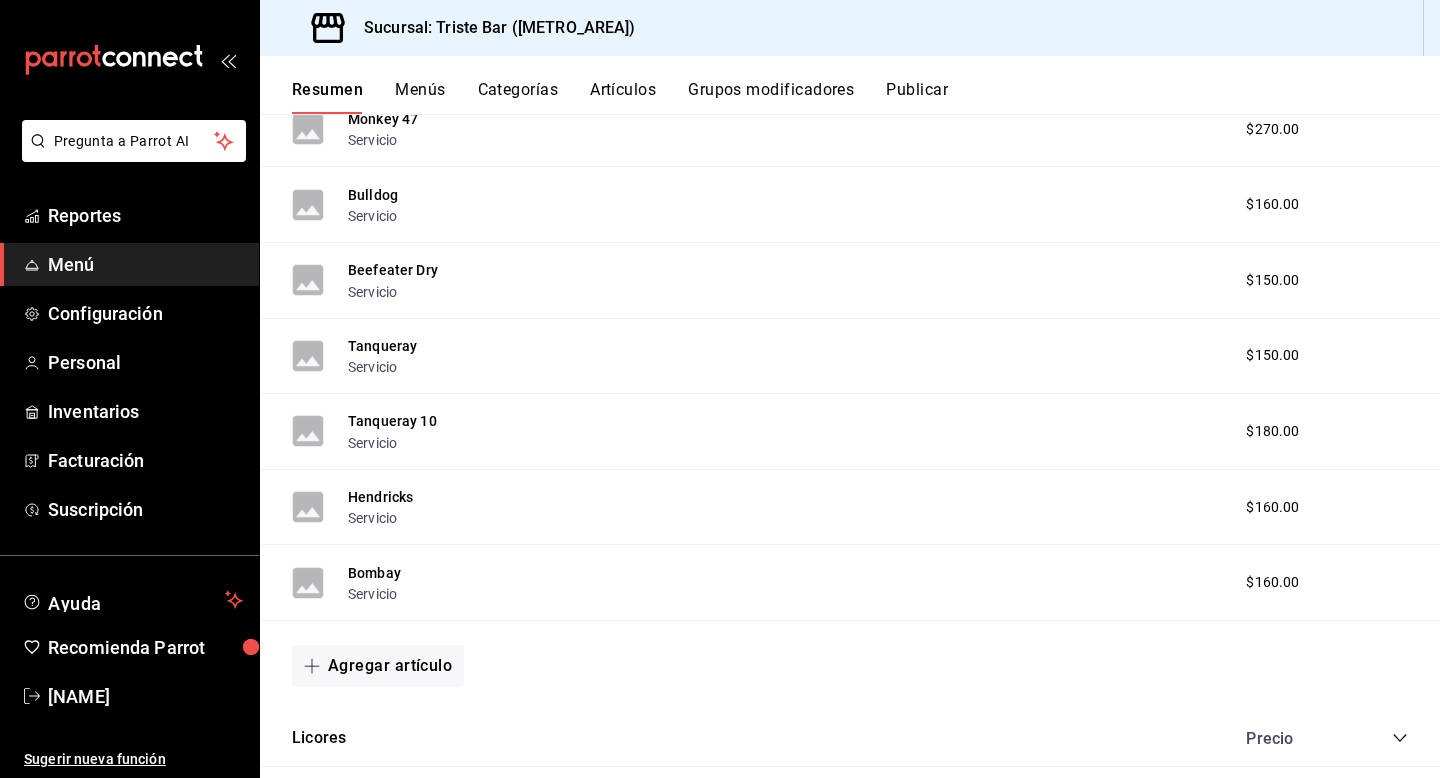 scroll, scrollTop: 4508, scrollLeft: 0, axis: vertical 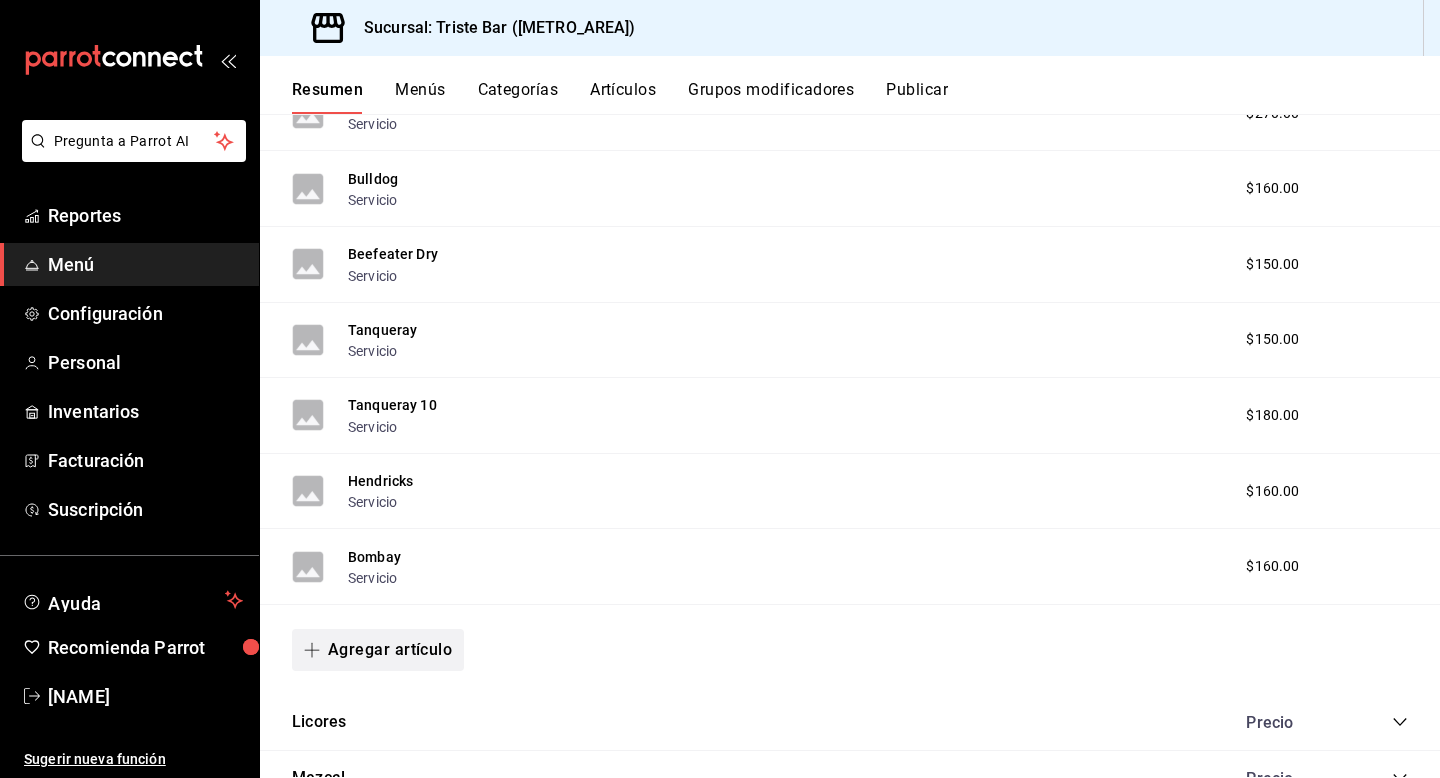 click on "Agregar artículo" at bounding box center [378, 650] 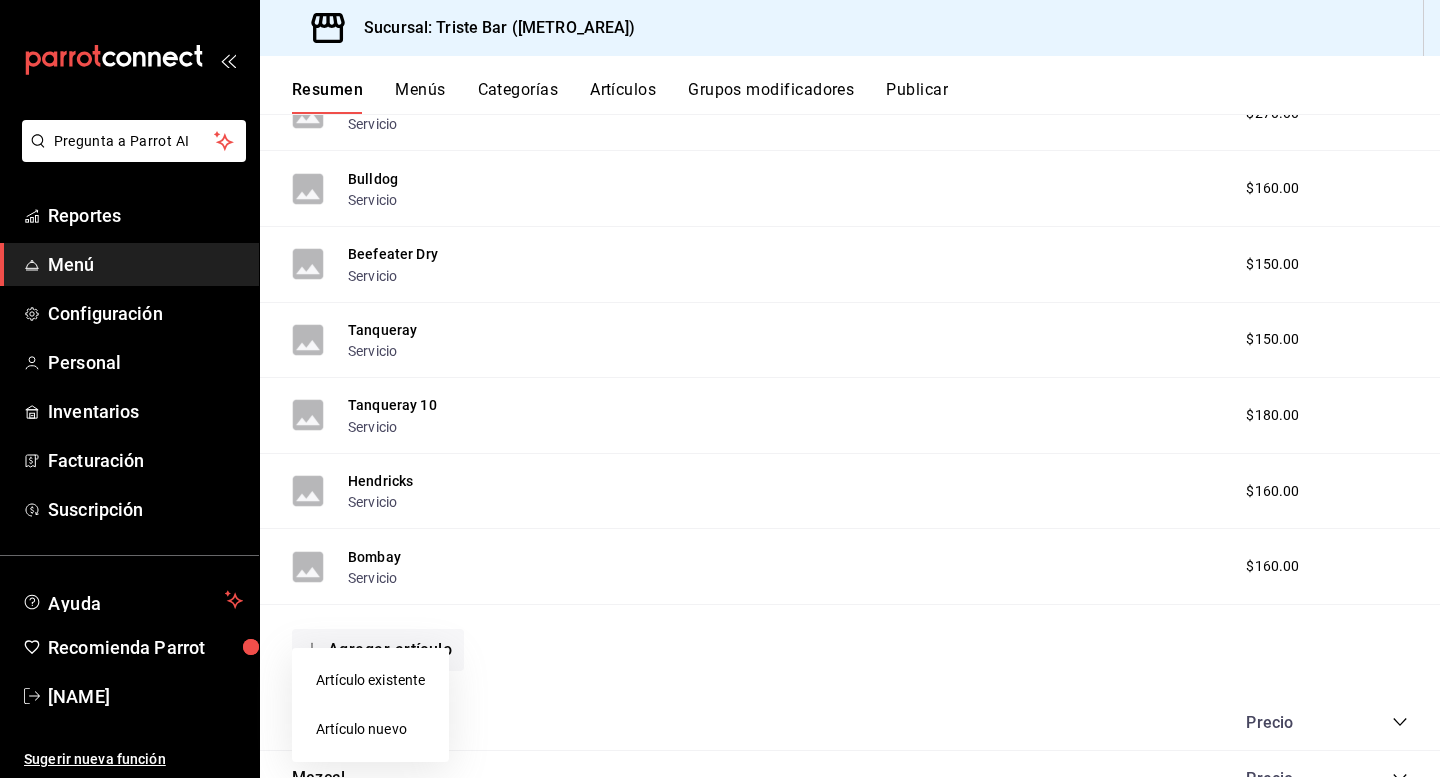 click on "Artículo nuevo" at bounding box center (370, 729) 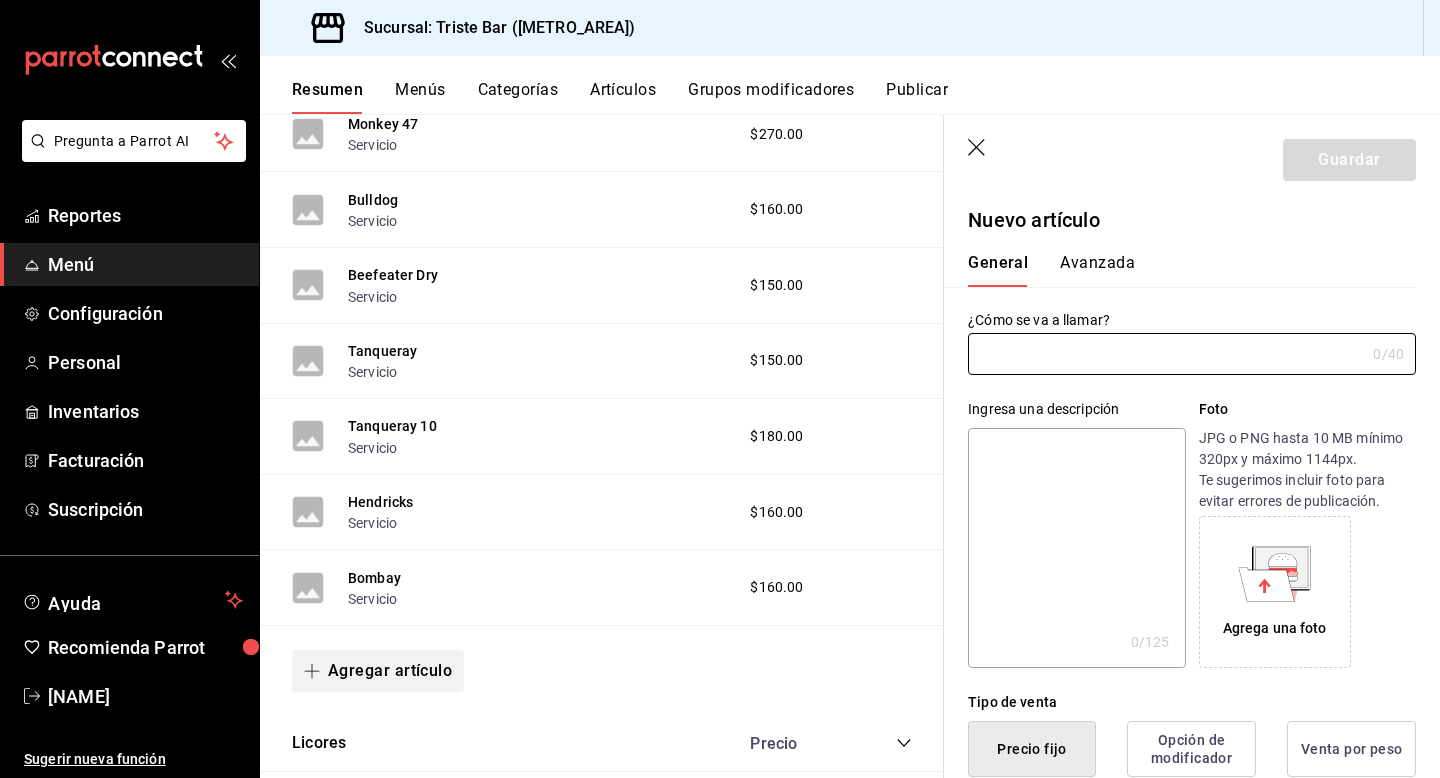 click on "Agregar artículo" at bounding box center [378, 671] 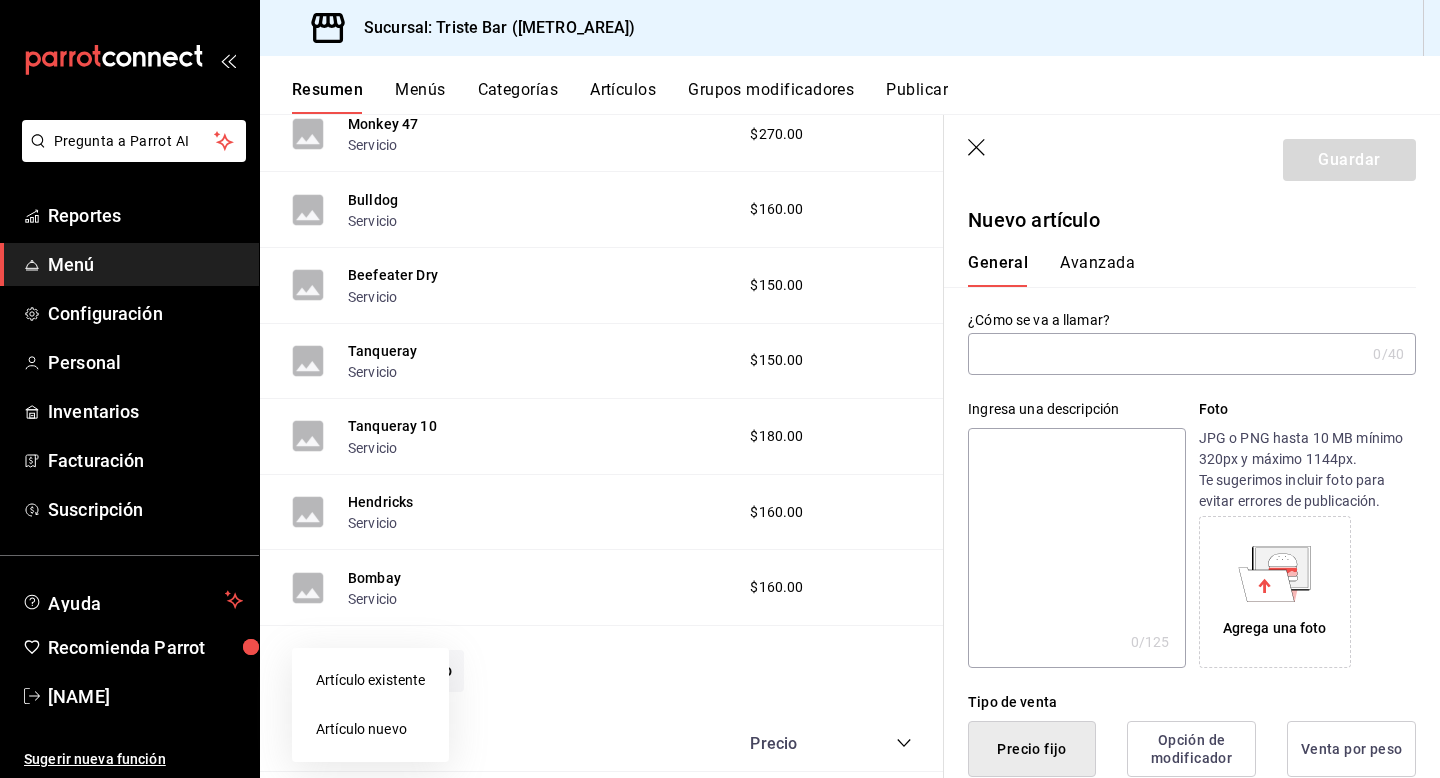 click on "Artículo existente" at bounding box center (370, 680) 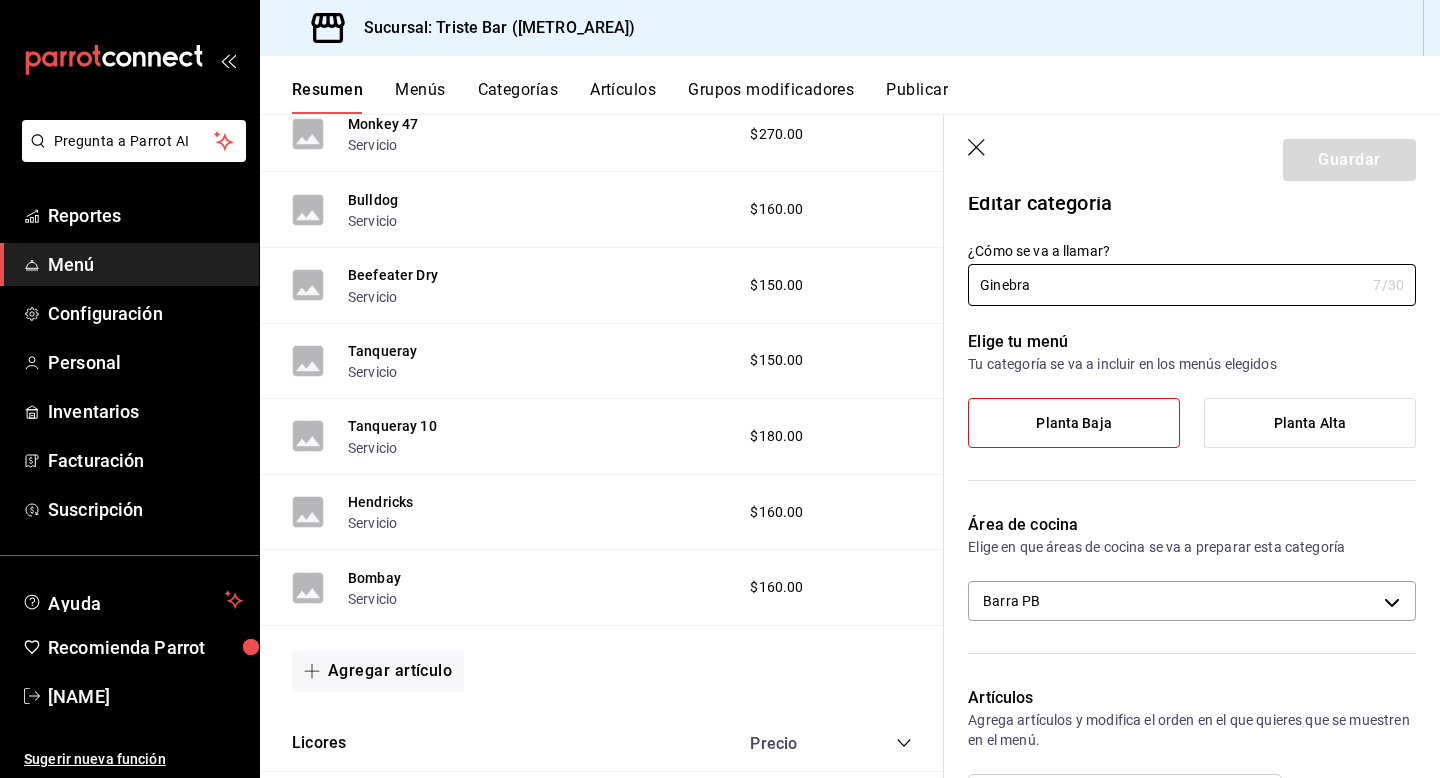 scroll, scrollTop: 0, scrollLeft: 0, axis: both 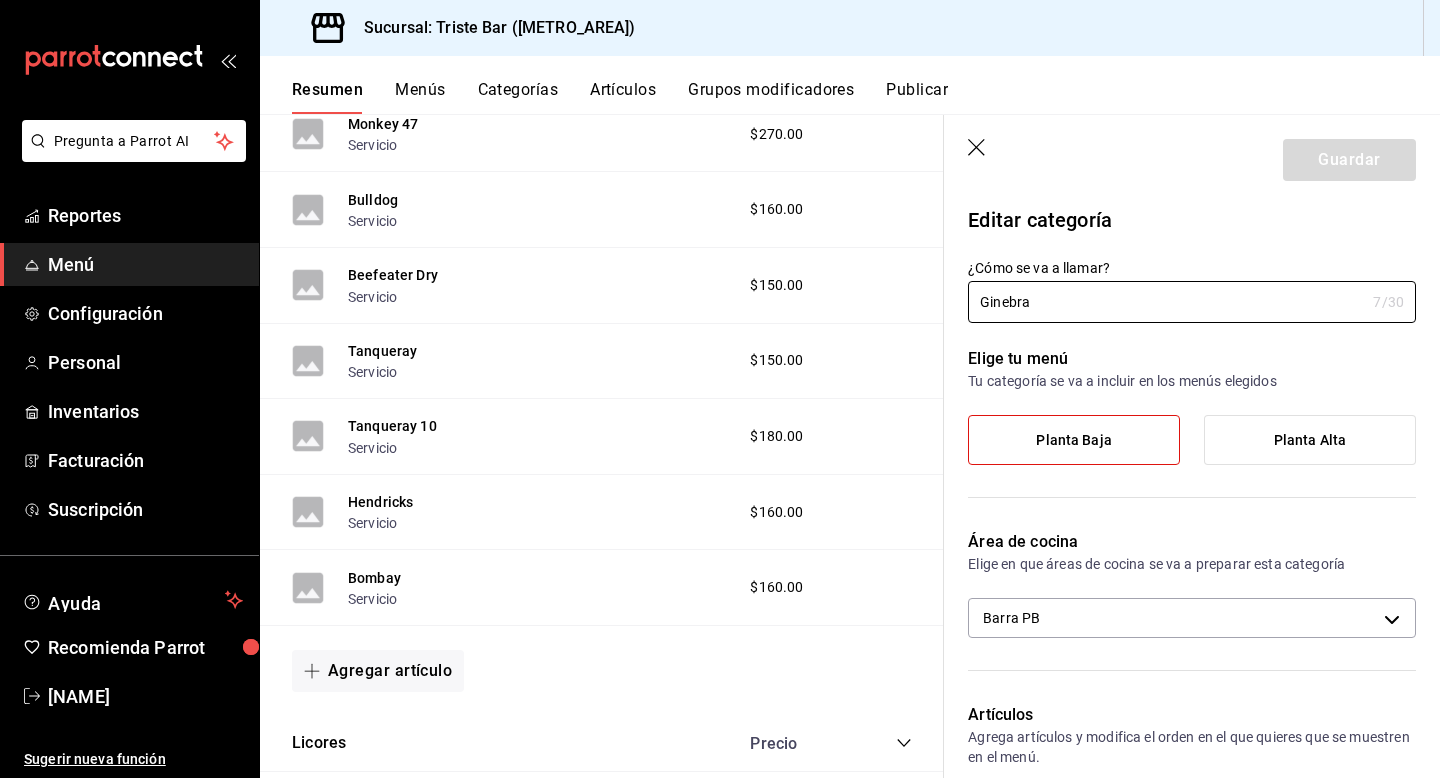 click 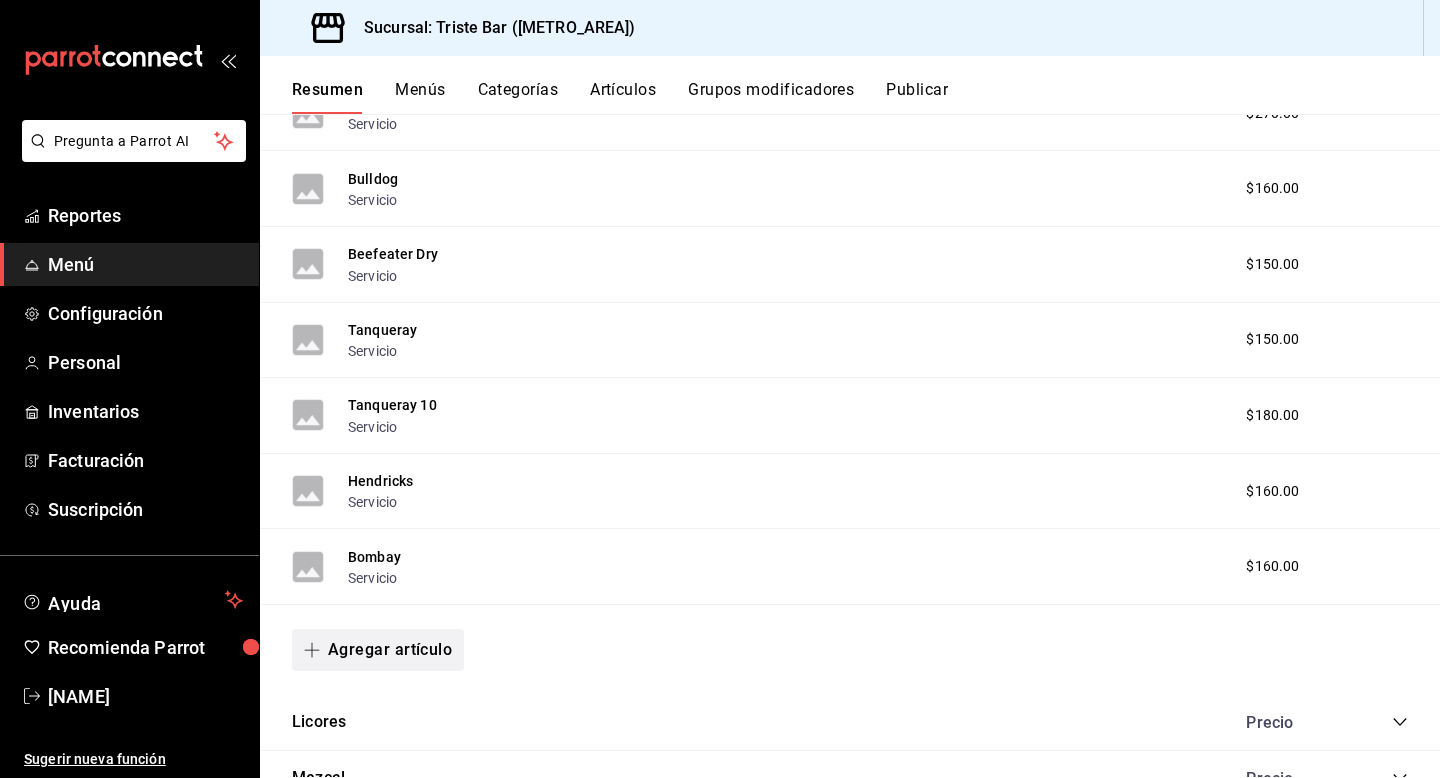click on "Agregar artículo" at bounding box center [378, 650] 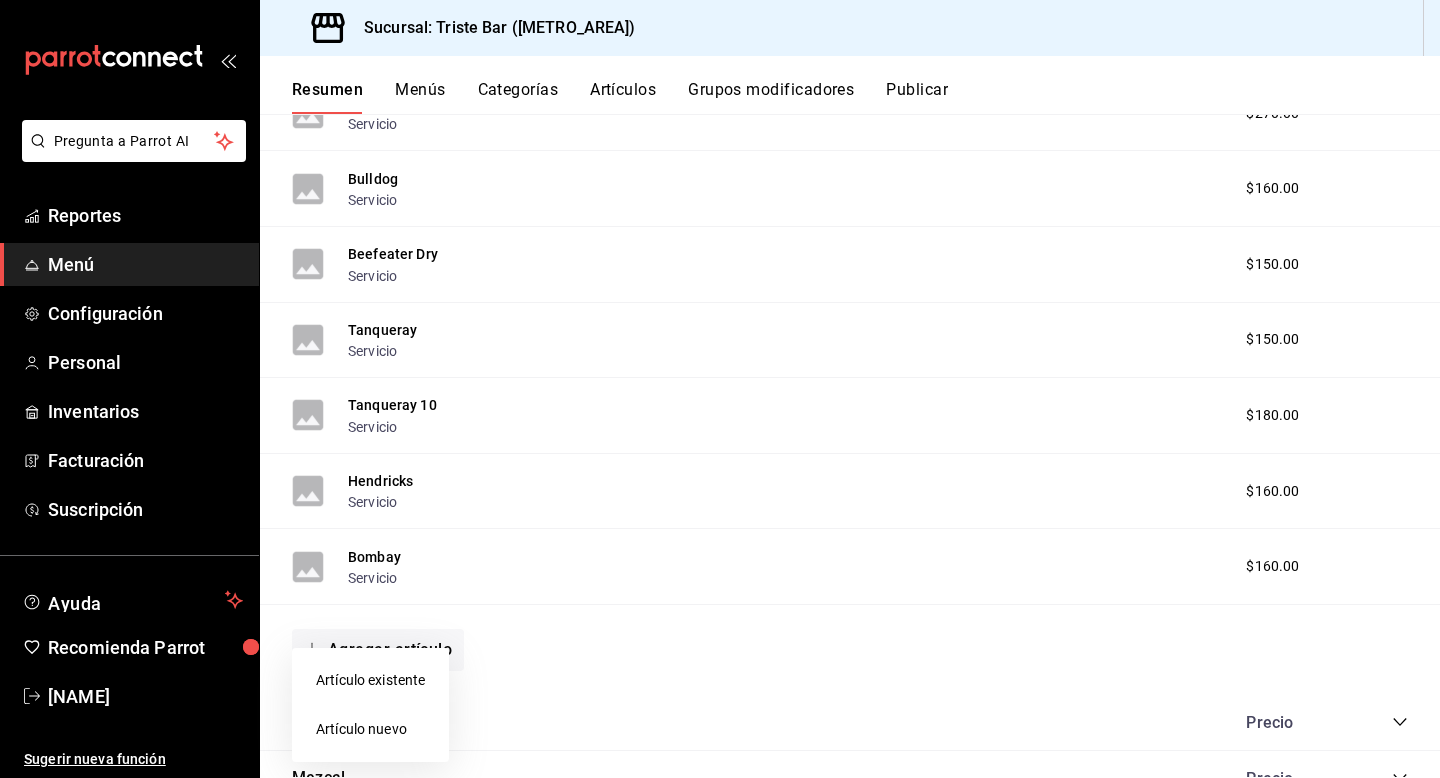 click on "Artículo existente" at bounding box center (370, 680) 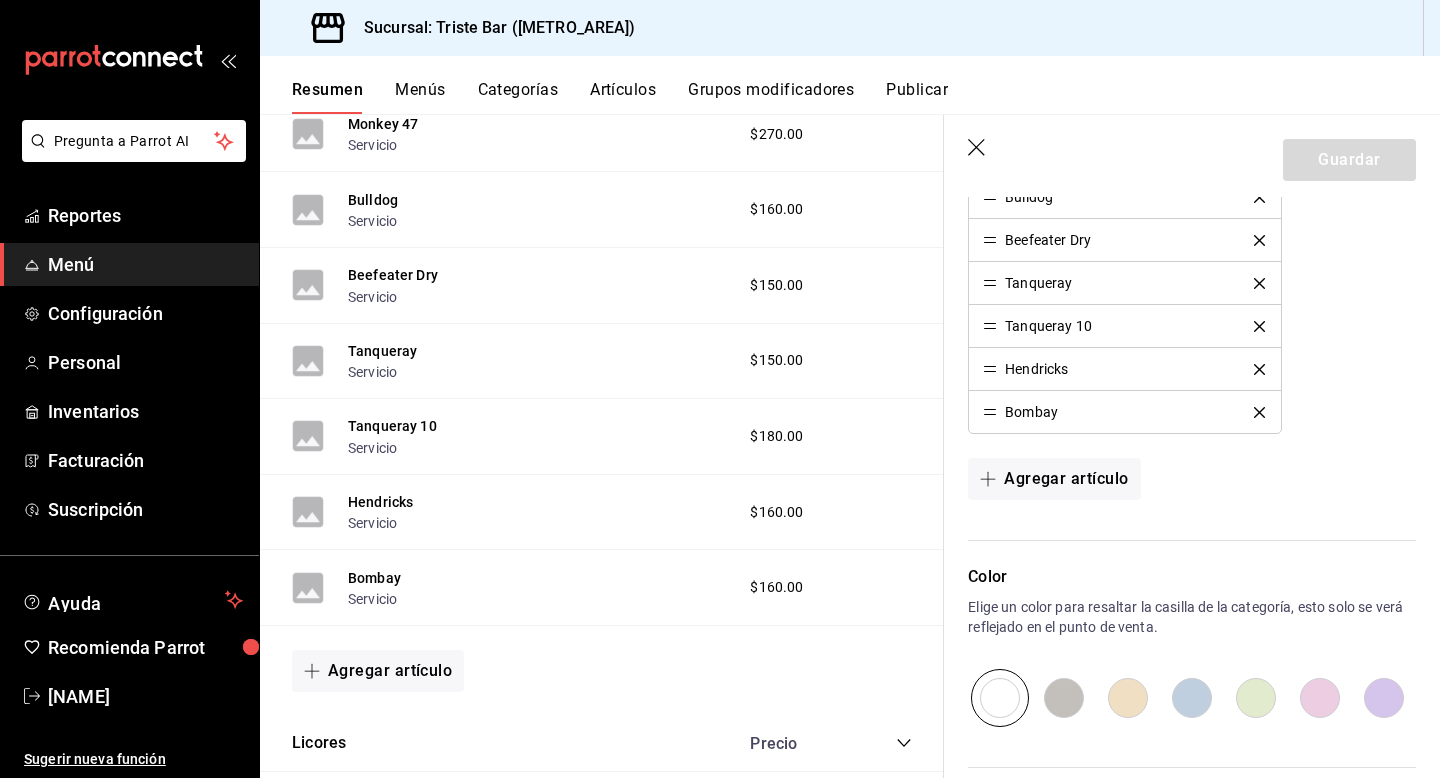 scroll, scrollTop: 735, scrollLeft: 0, axis: vertical 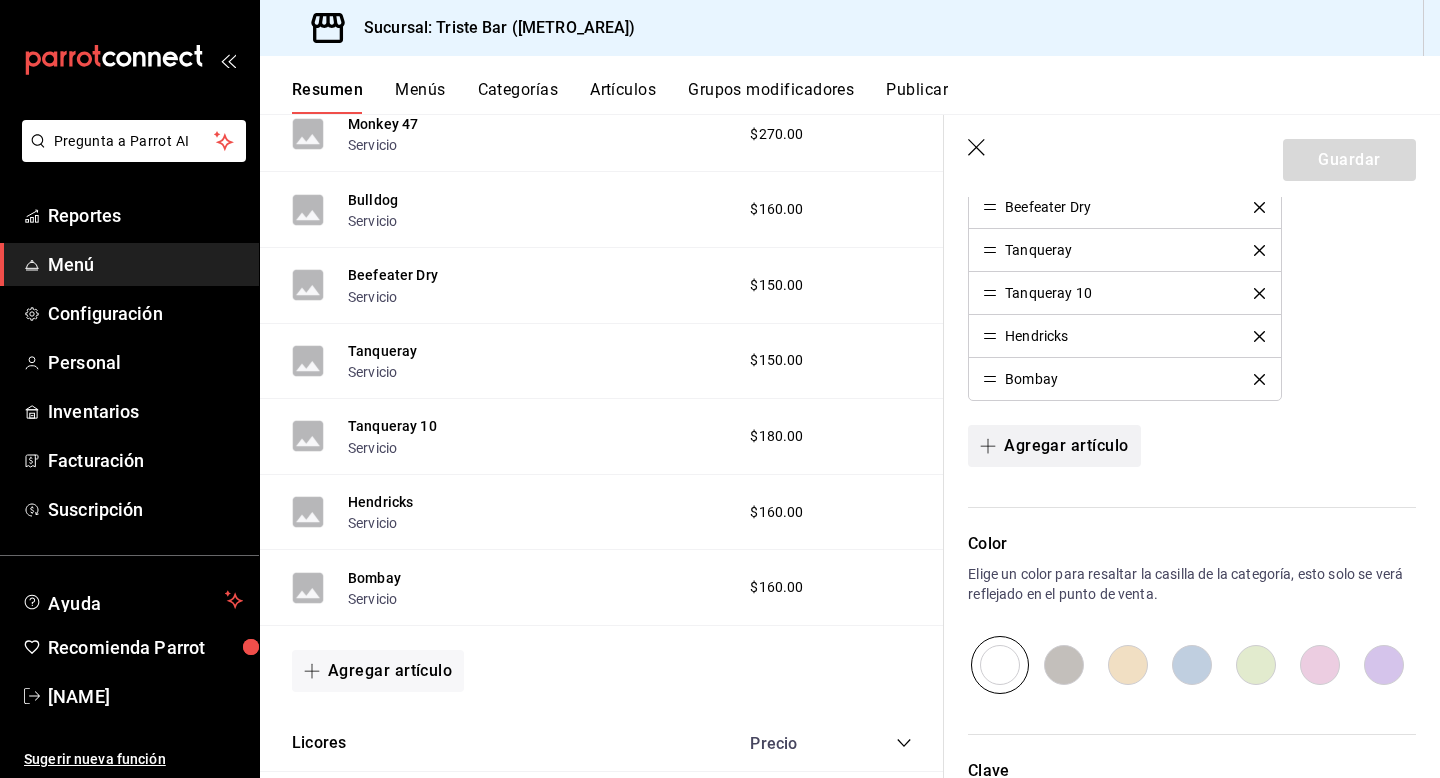 click on "Agregar artículo" at bounding box center (1054, 446) 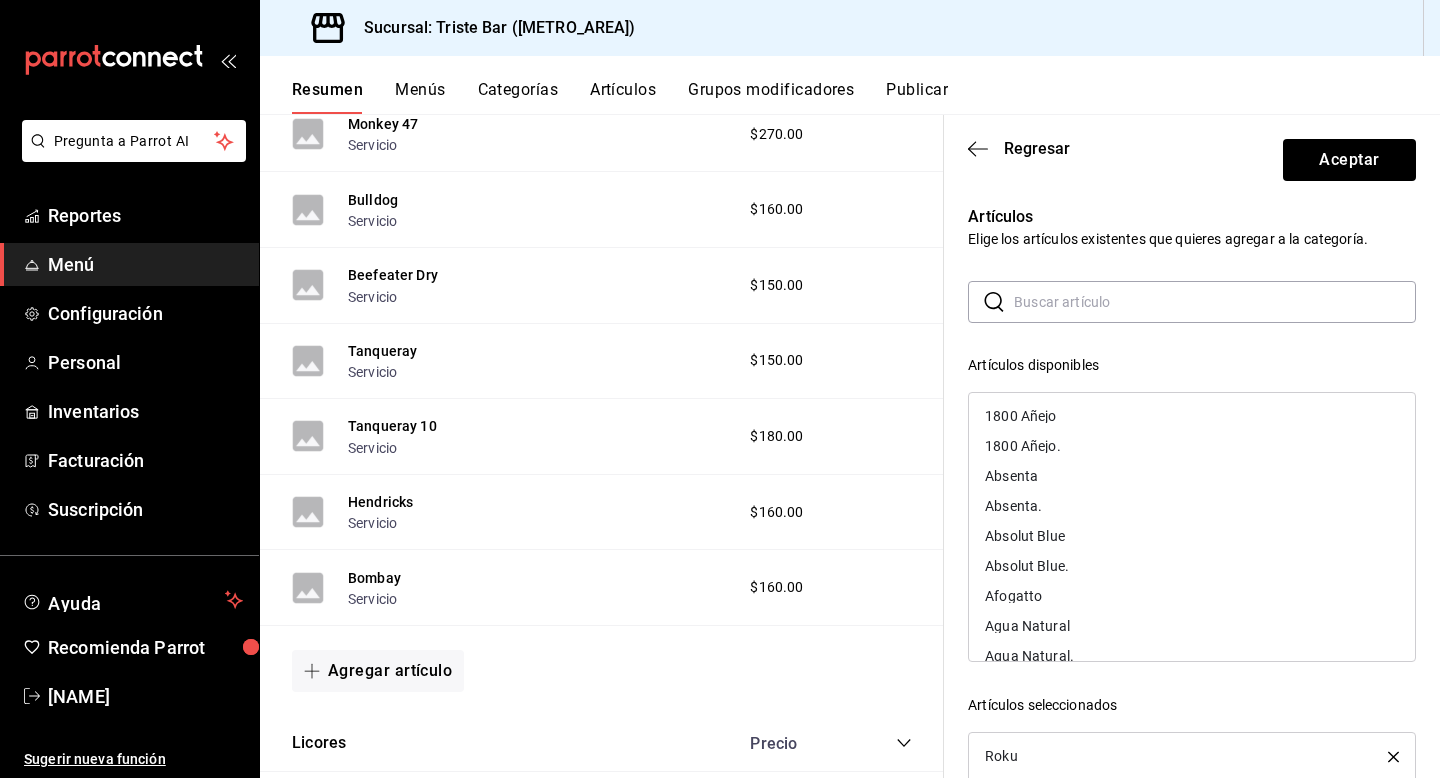 click at bounding box center (1215, 302) 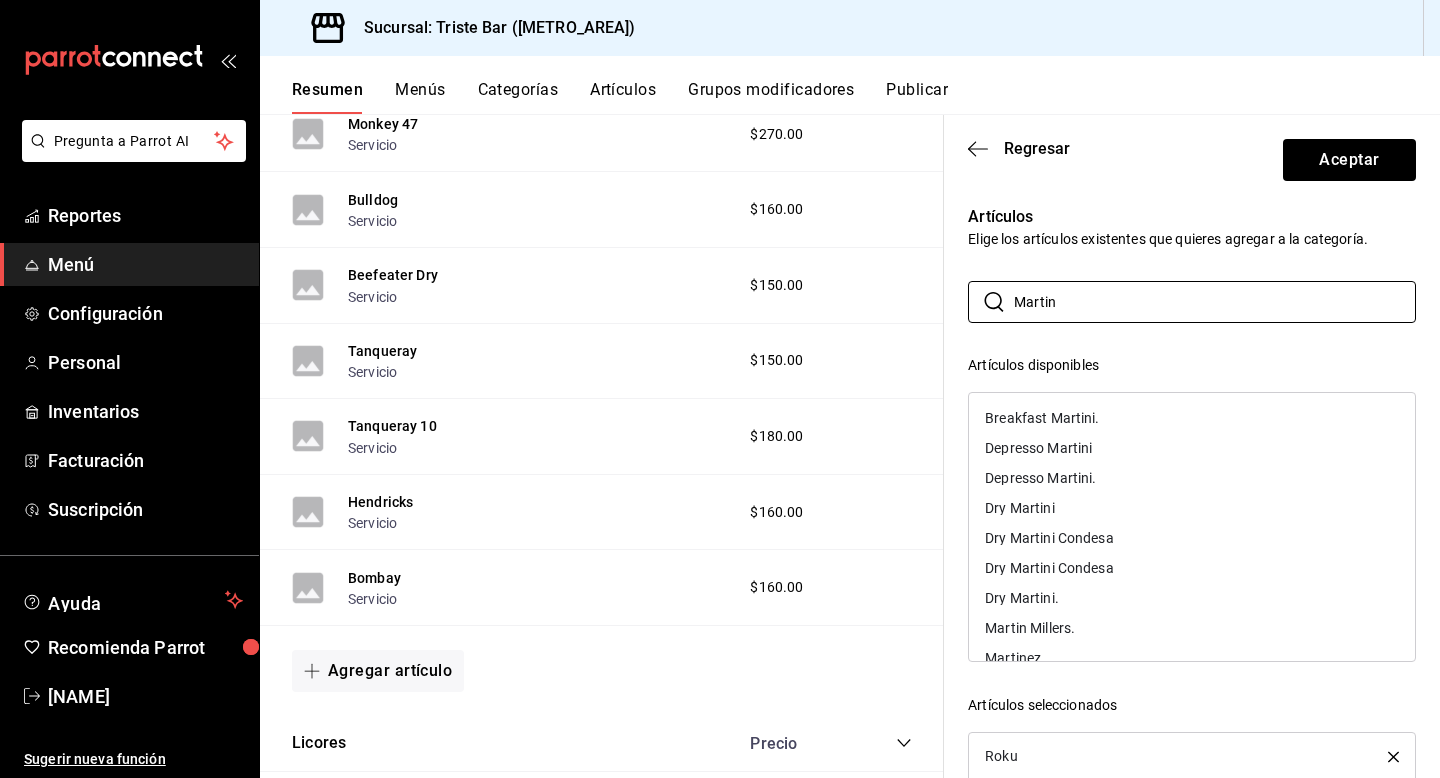 scroll, scrollTop: 39, scrollLeft: 0, axis: vertical 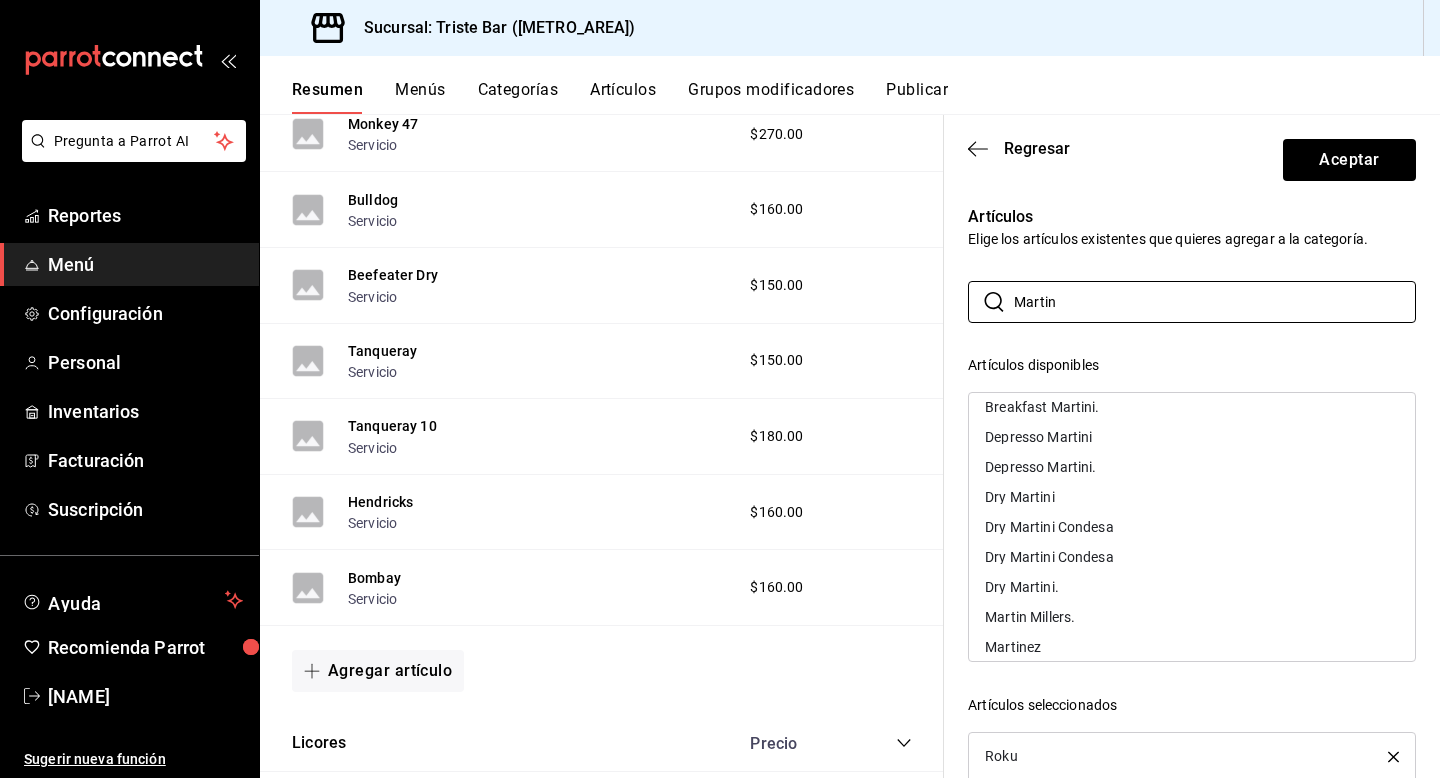type on "Martin" 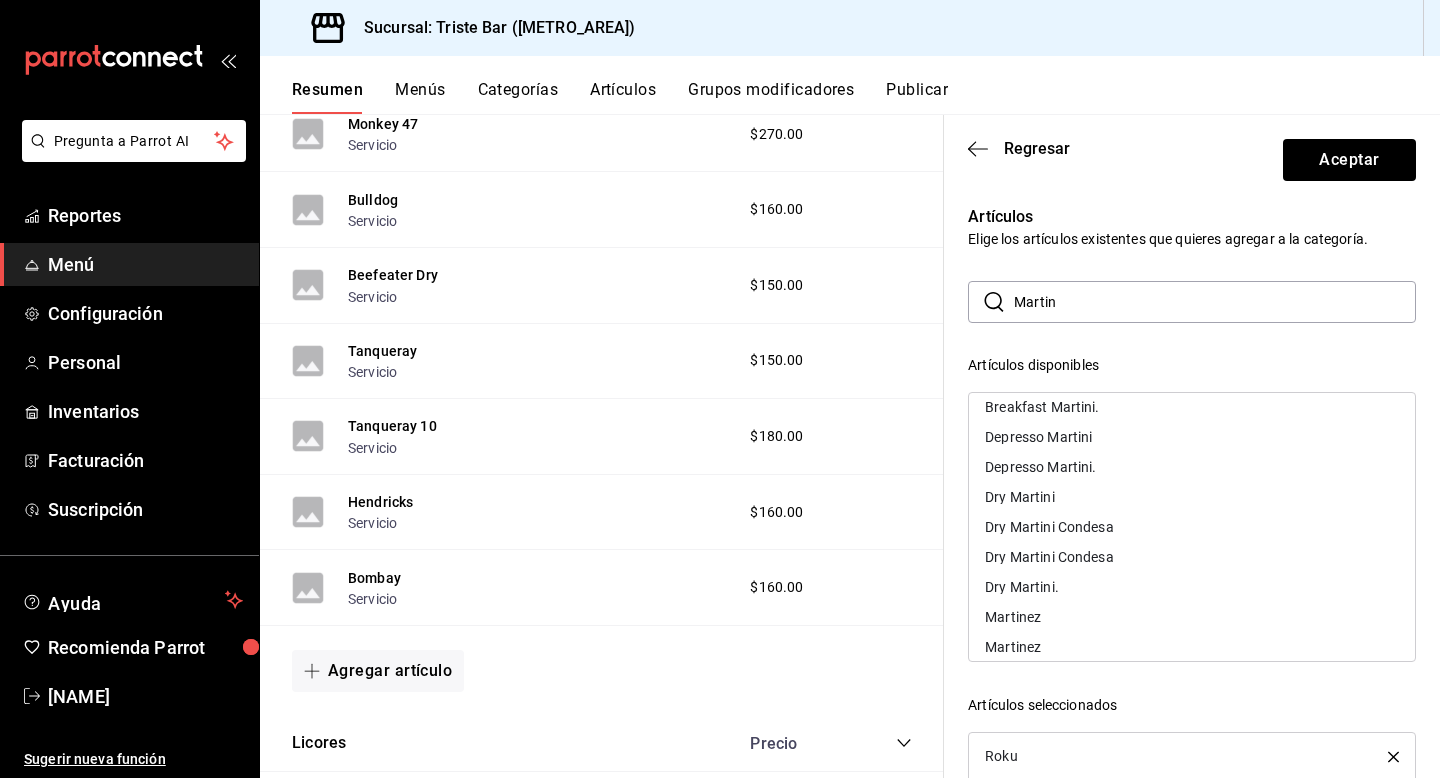 click on "Martin" at bounding box center (1215, 302) 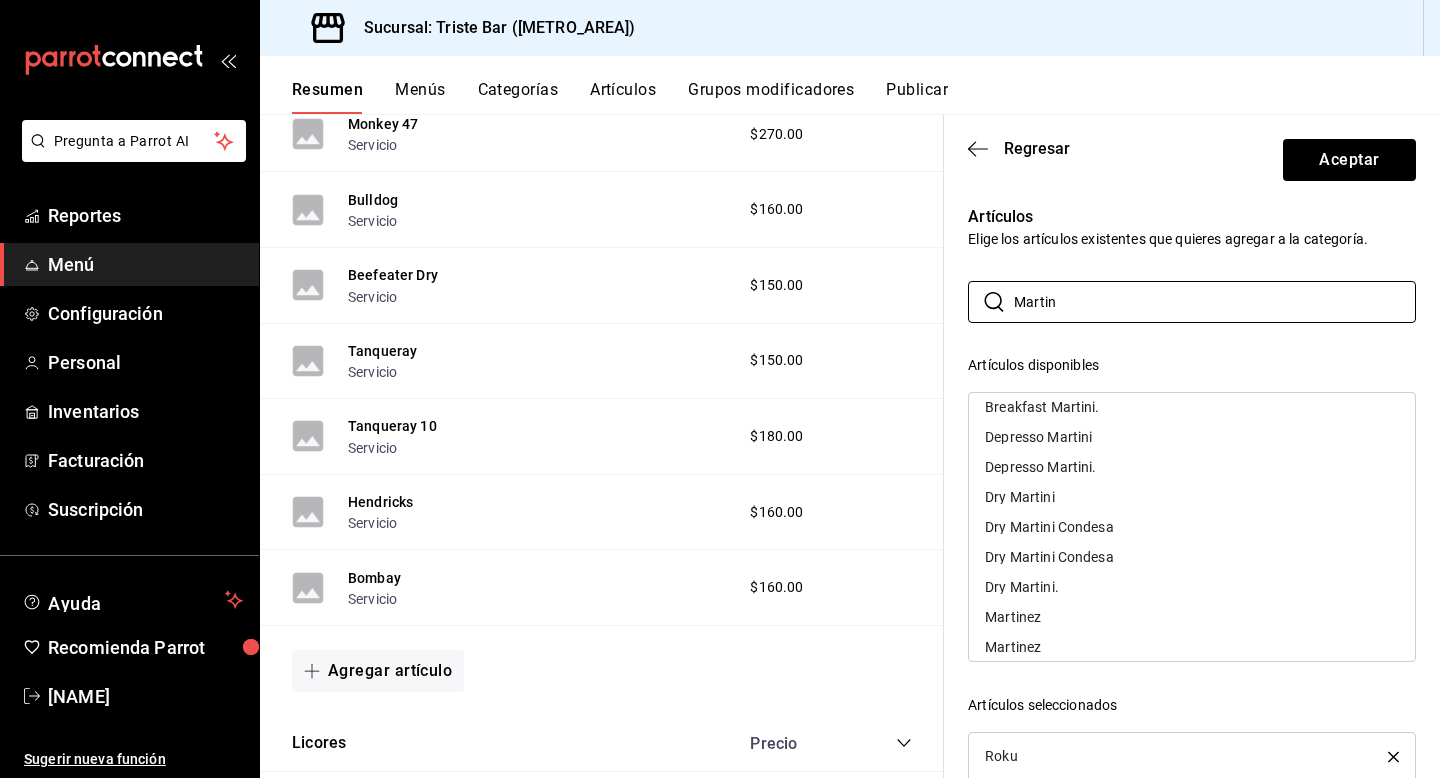 click on "Artículos disponibles Breakfast Martini Breakfast Martini. Depresso Martini Depresso Martini. Dry Martini Dry Martini Condesa Dry Martini Condesa Dry Martini. Martinez Martinez Triste Martini Triste Martini. Vesper Martini Vesper Martini." at bounding box center (1192, 505) 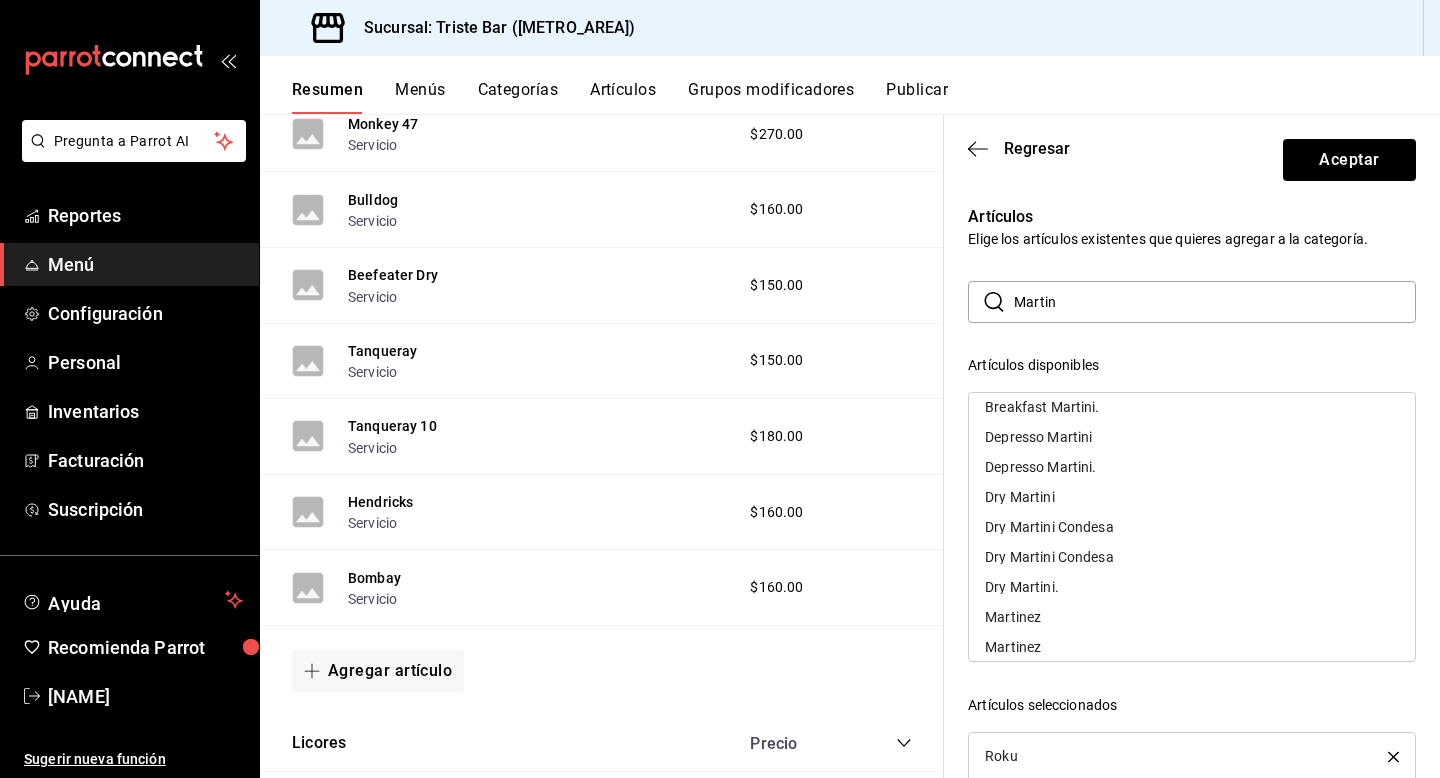 click on "Martin" at bounding box center [1215, 302] 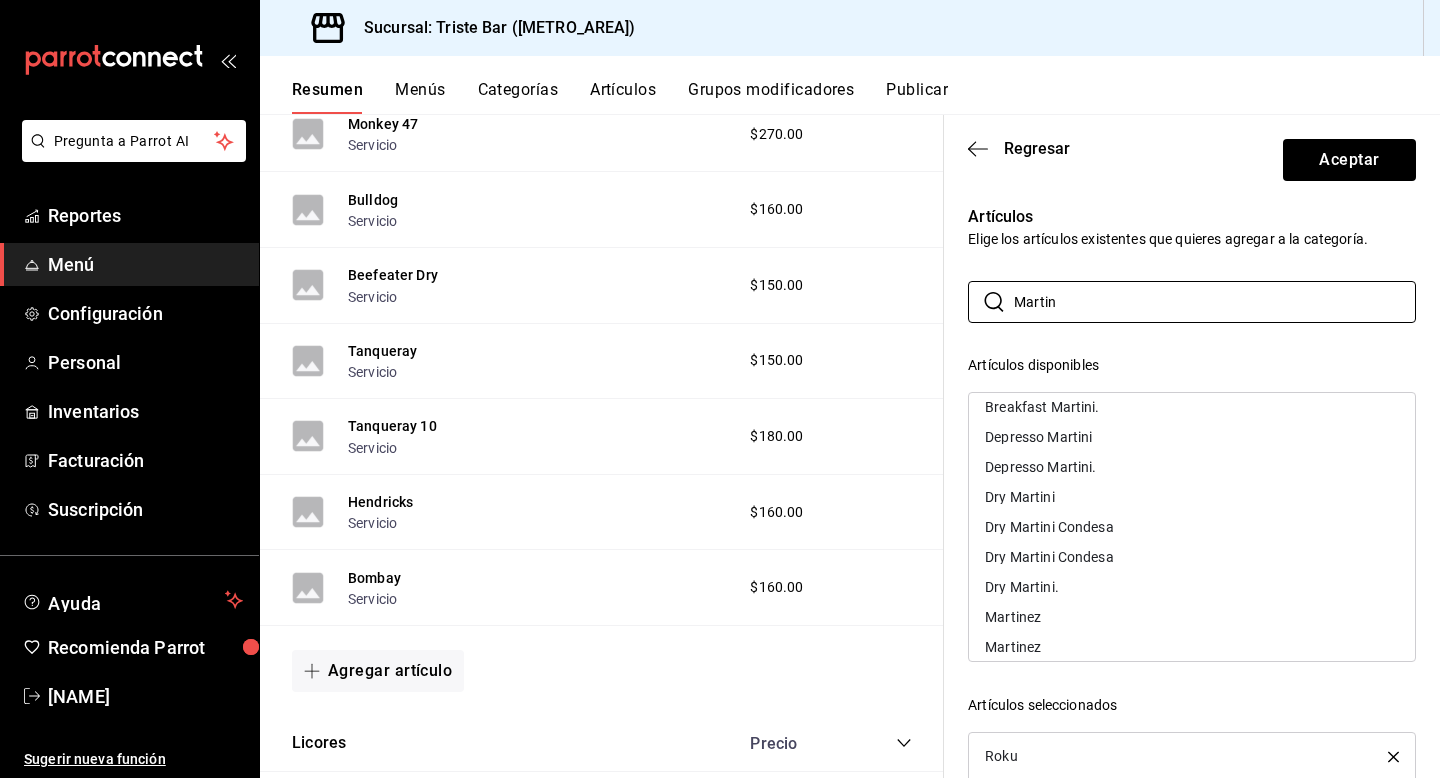 click on "Regresar Aceptar" at bounding box center [1192, 156] 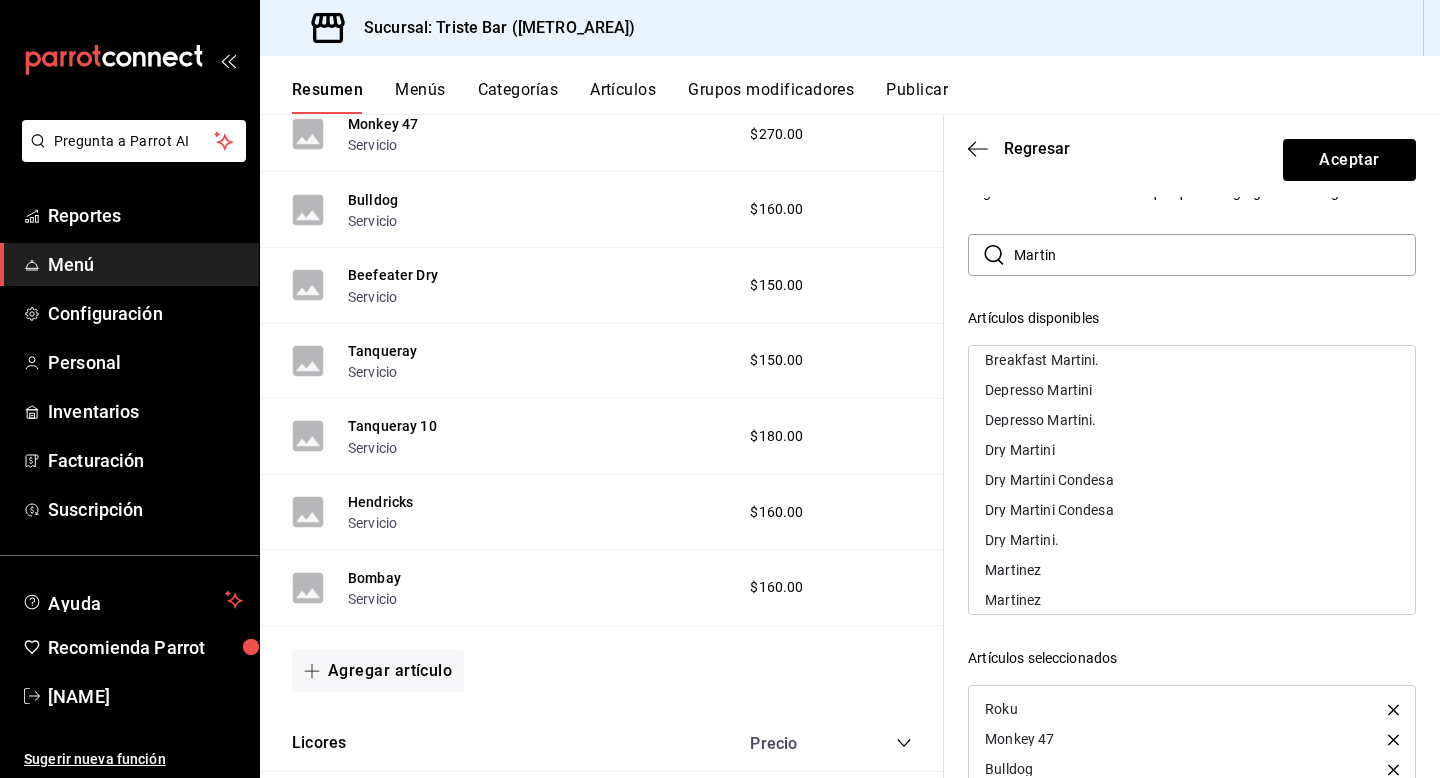 scroll, scrollTop: 50, scrollLeft: 0, axis: vertical 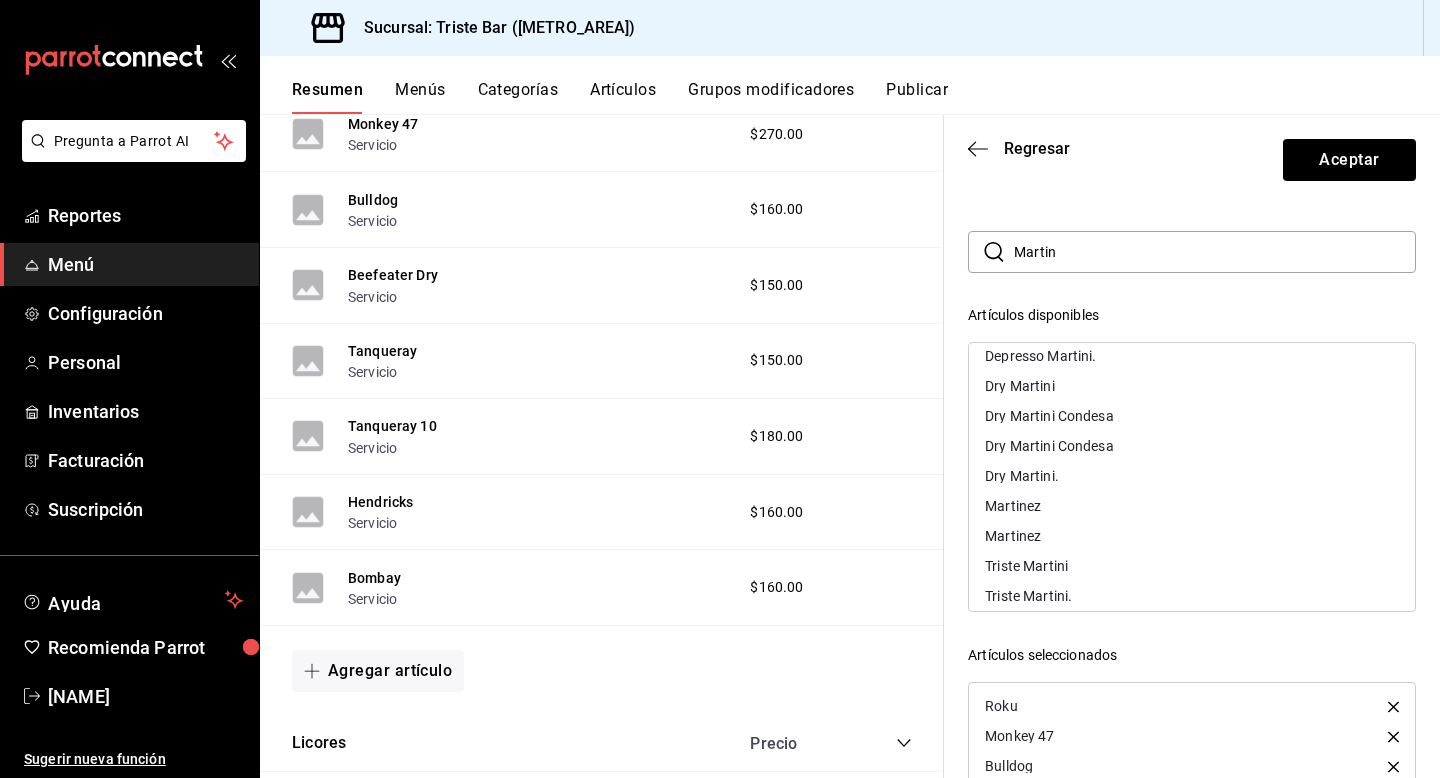 click on "Martin" at bounding box center (1215, 252) 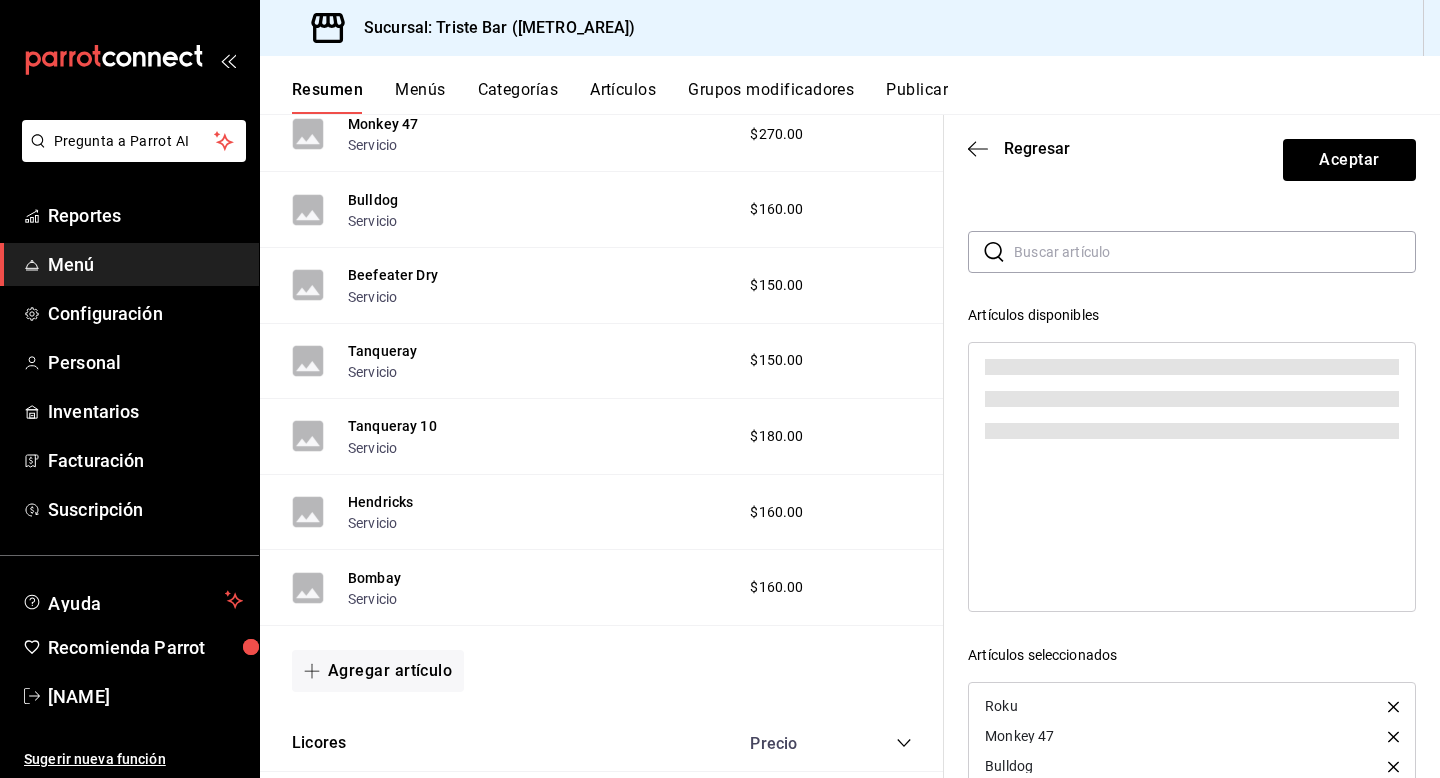 scroll, scrollTop: 0, scrollLeft: 0, axis: both 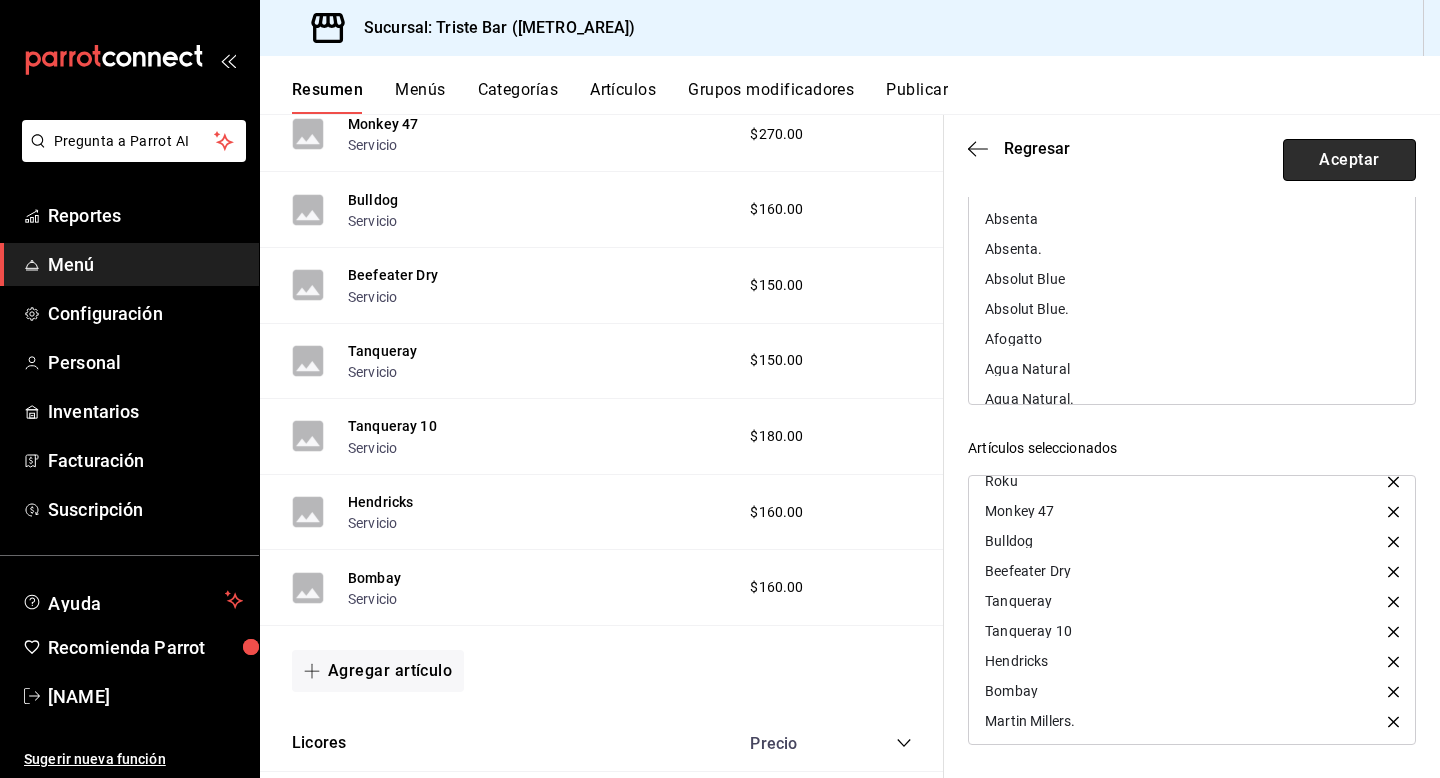 click on "Aceptar" at bounding box center (1349, 160) 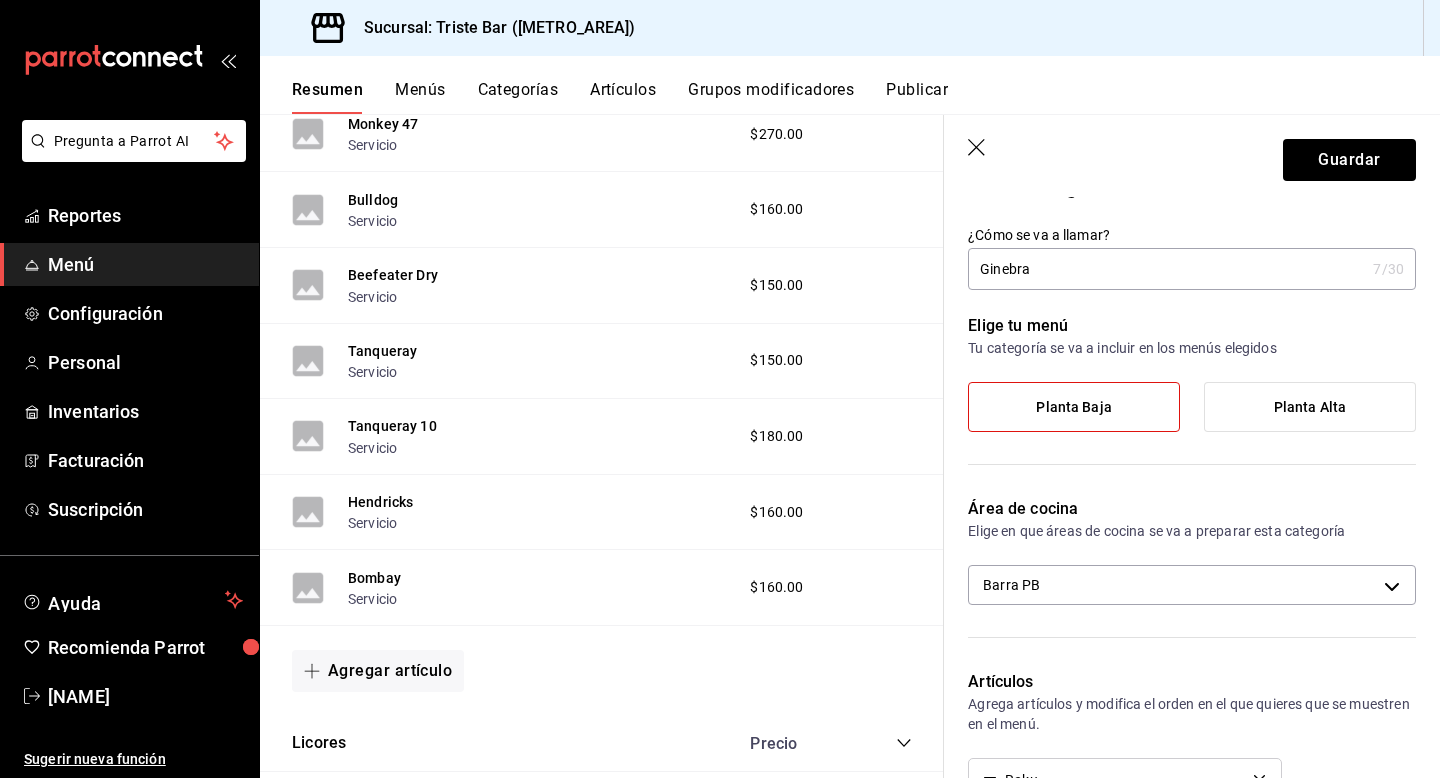 scroll, scrollTop: 0, scrollLeft: 0, axis: both 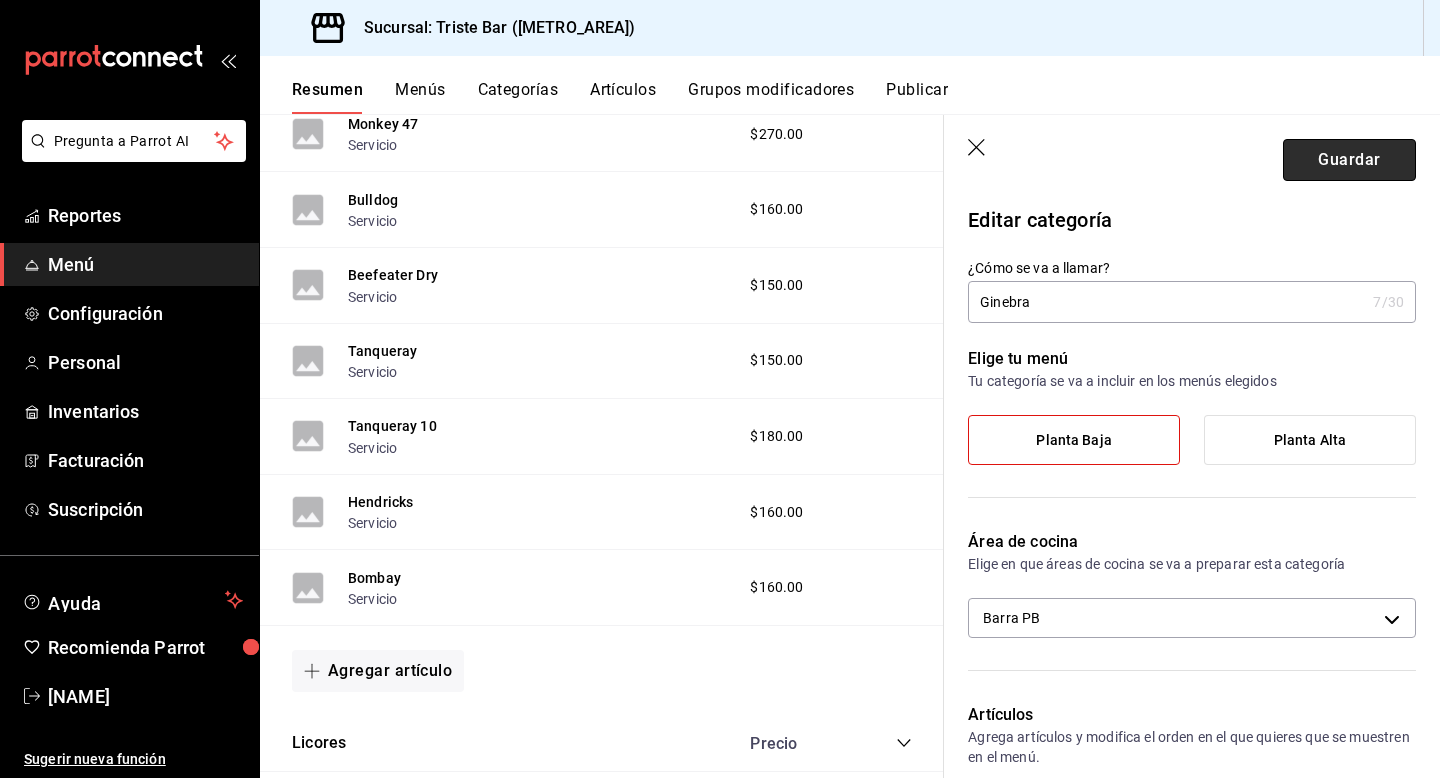 click on "Guardar" at bounding box center (1349, 160) 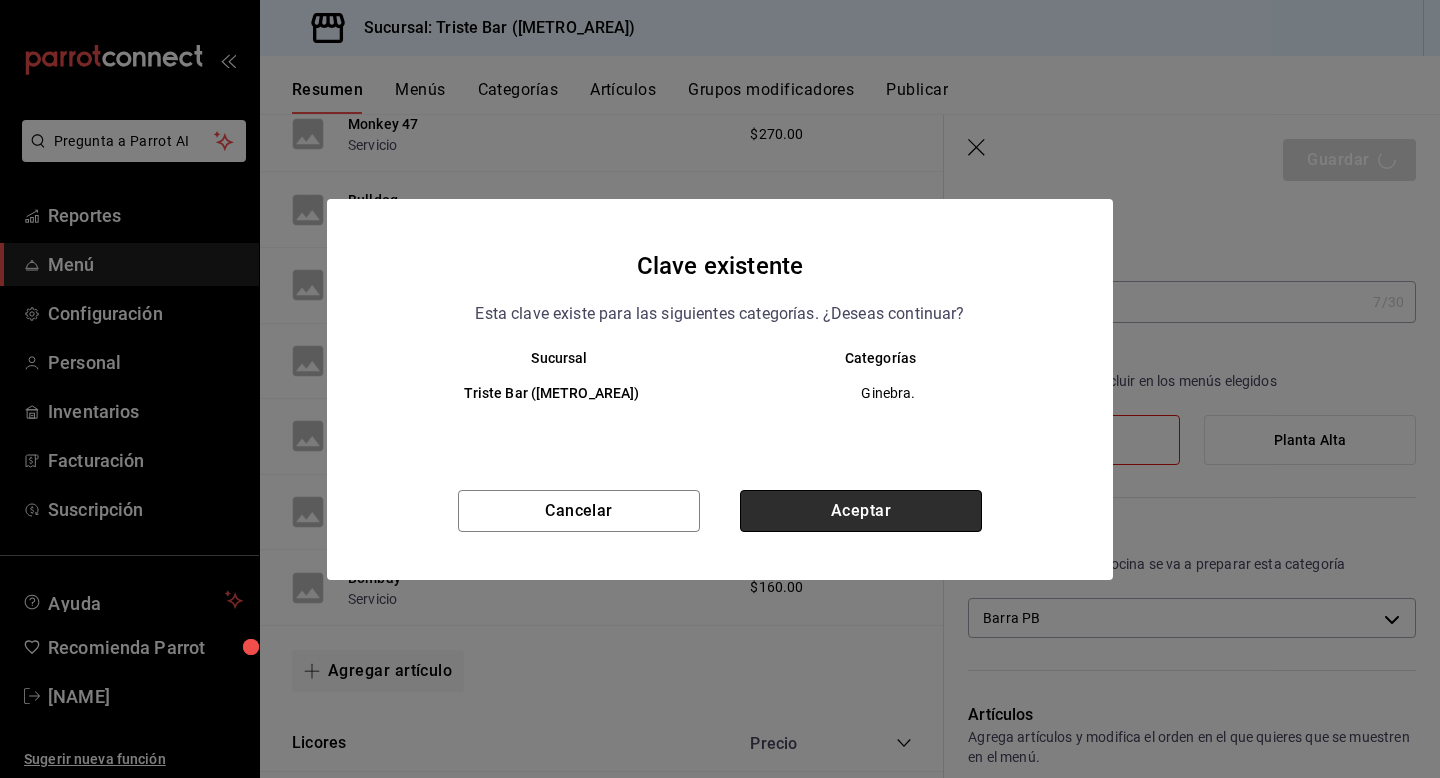 click on "Aceptar" at bounding box center [861, 511] 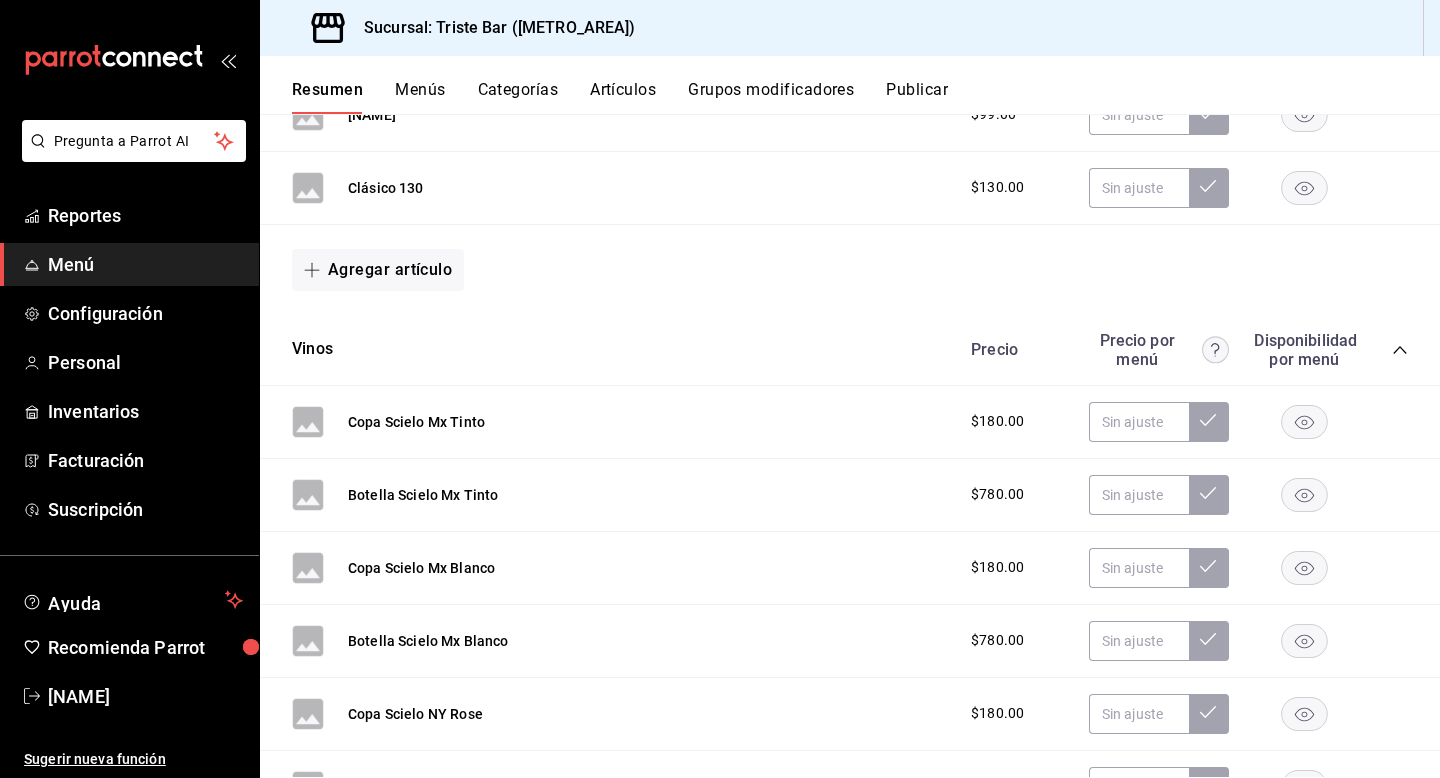 scroll, scrollTop: 2193, scrollLeft: 0, axis: vertical 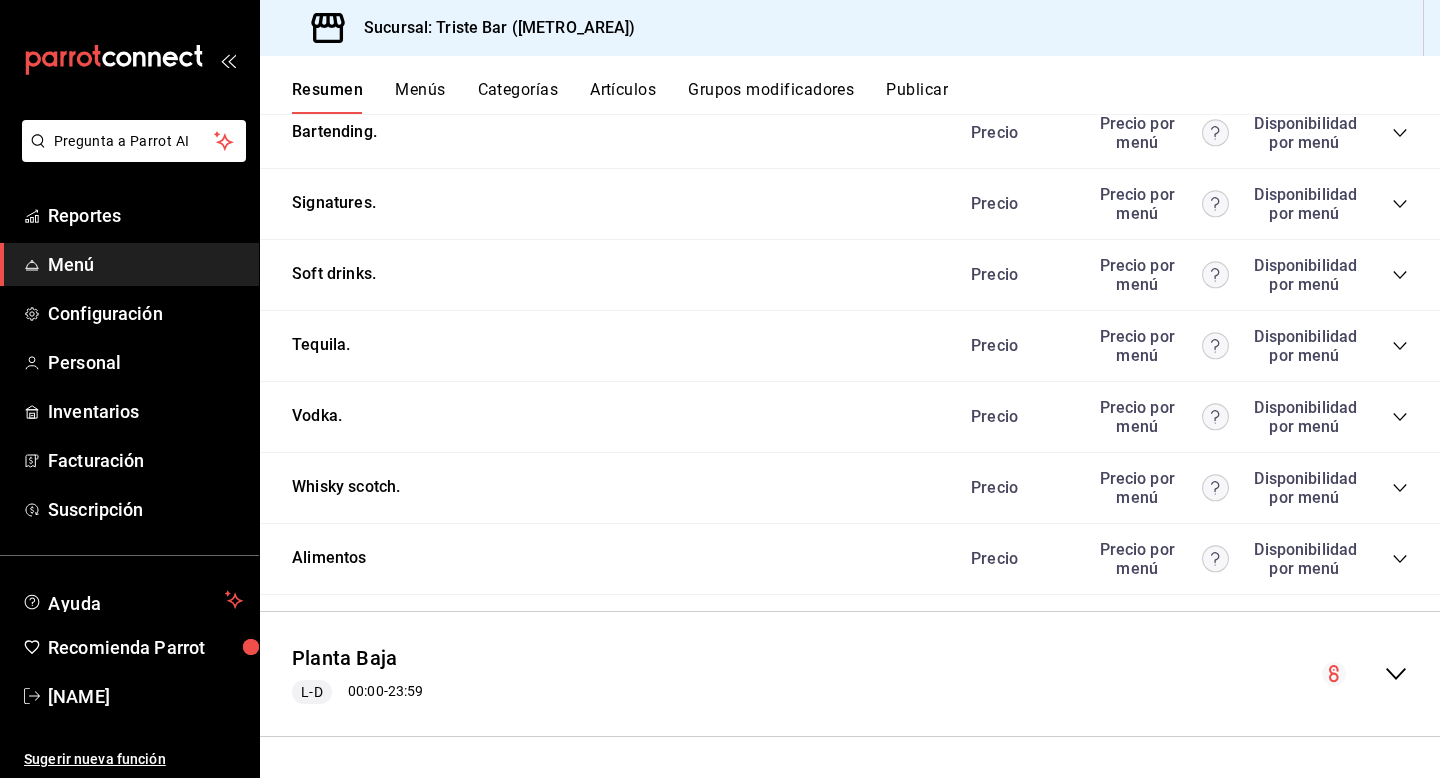 click 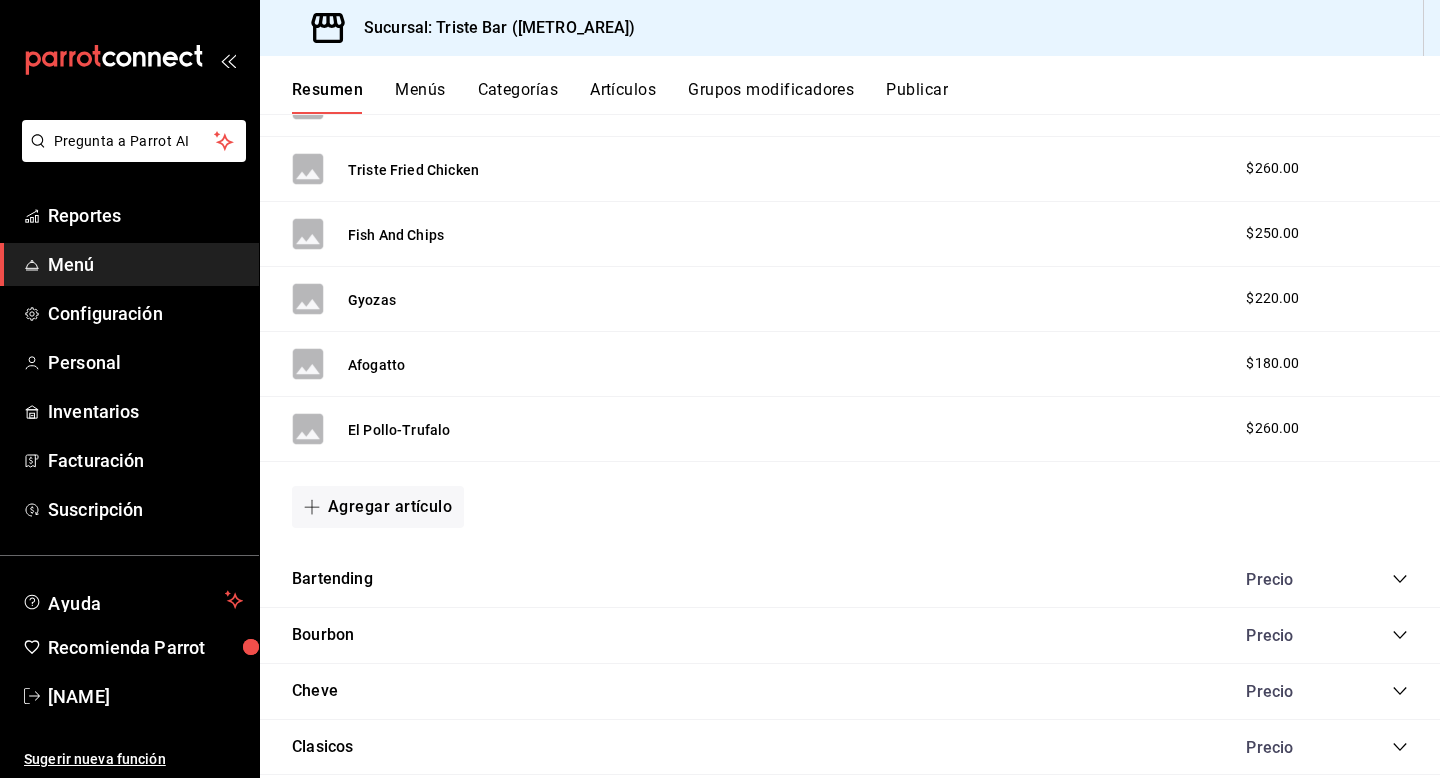 scroll, scrollTop: 4347, scrollLeft: 0, axis: vertical 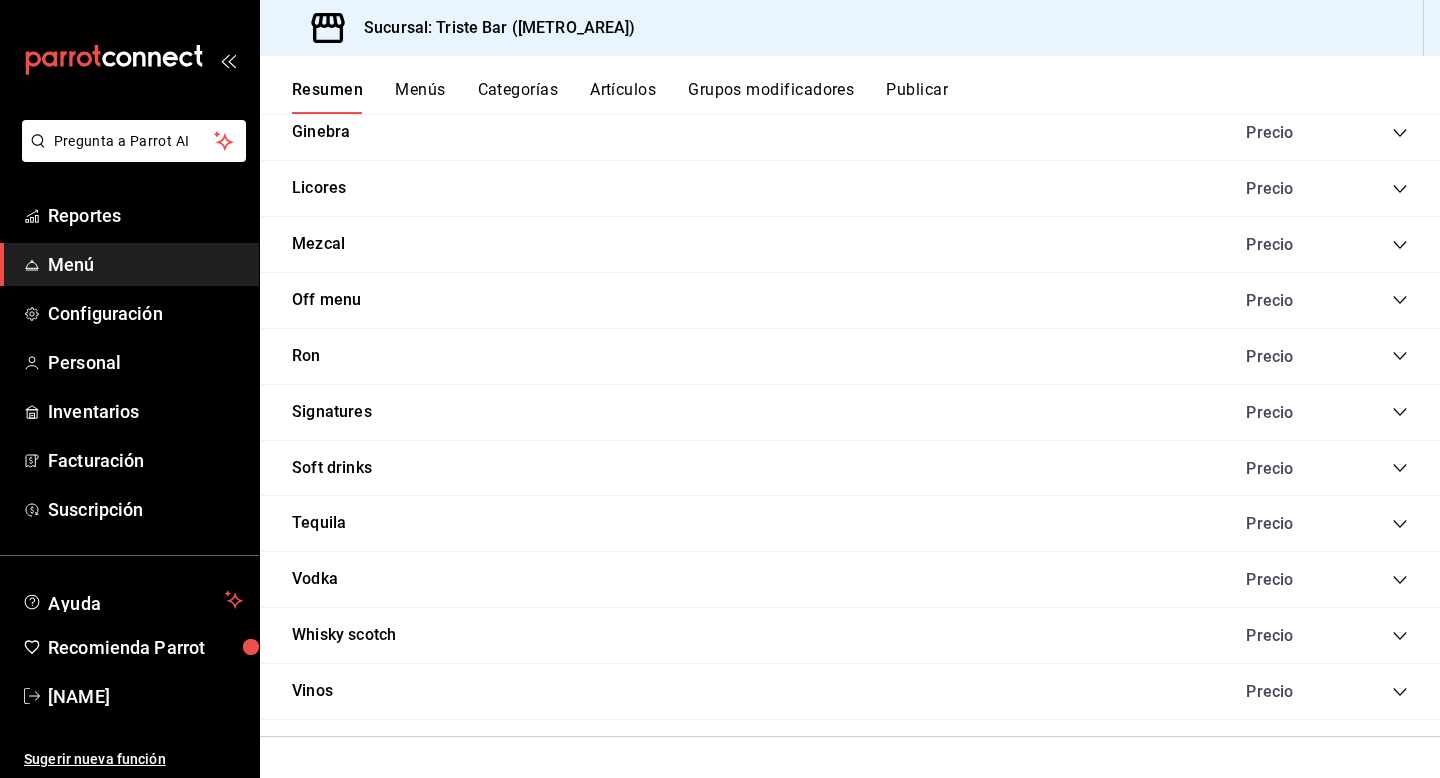 click 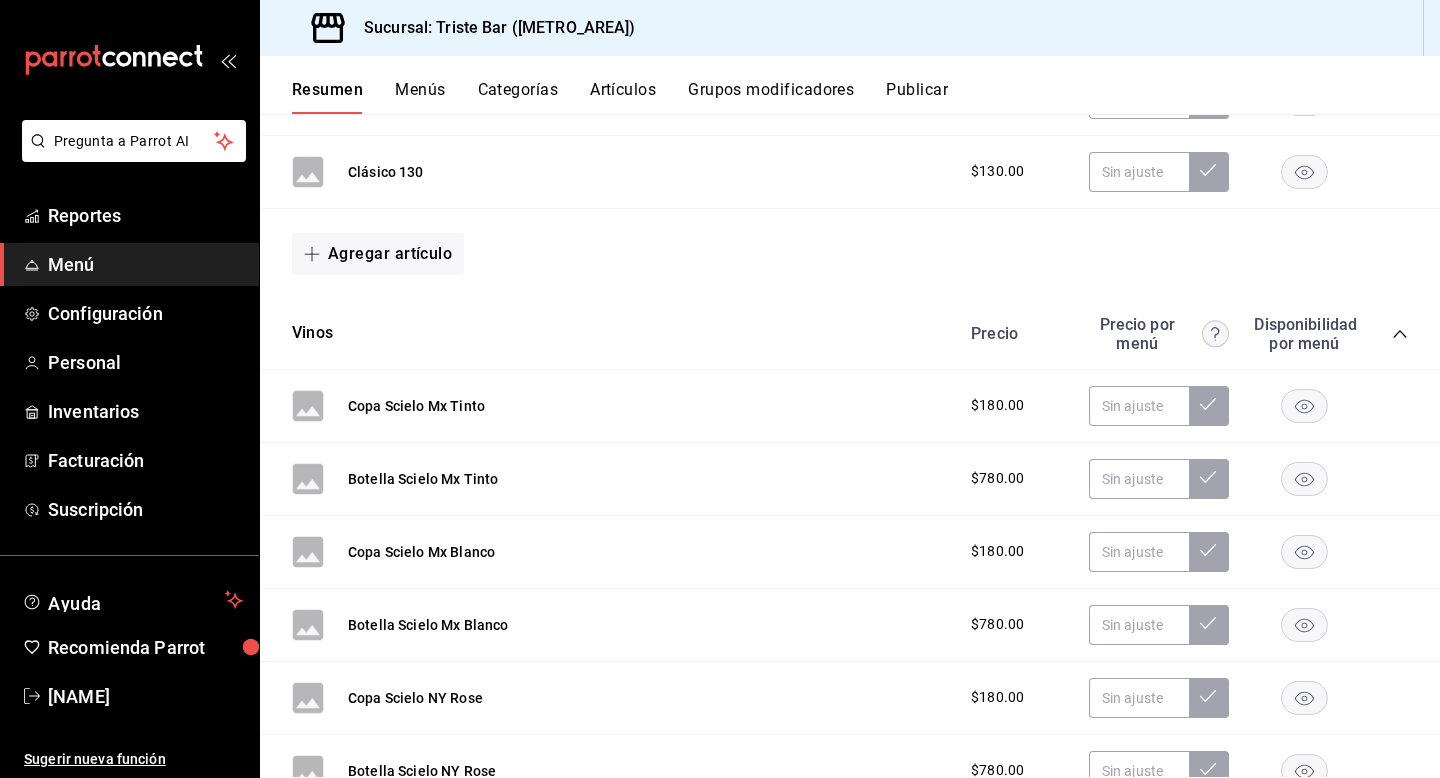scroll, scrollTop: 0, scrollLeft: 0, axis: both 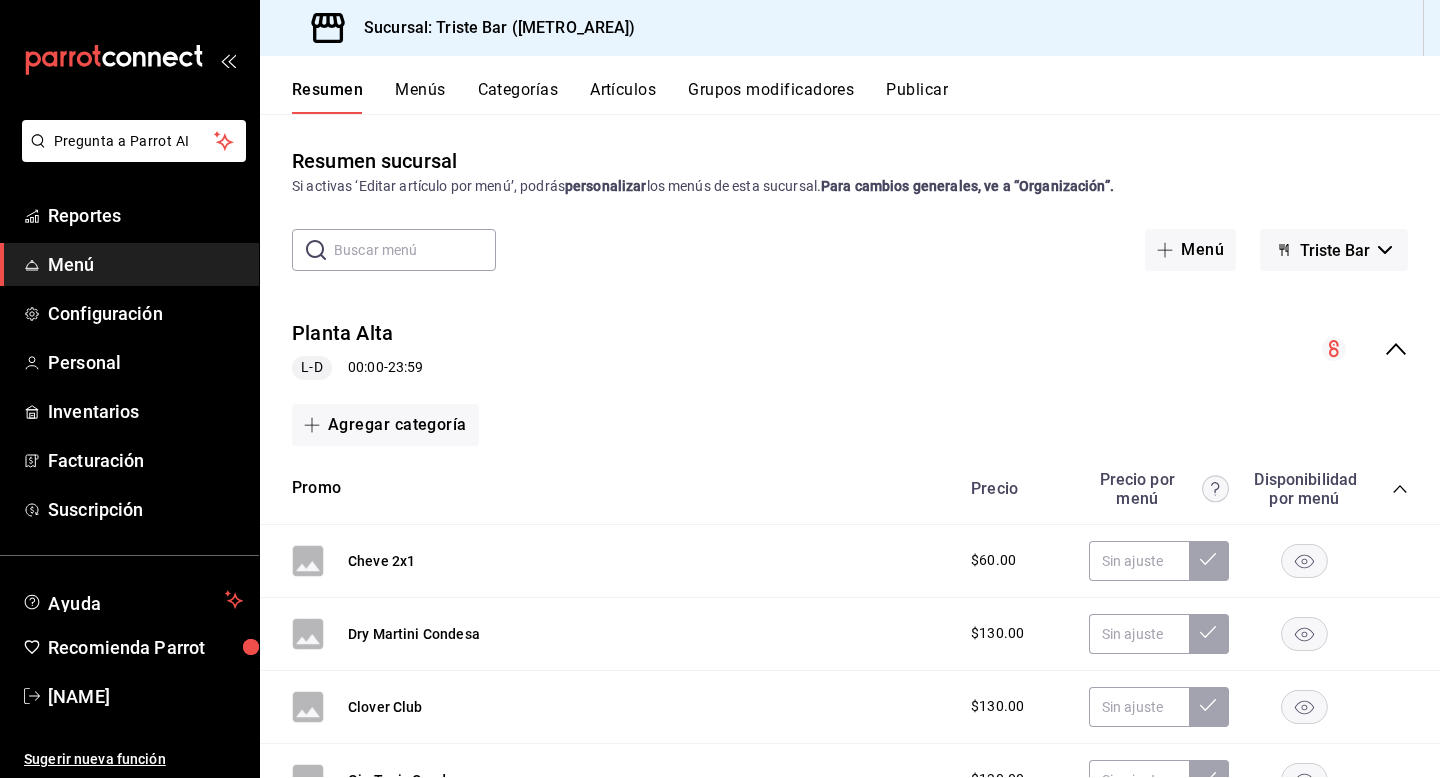 click on "Resumen" at bounding box center (327, 97) 